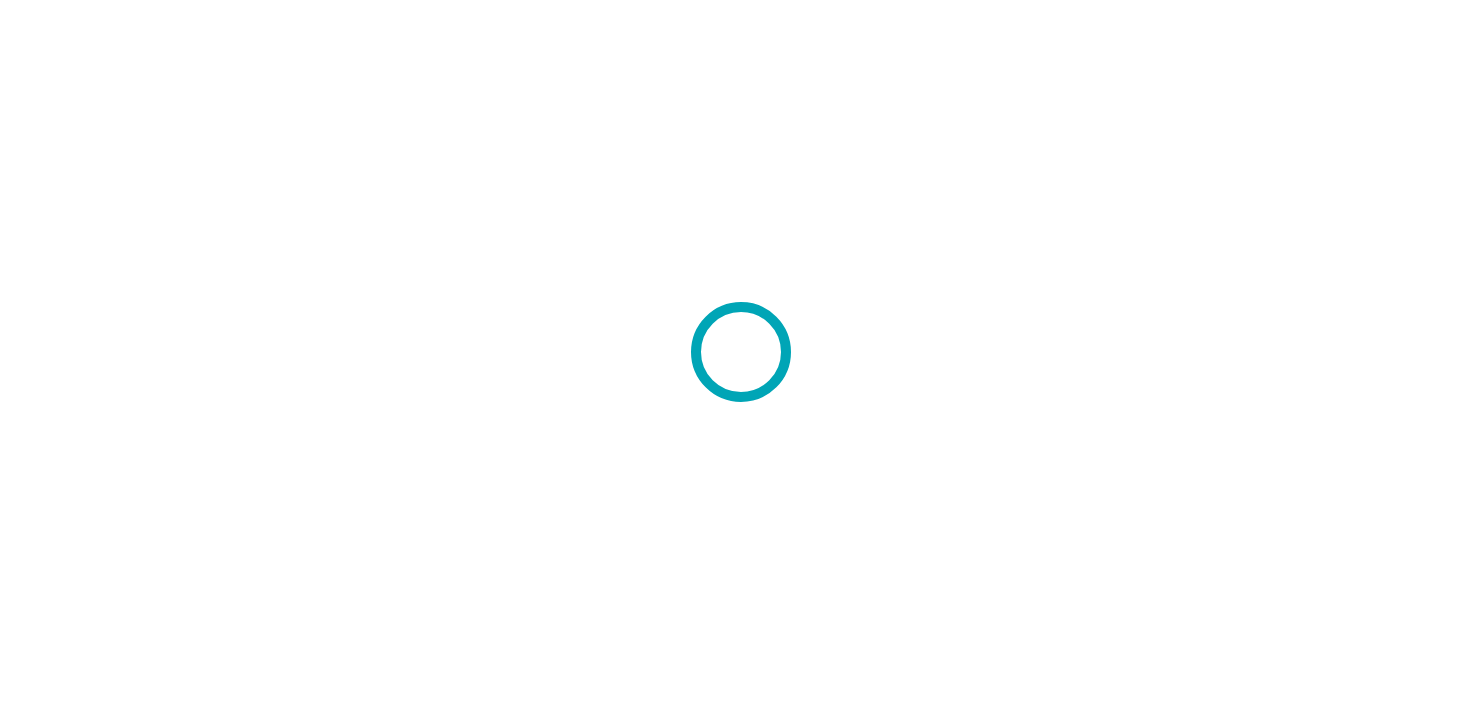 scroll, scrollTop: 0, scrollLeft: 0, axis: both 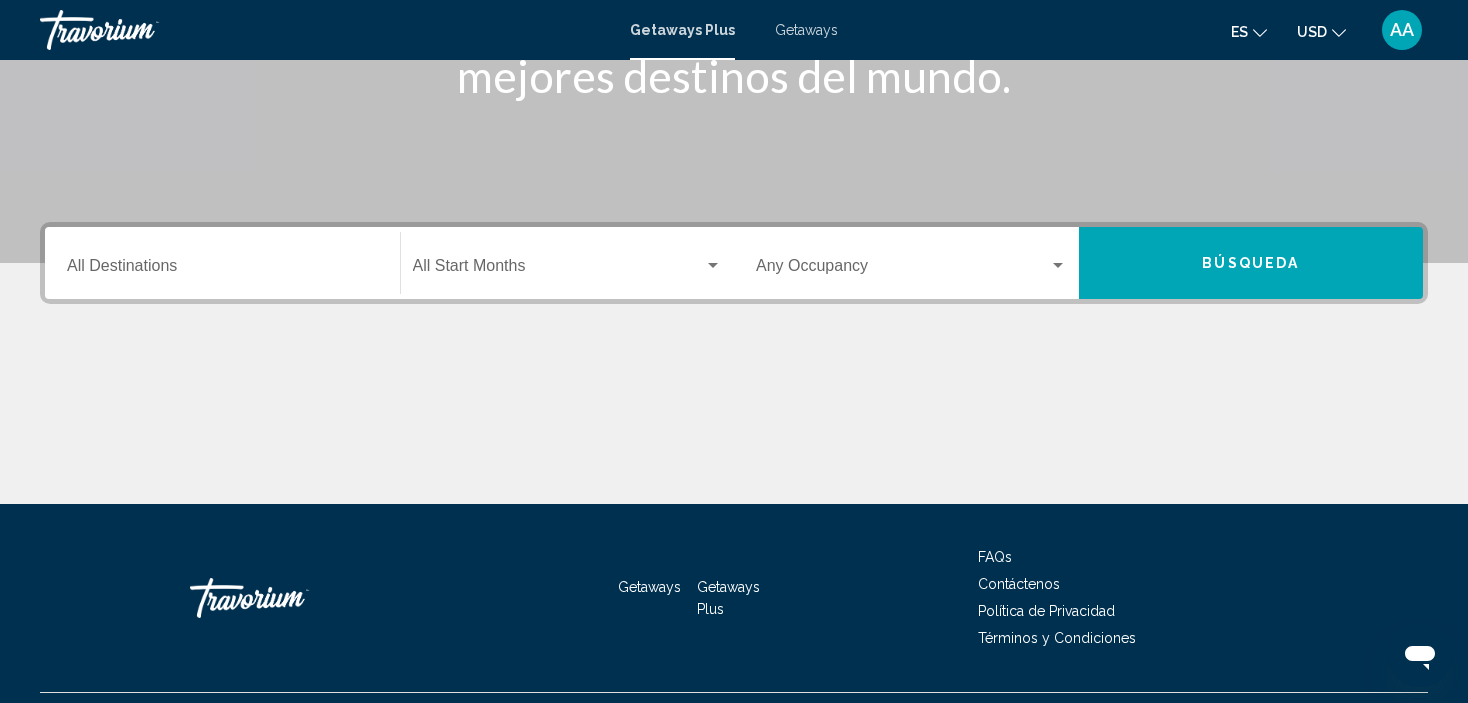 click on "Start Month All Start Months" 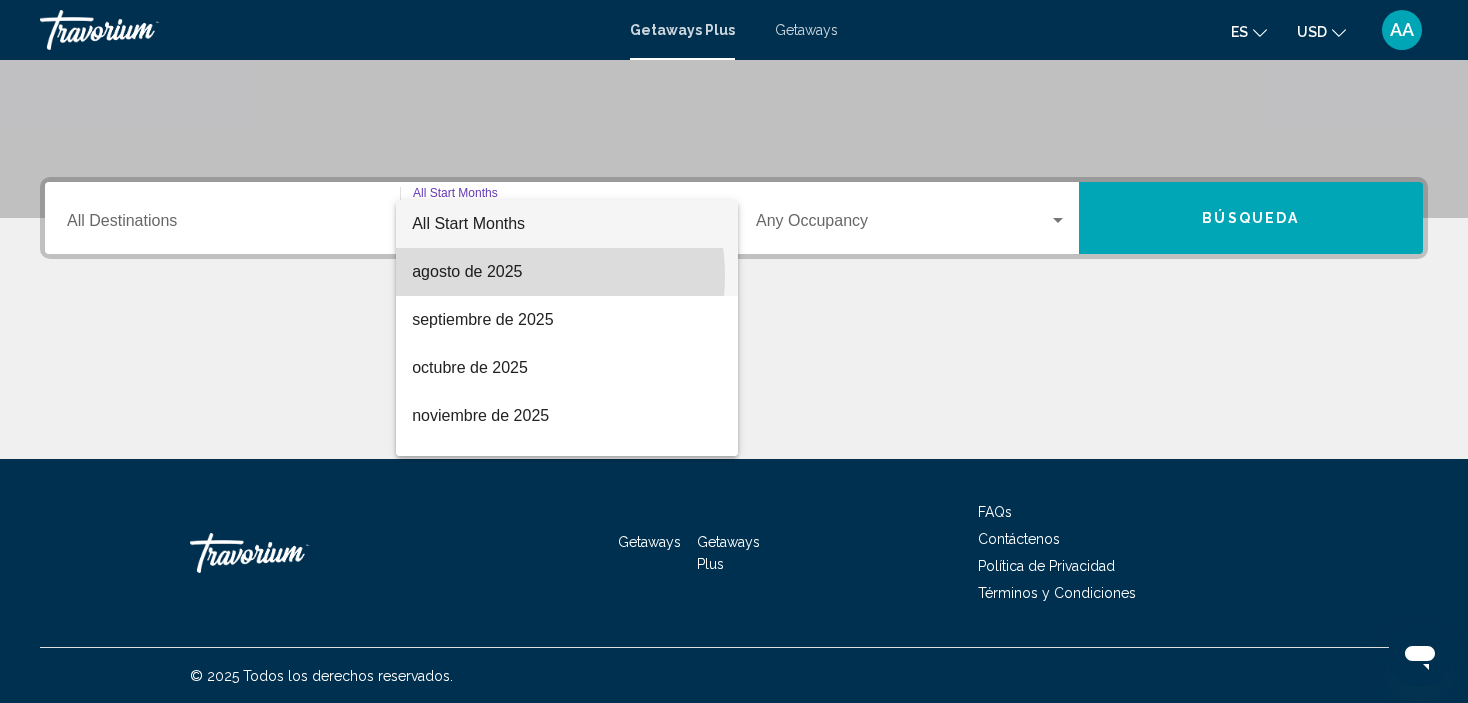 click on "agosto de 2025" at bounding box center (567, 272) 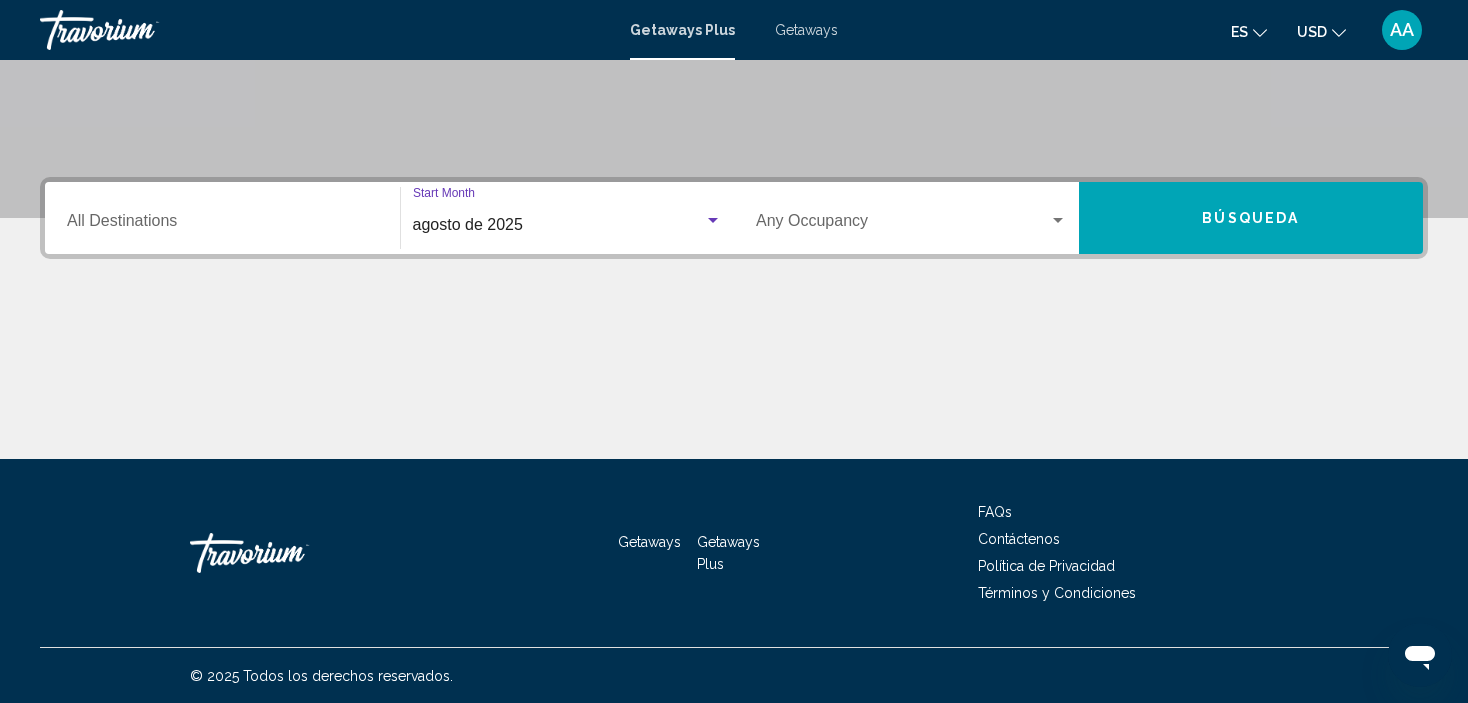 click on "Búsqueda" at bounding box center (1251, 218) 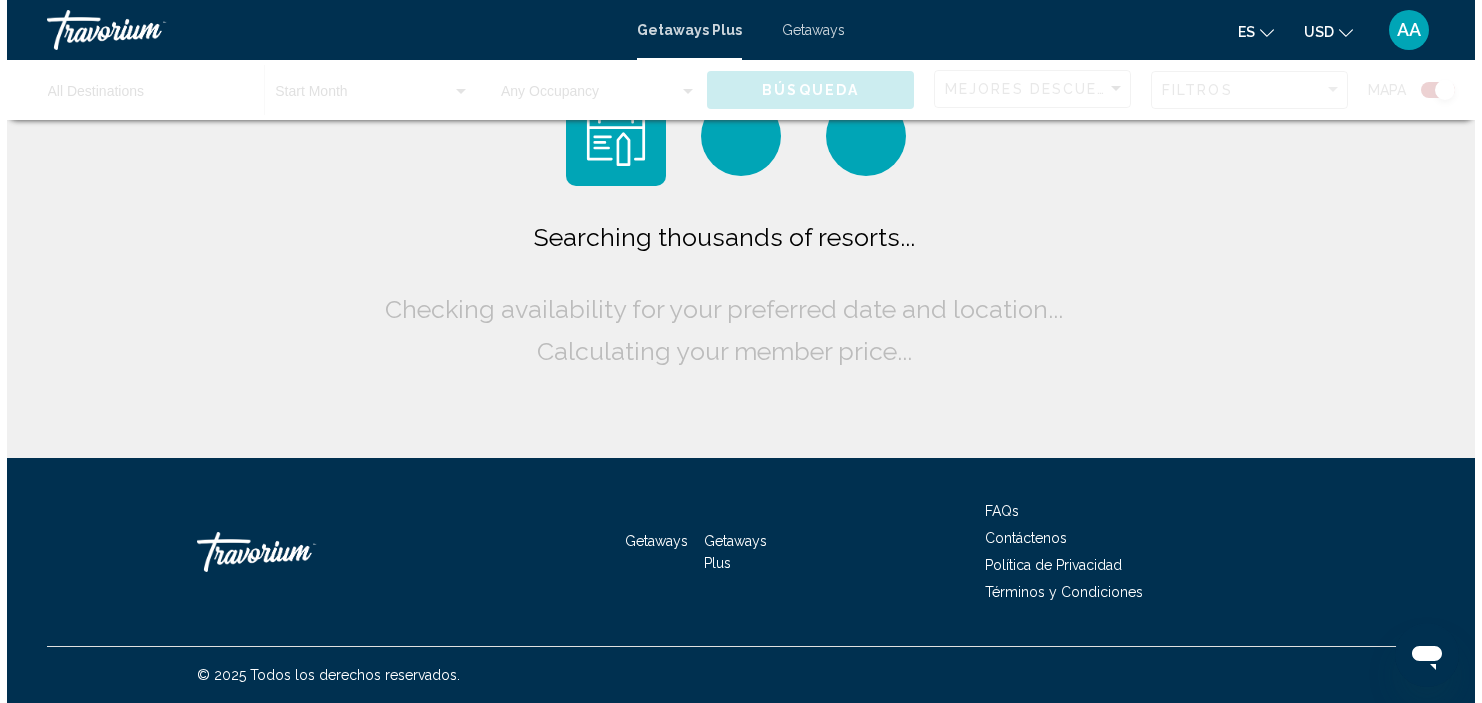 scroll, scrollTop: 0, scrollLeft: 0, axis: both 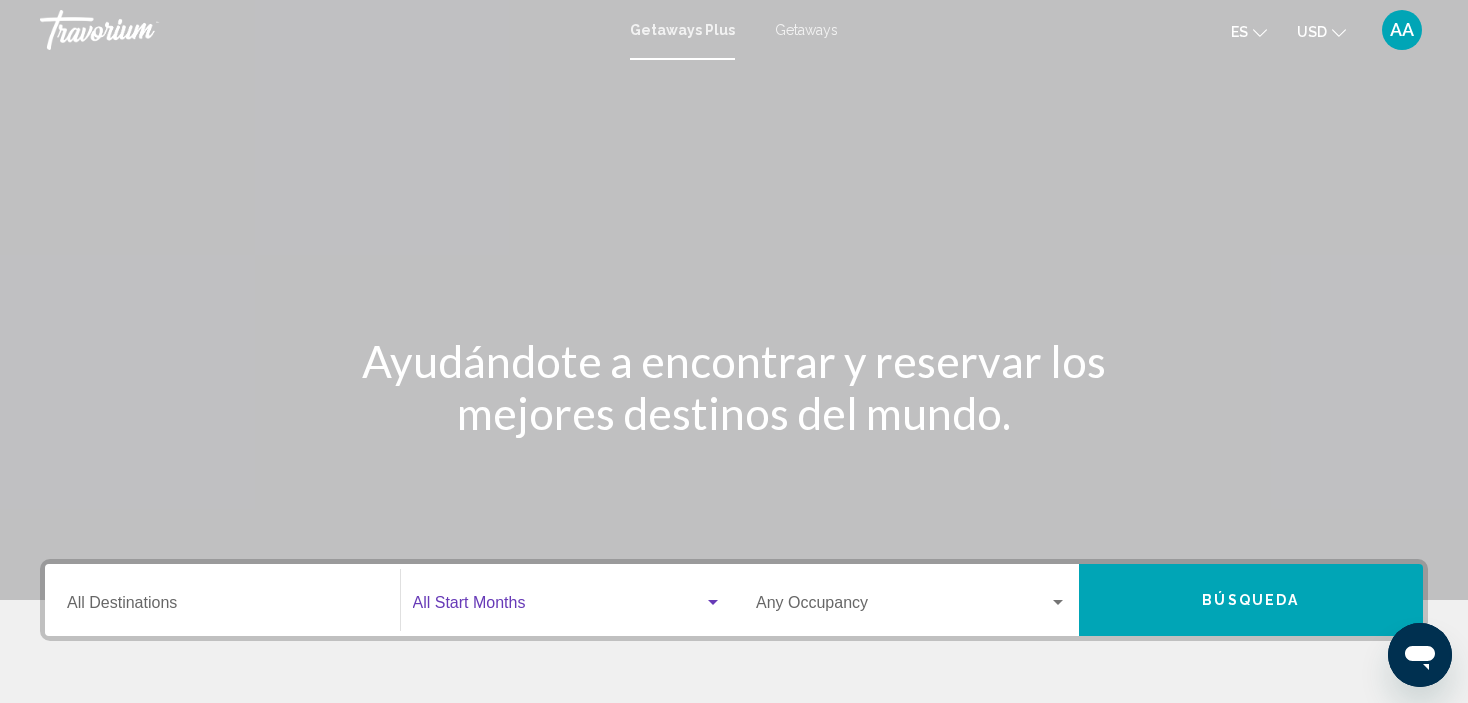 click at bounding box center (559, 607) 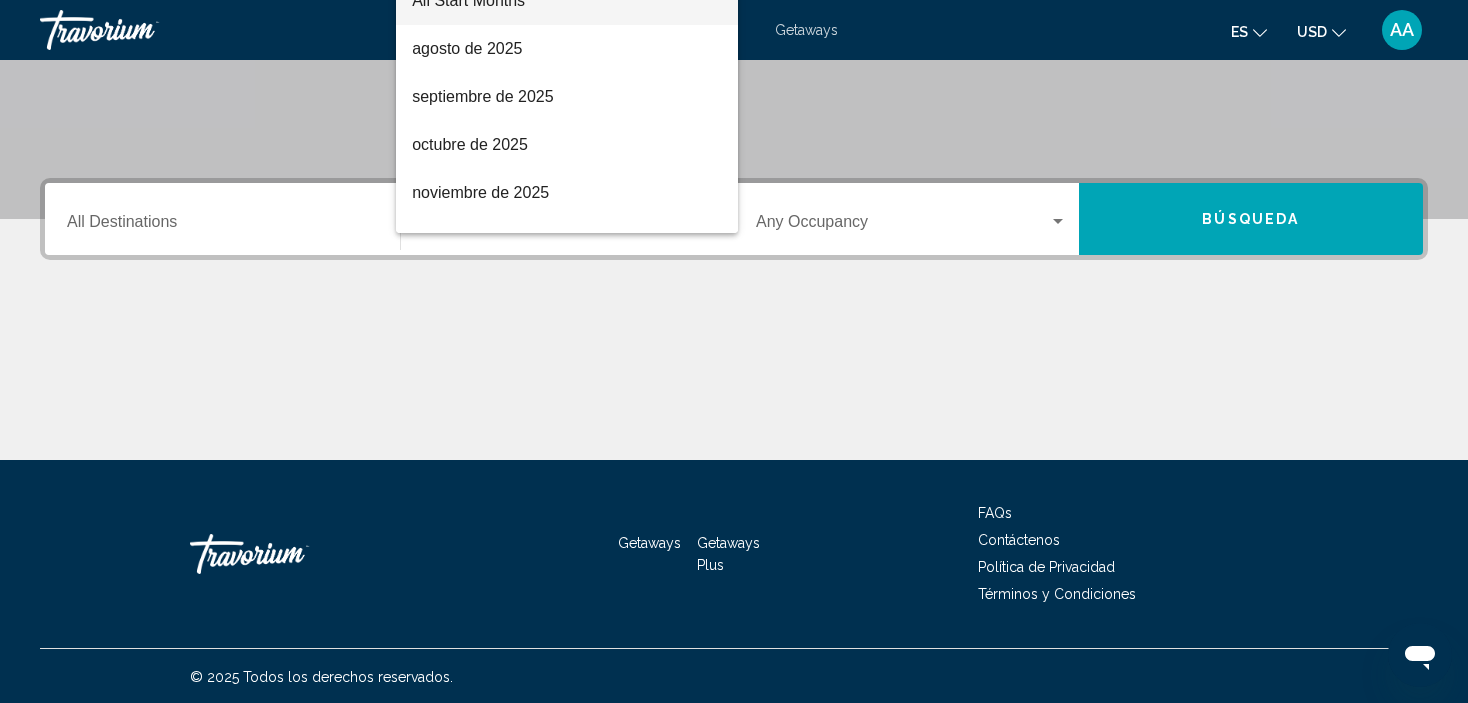 scroll, scrollTop: 382, scrollLeft: 0, axis: vertical 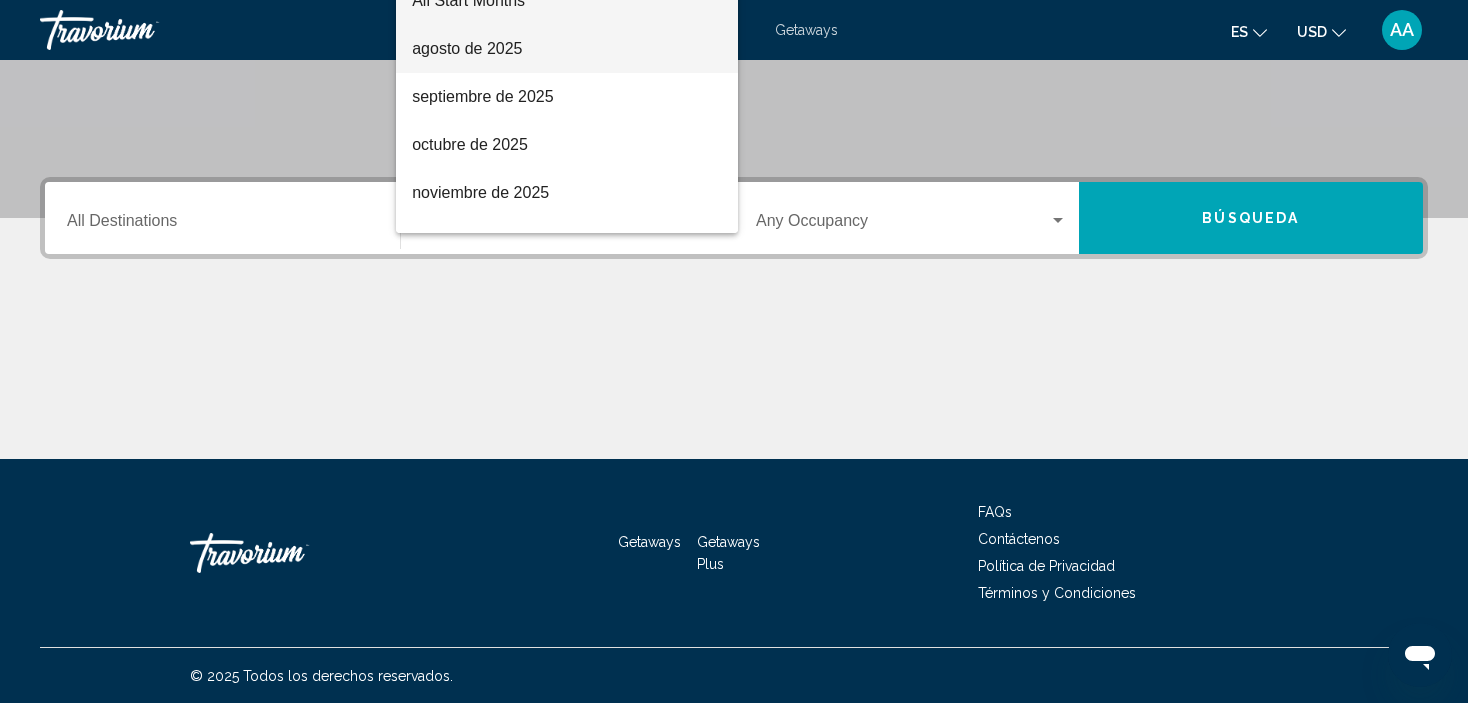 click on "agosto de 2025" at bounding box center (567, 49) 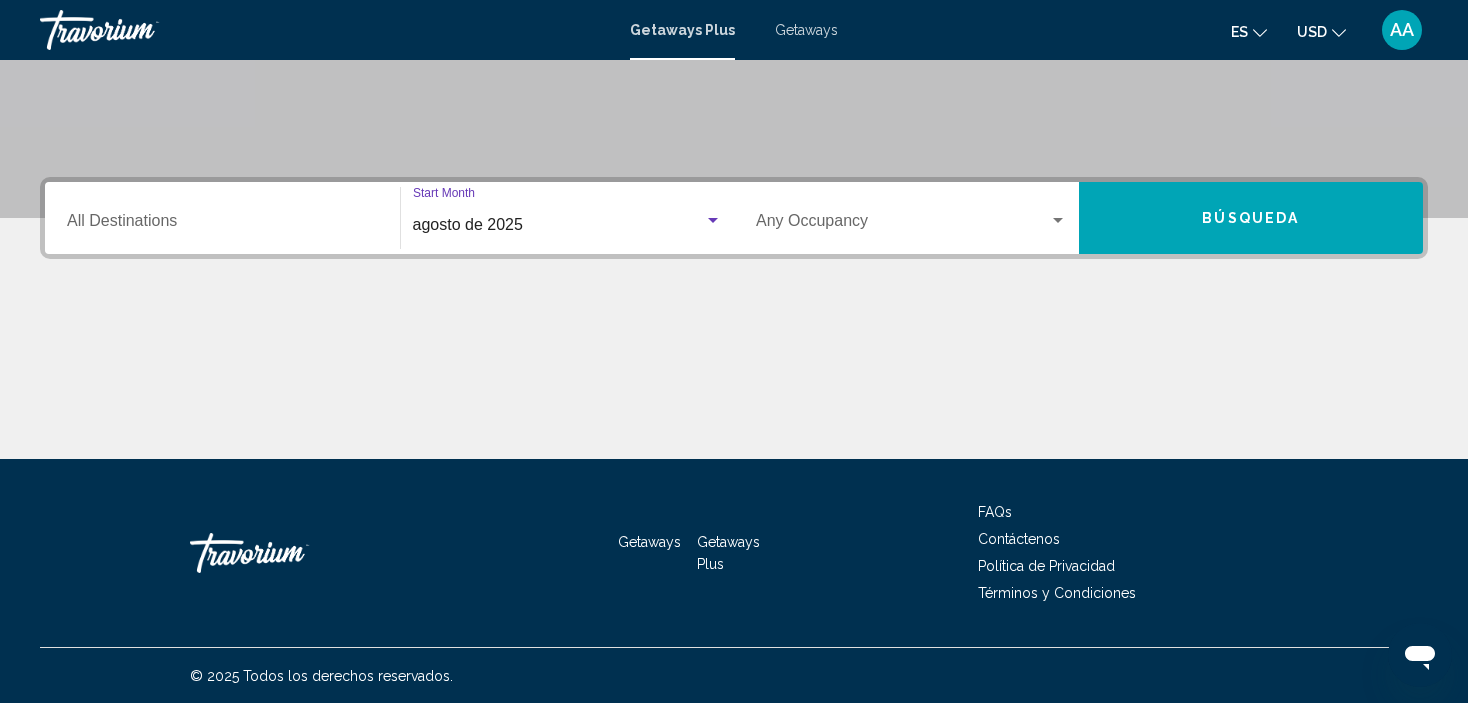 click on "Destination All Destinations" at bounding box center (222, 225) 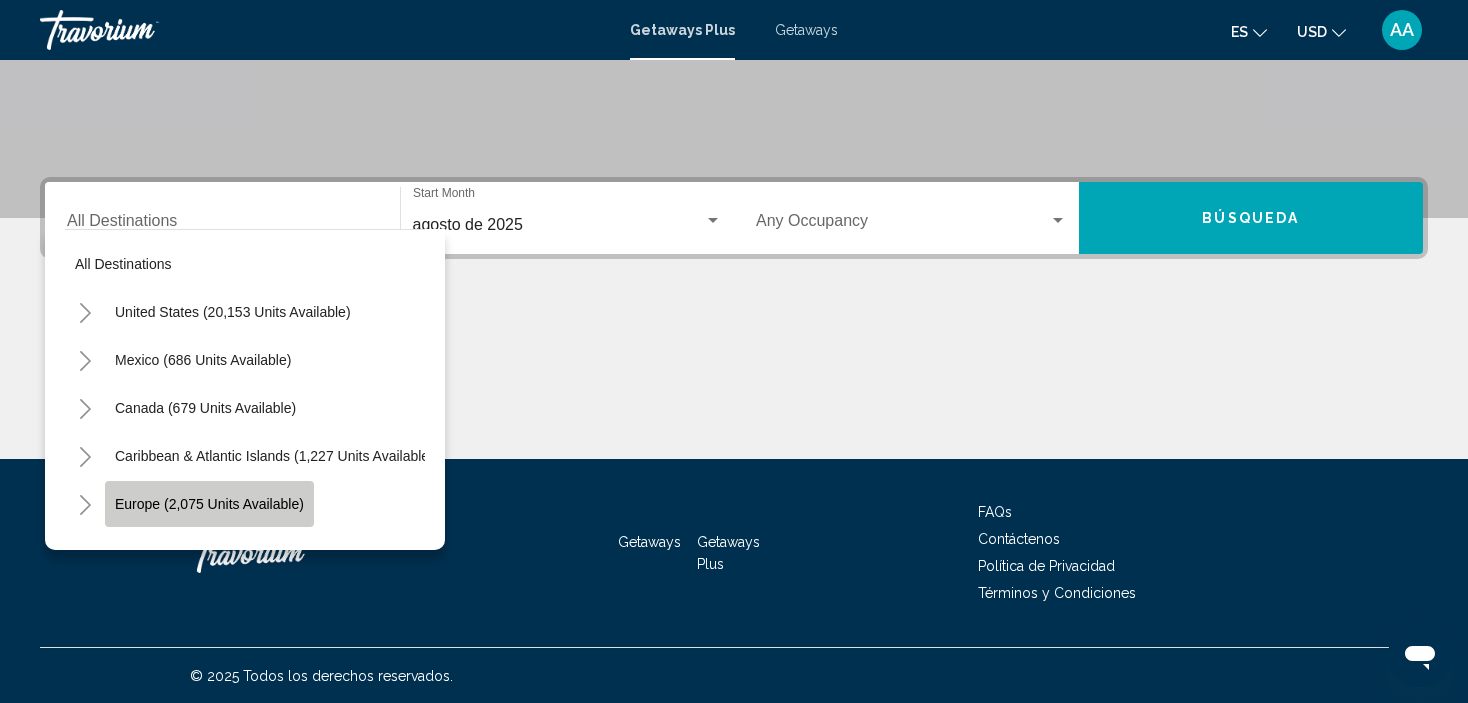 click on "Europe (2,075 units available)" 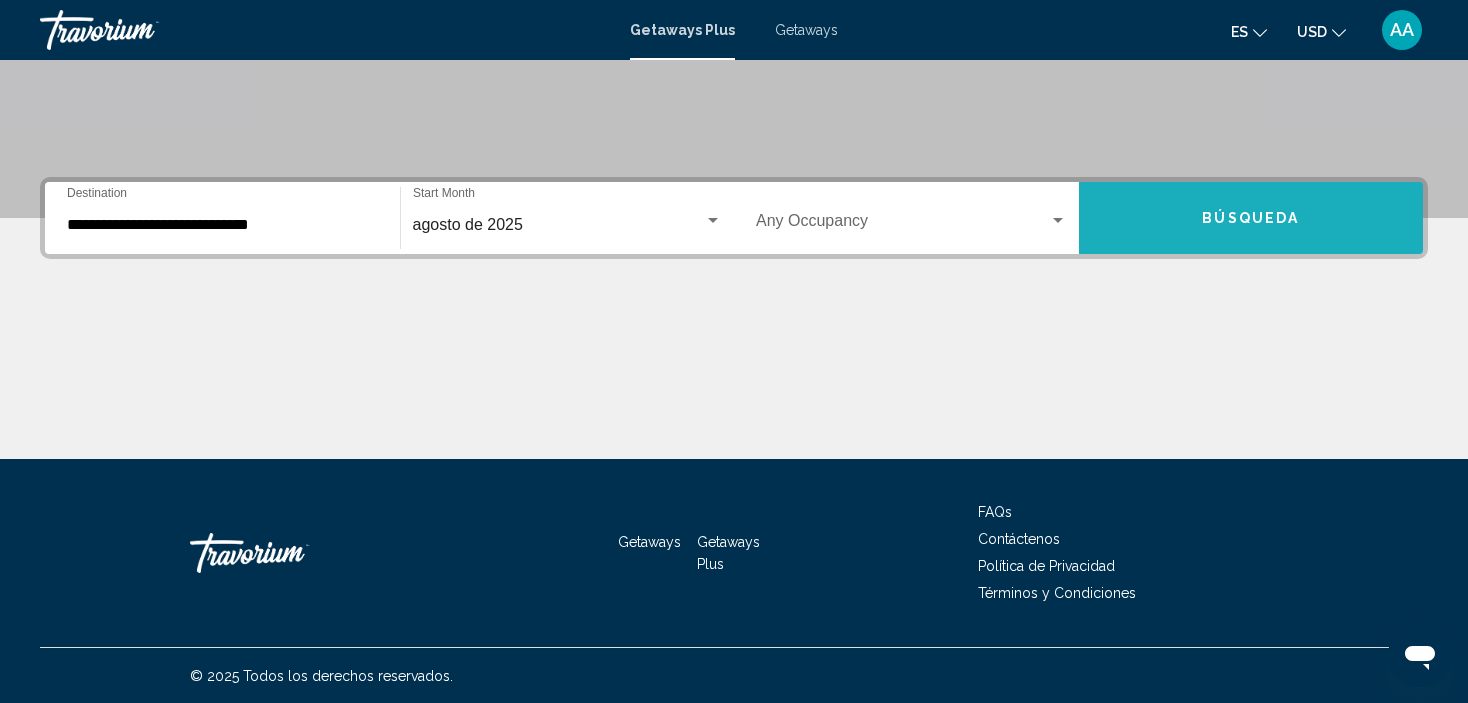 click on "Búsqueda" at bounding box center (1251, 218) 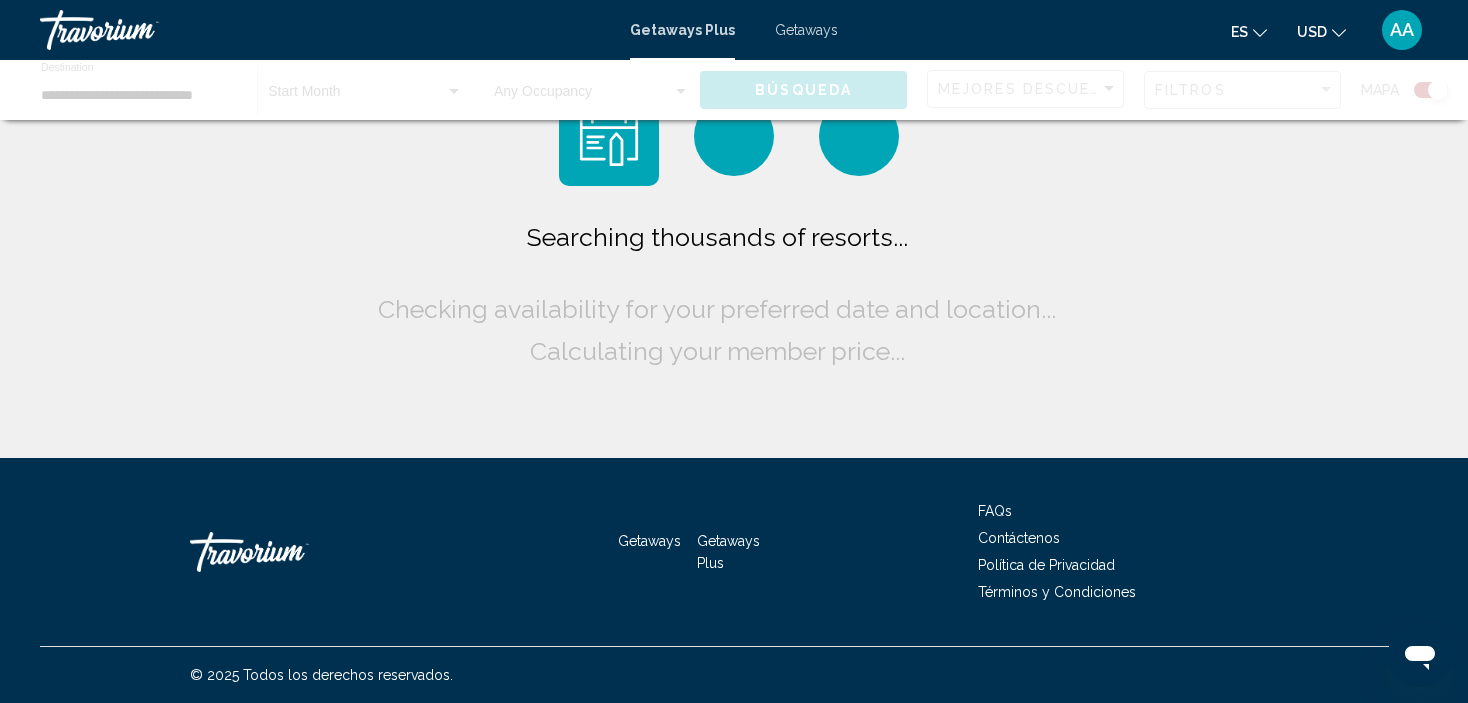 scroll, scrollTop: 0, scrollLeft: 0, axis: both 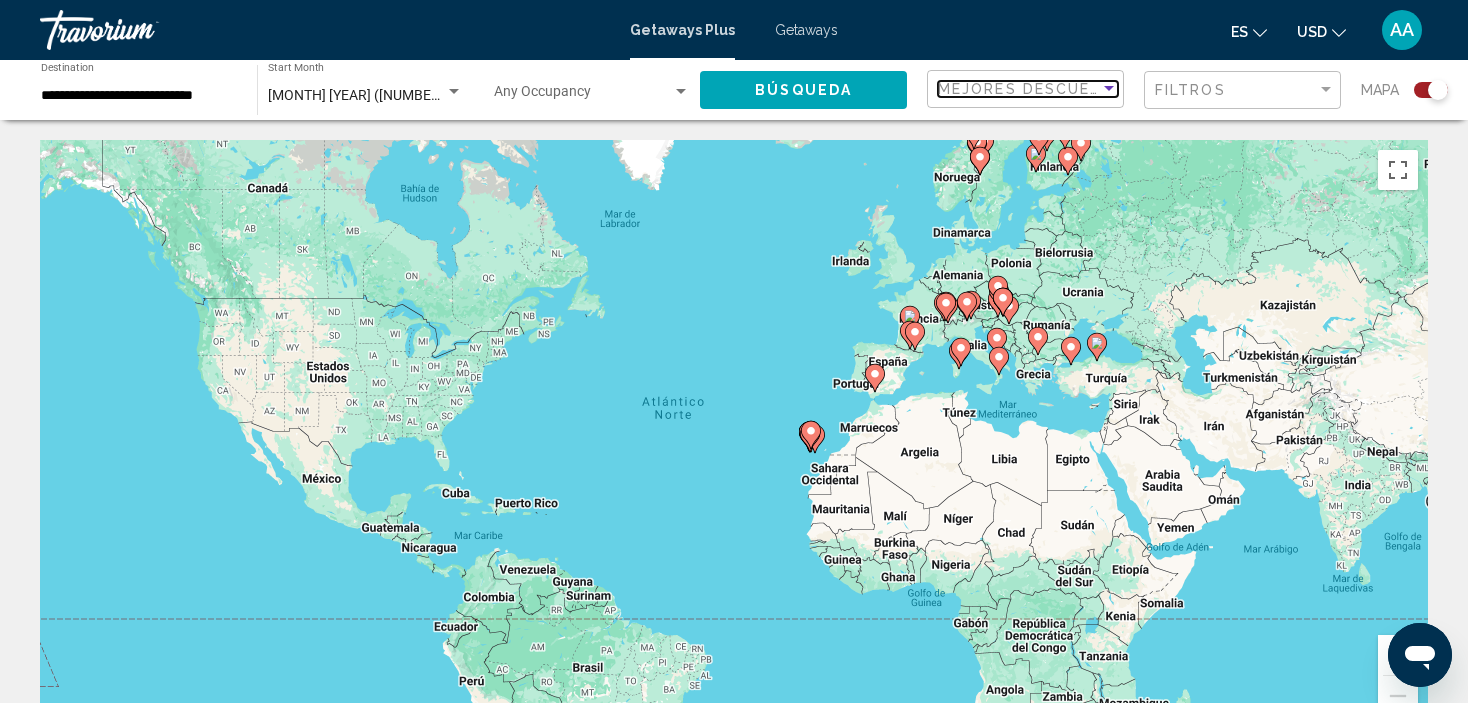 click on "Mejores descuentos" at bounding box center (1038, 89) 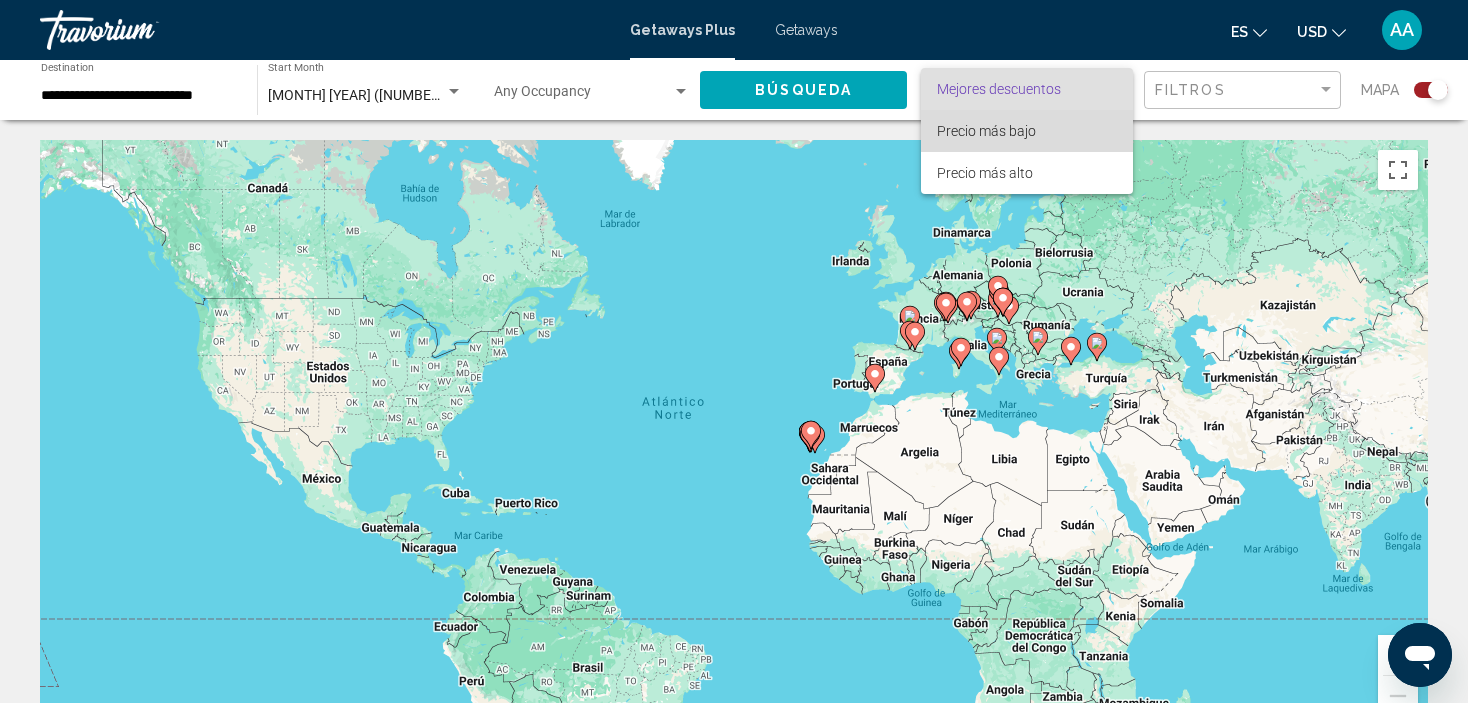 click on "Precio más bajo" at bounding box center (986, 131) 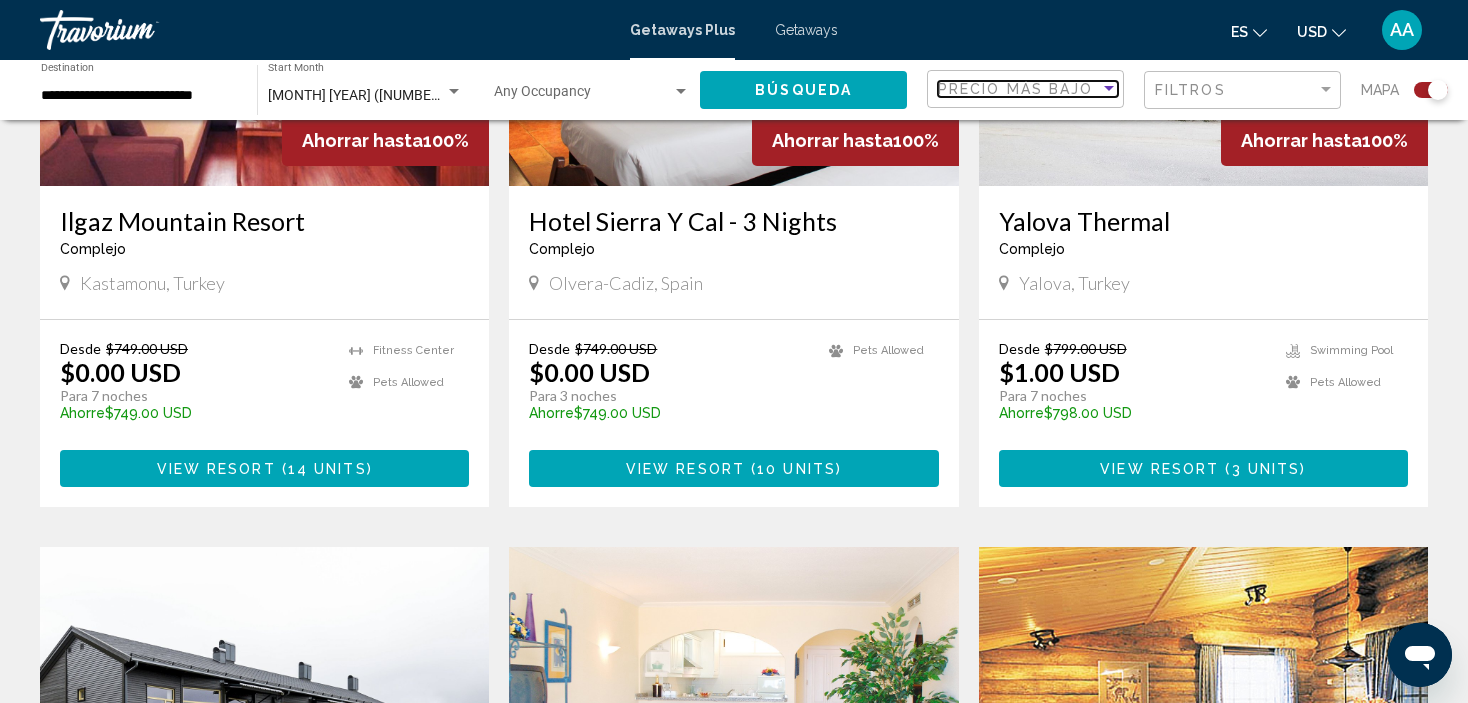 scroll, scrollTop: 2295, scrollLeft: 0, axis: vertical 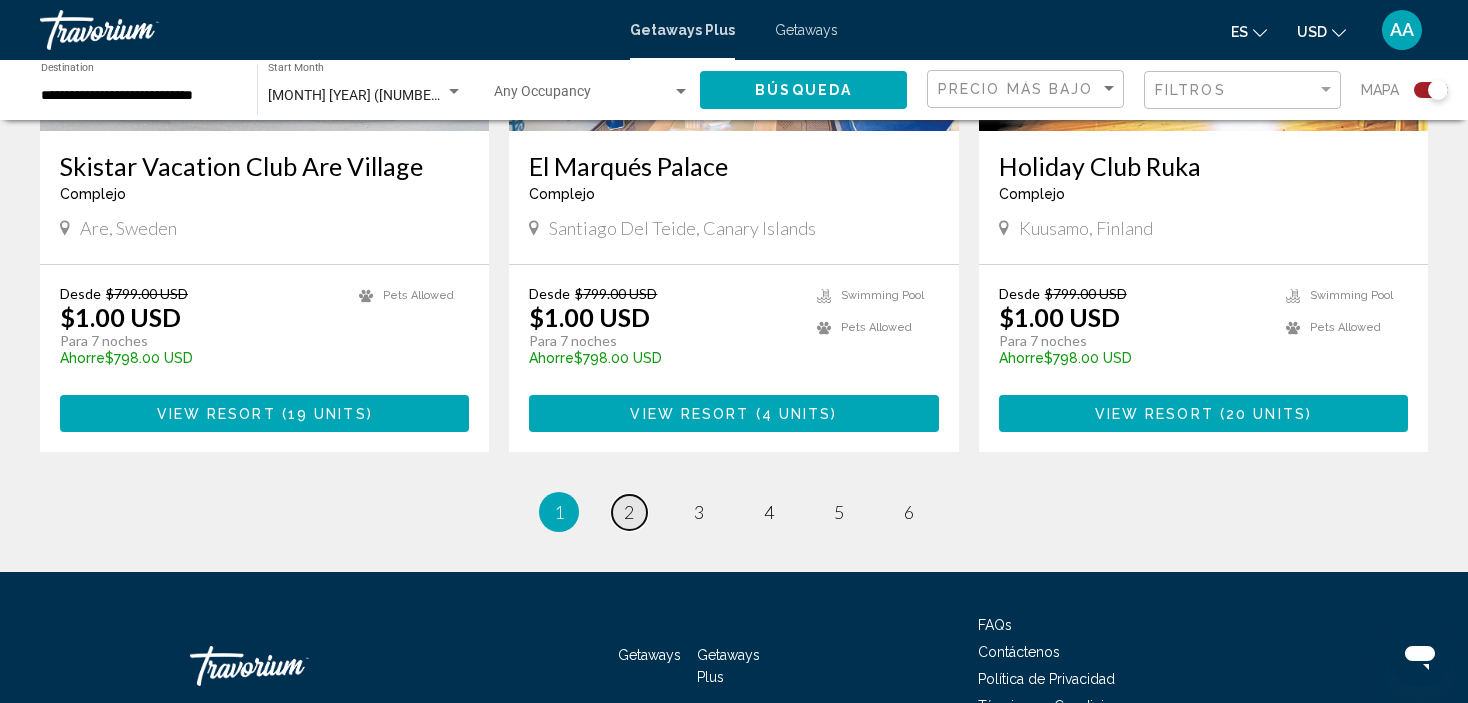 click on "2" at bounding box center (629, 512) 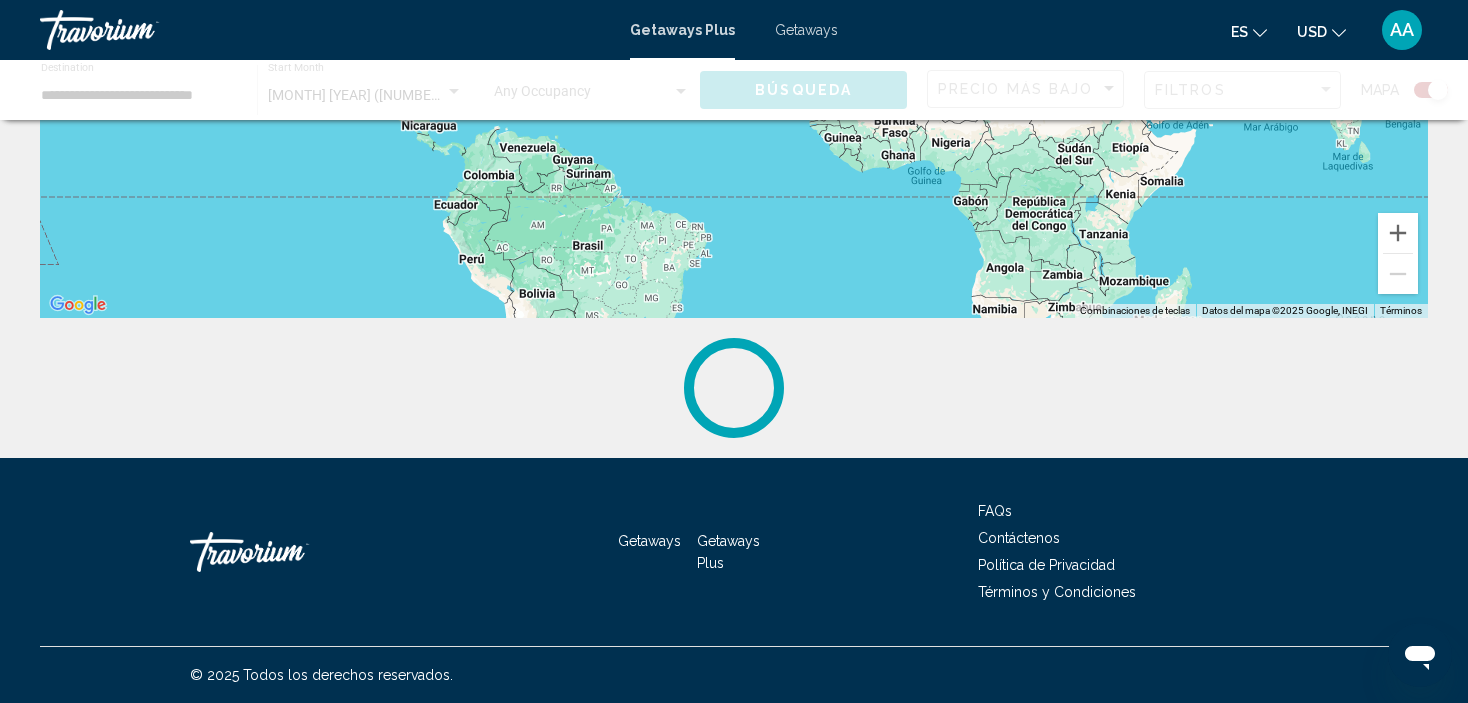 scroll, scrollTop: 0, scrollLeft: 0, axis: both 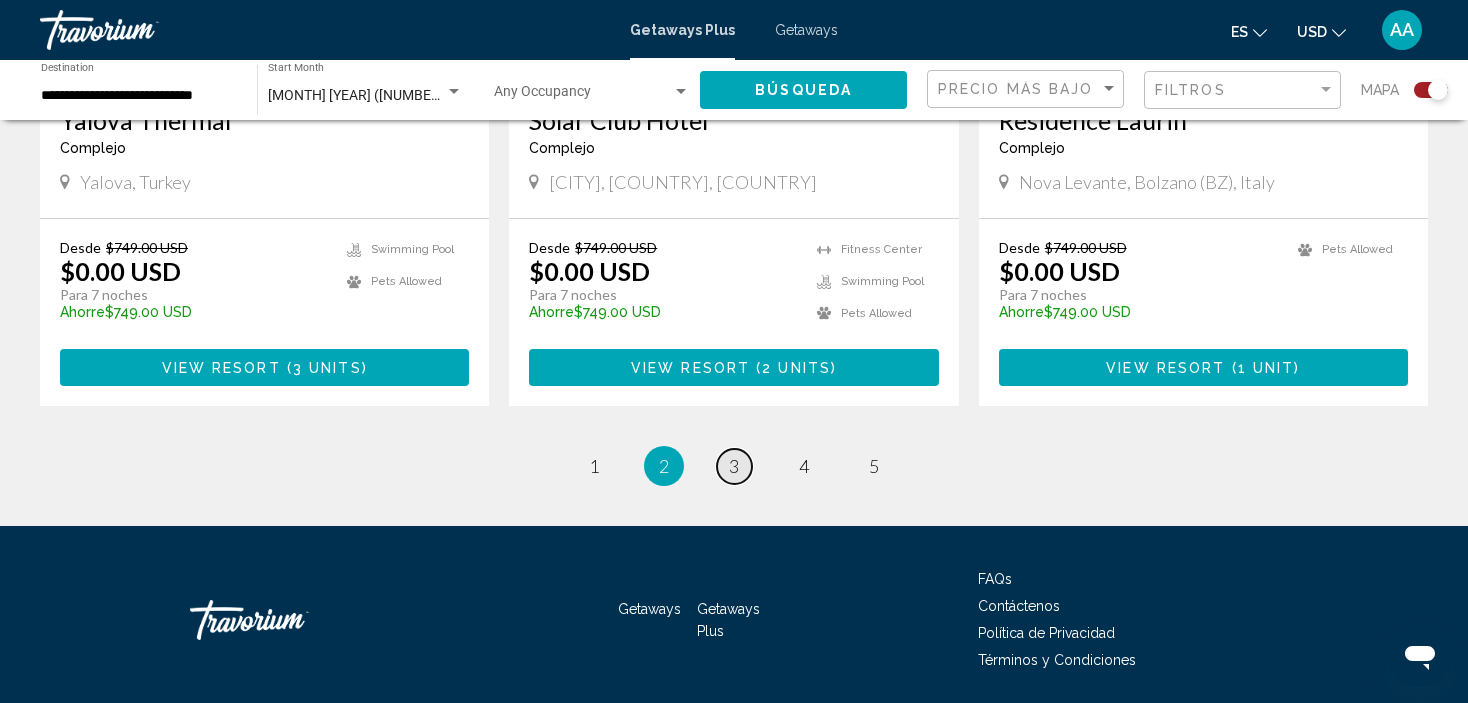 click on "page  3" at bounding box center [734, 466] 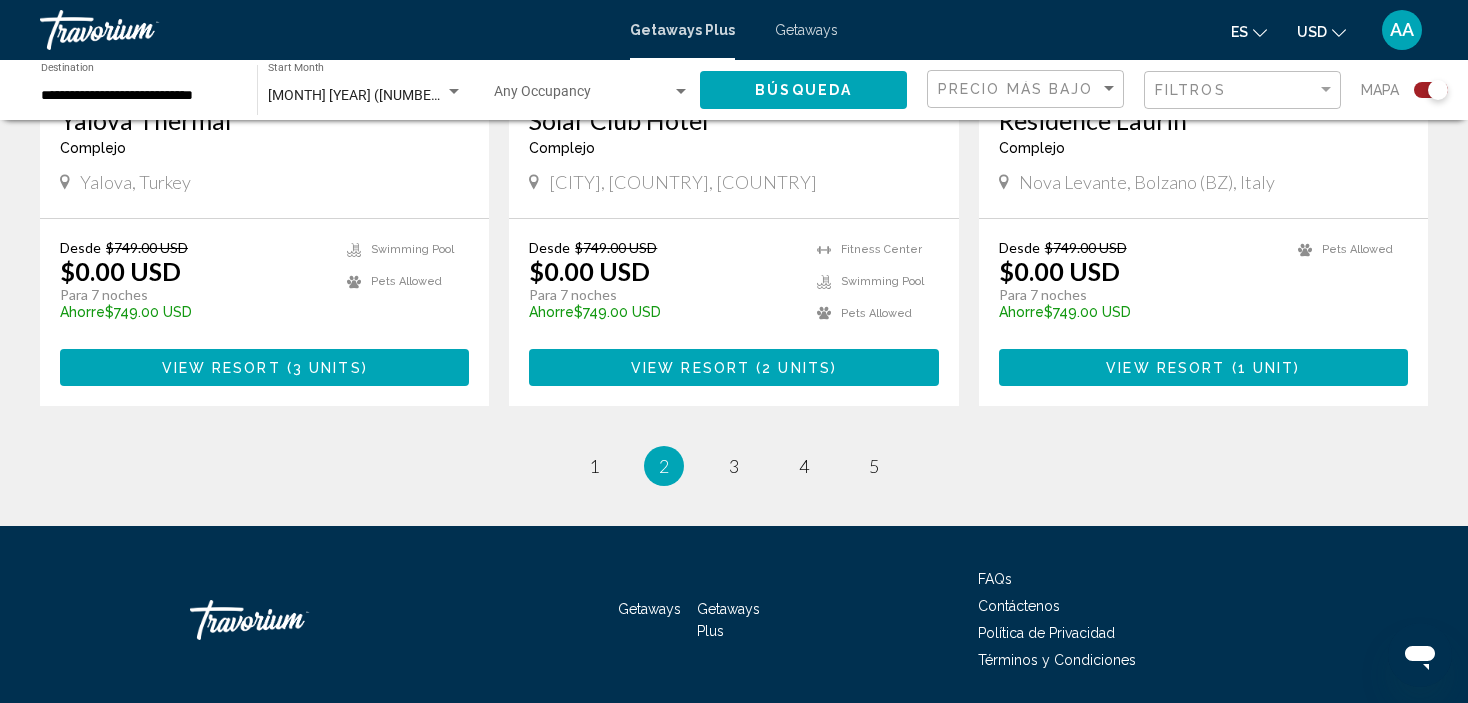scroll, scrollTop: 0, scrollLeft: 0, axis: both 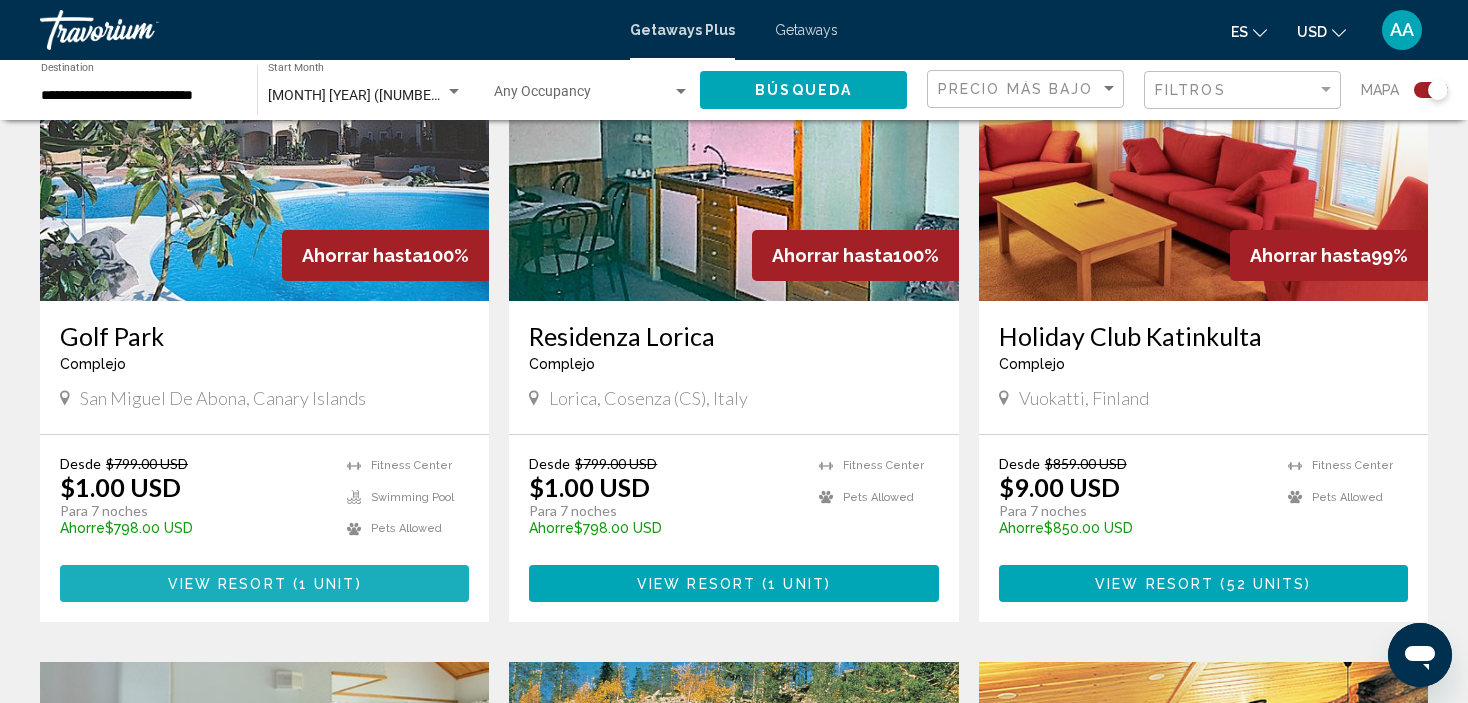 click on "1 unit" at bounding box center [327, 584] 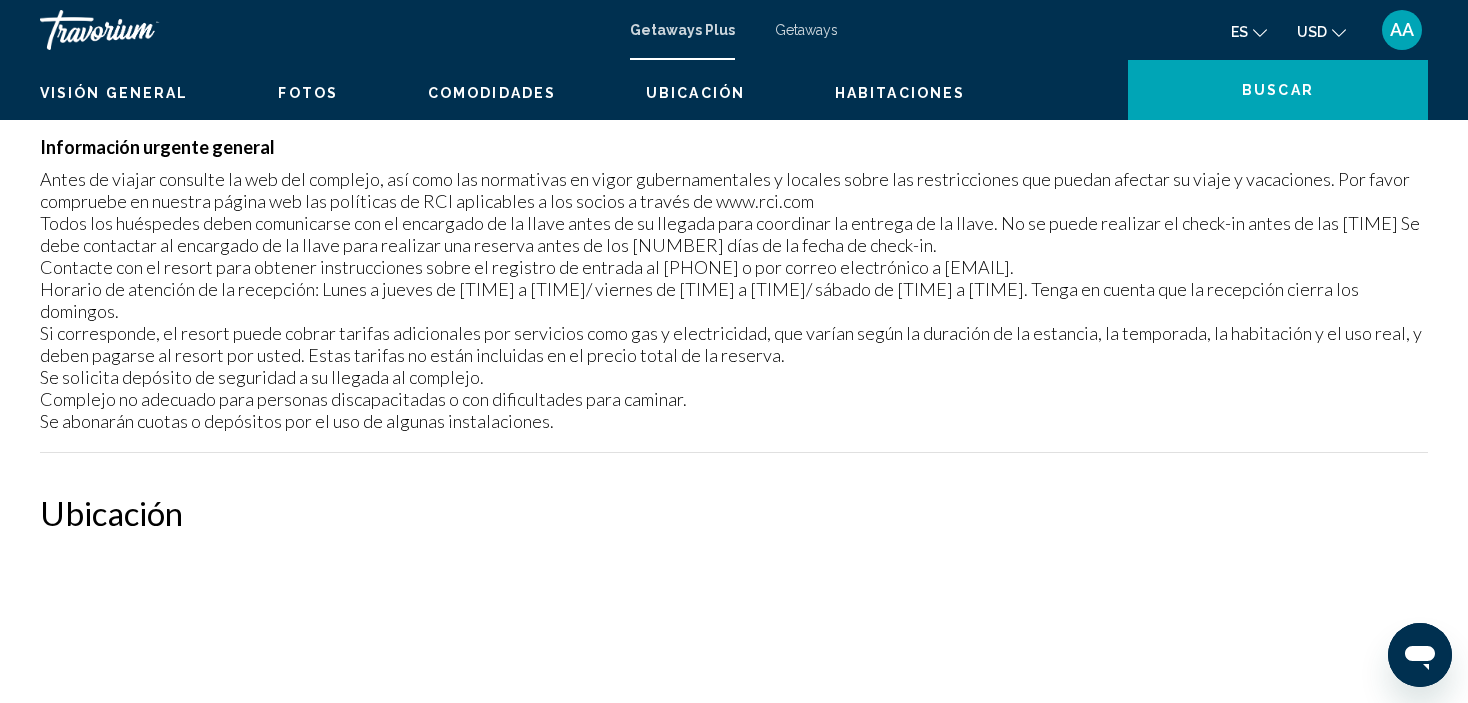 scroll, scrollTop: 8, scrollLeft: 0, axis: vertical 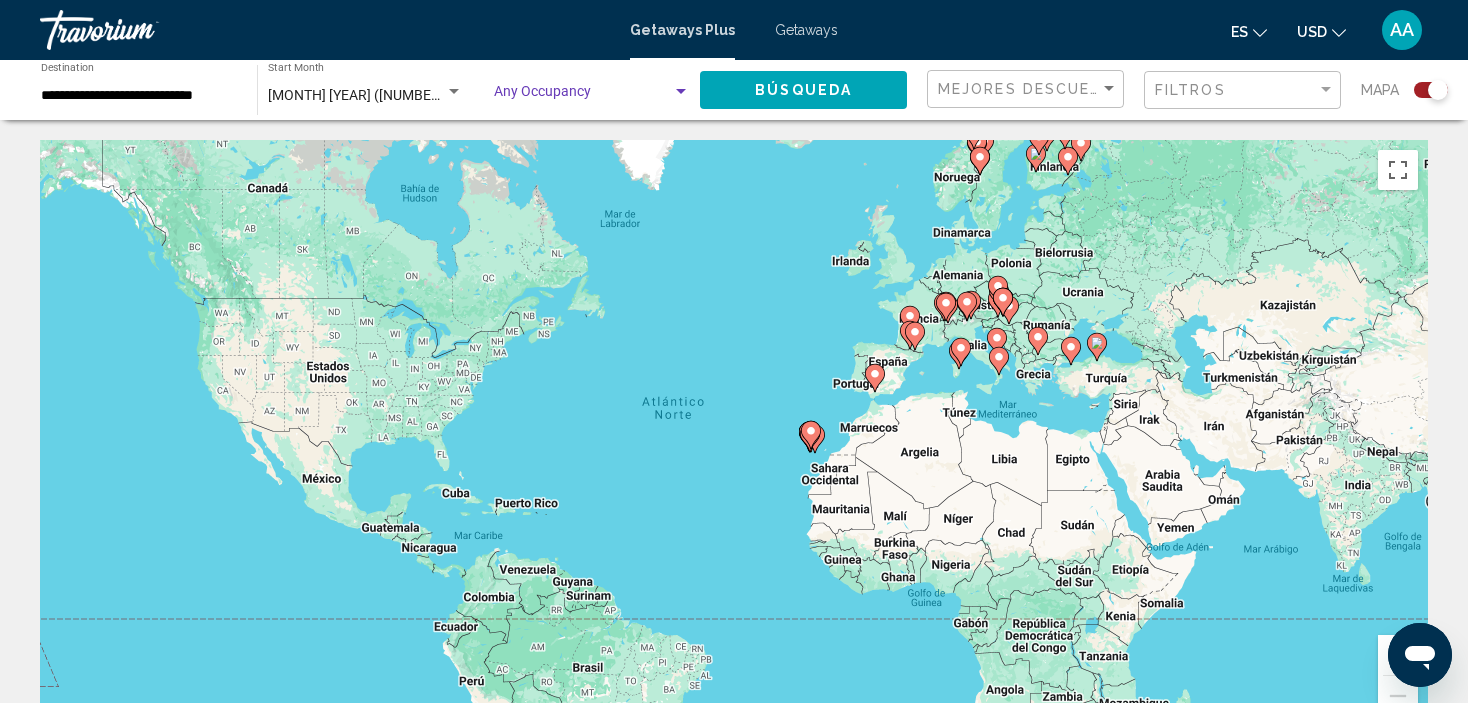 click at bounding box center [583, 96] 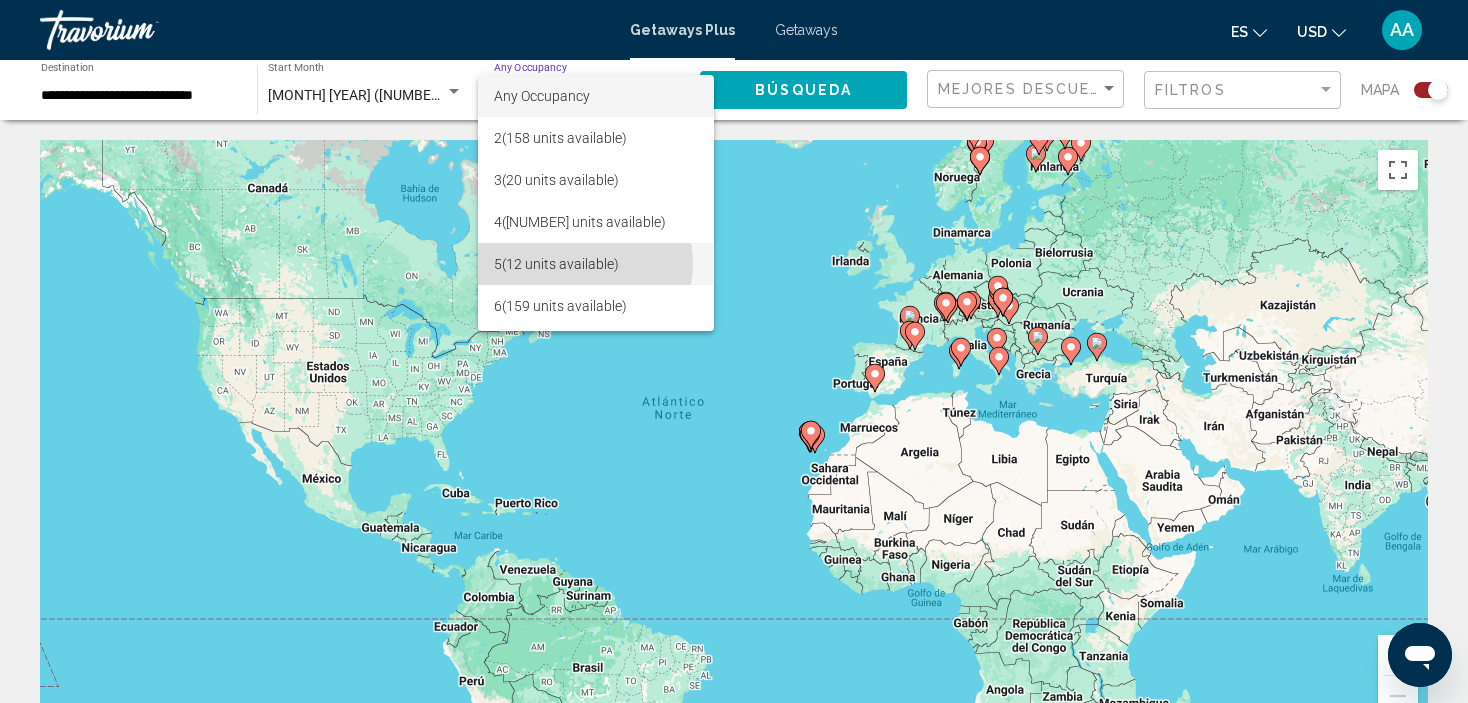 click on "5  (12 units available)" at bounding box center [596, 264] 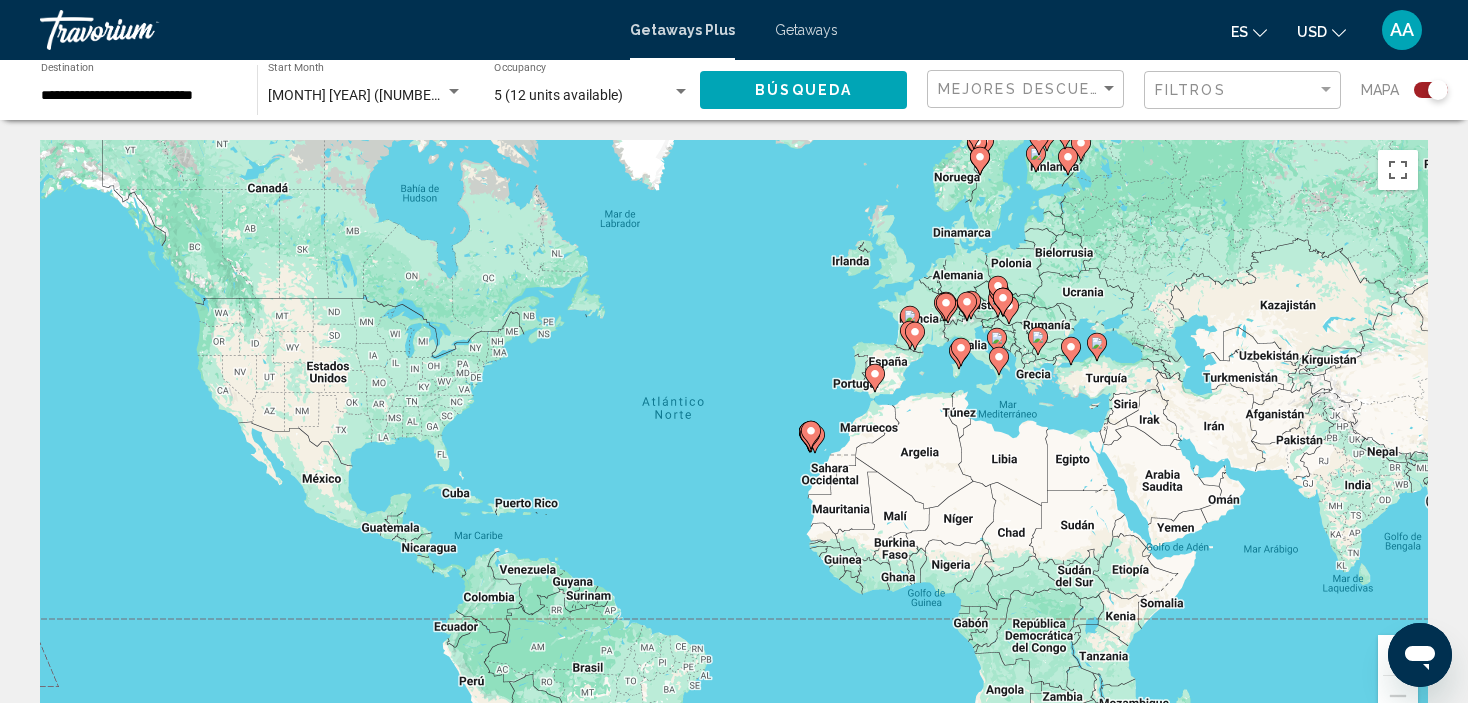 click on "5 (12 units available) Occupancy Any Occupancy" 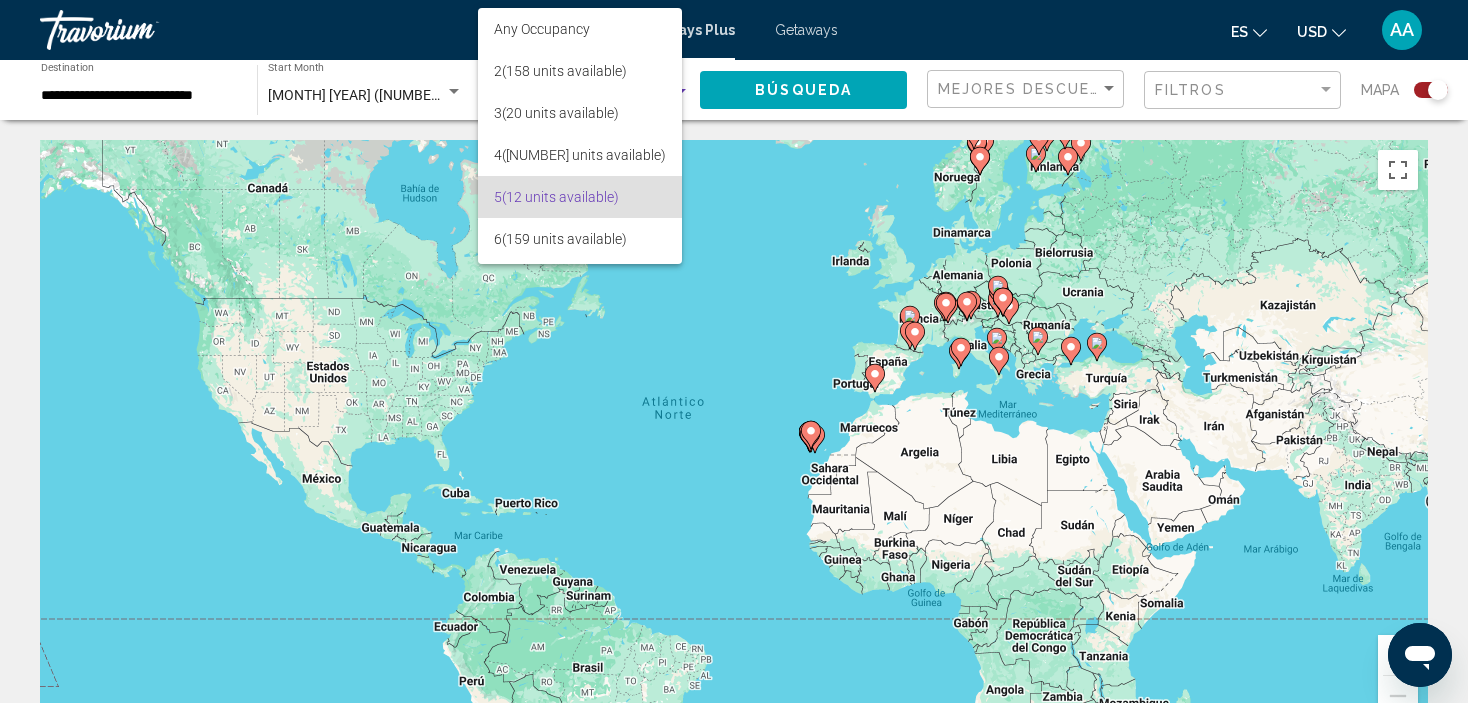 scroll, scrollTop: 100, scrollLeft: 0, axis: vertical 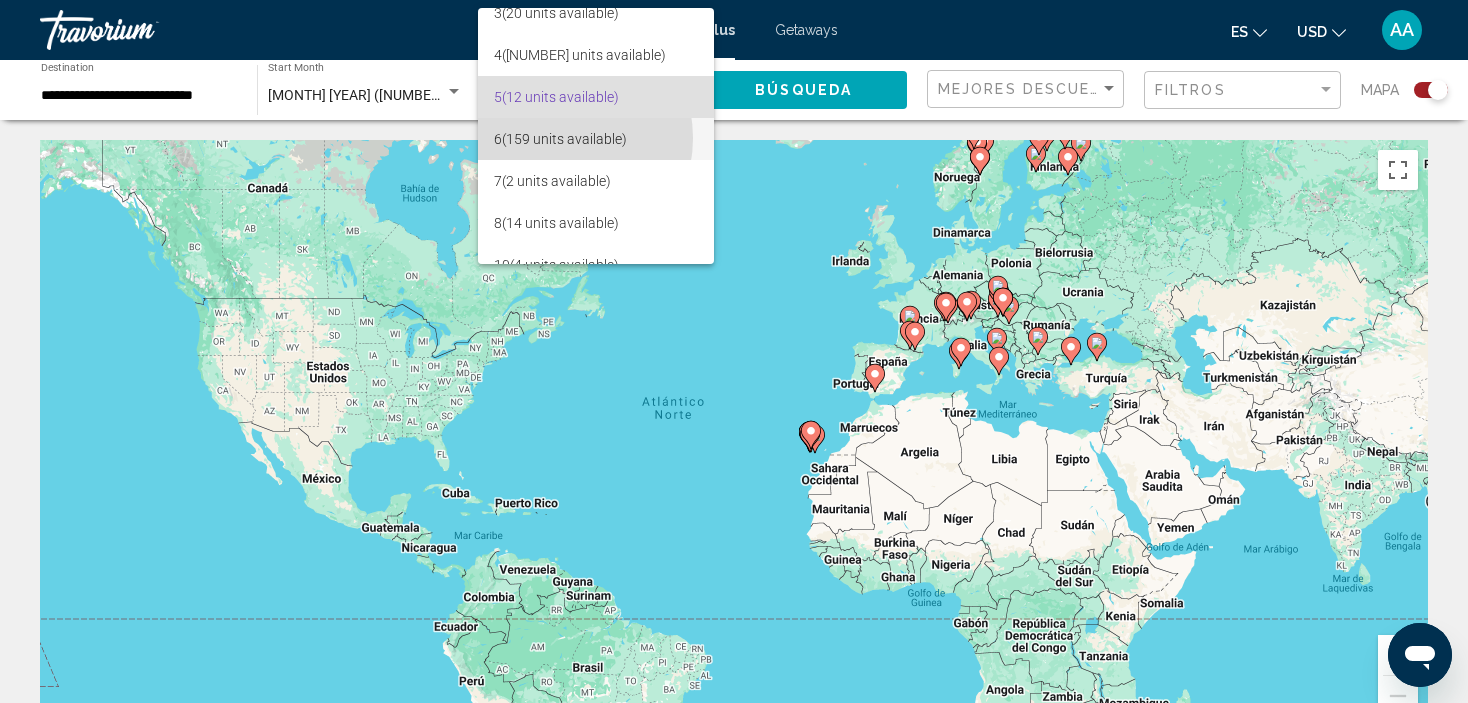 click on "6  (159 units available)" at bounding box center [596, 139] 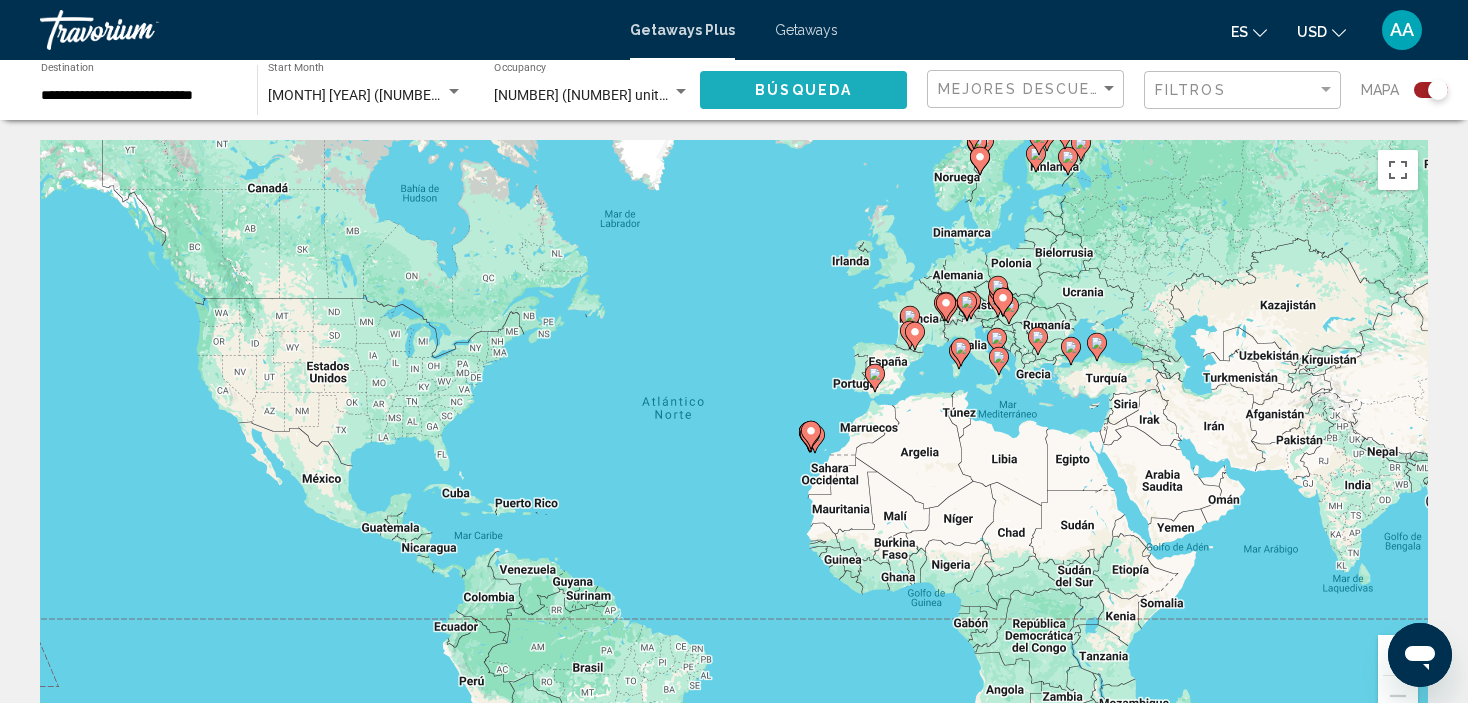 click on "Búsqueda" 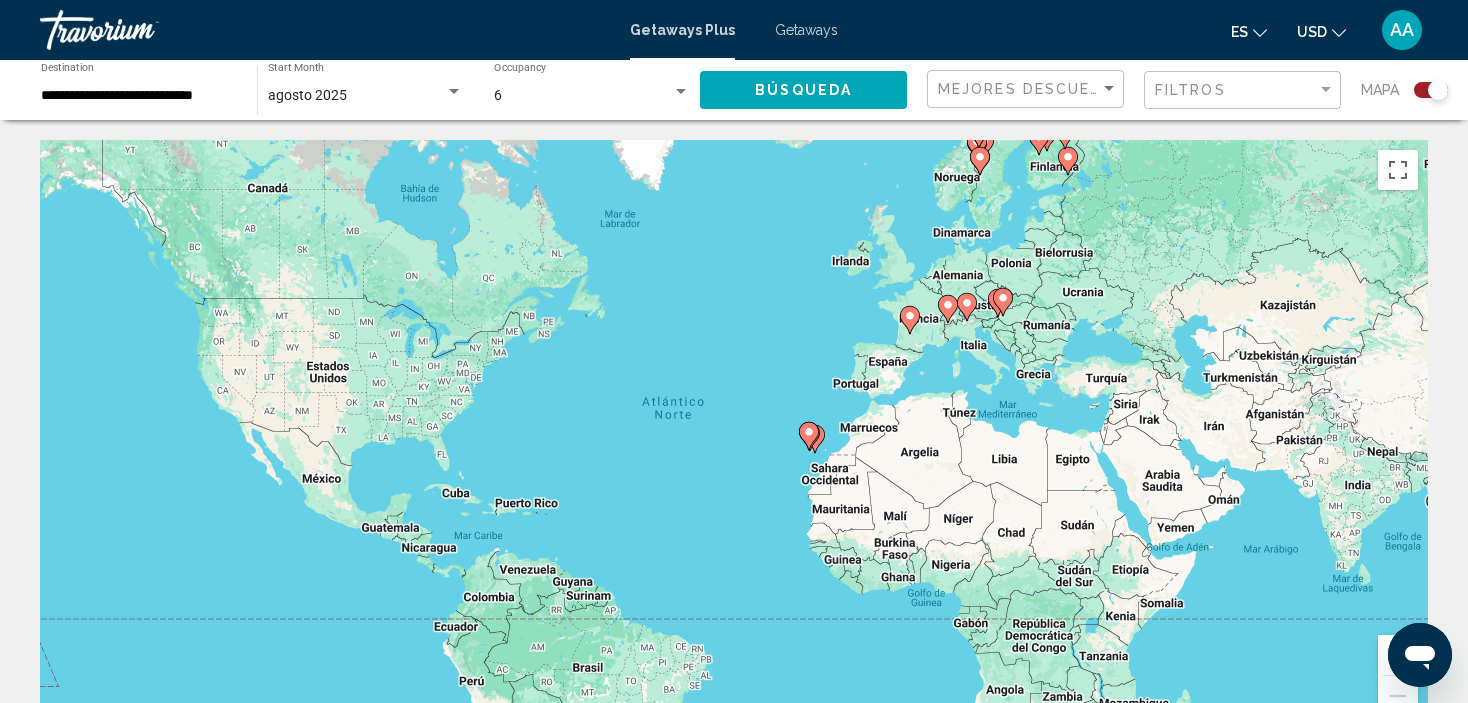 click 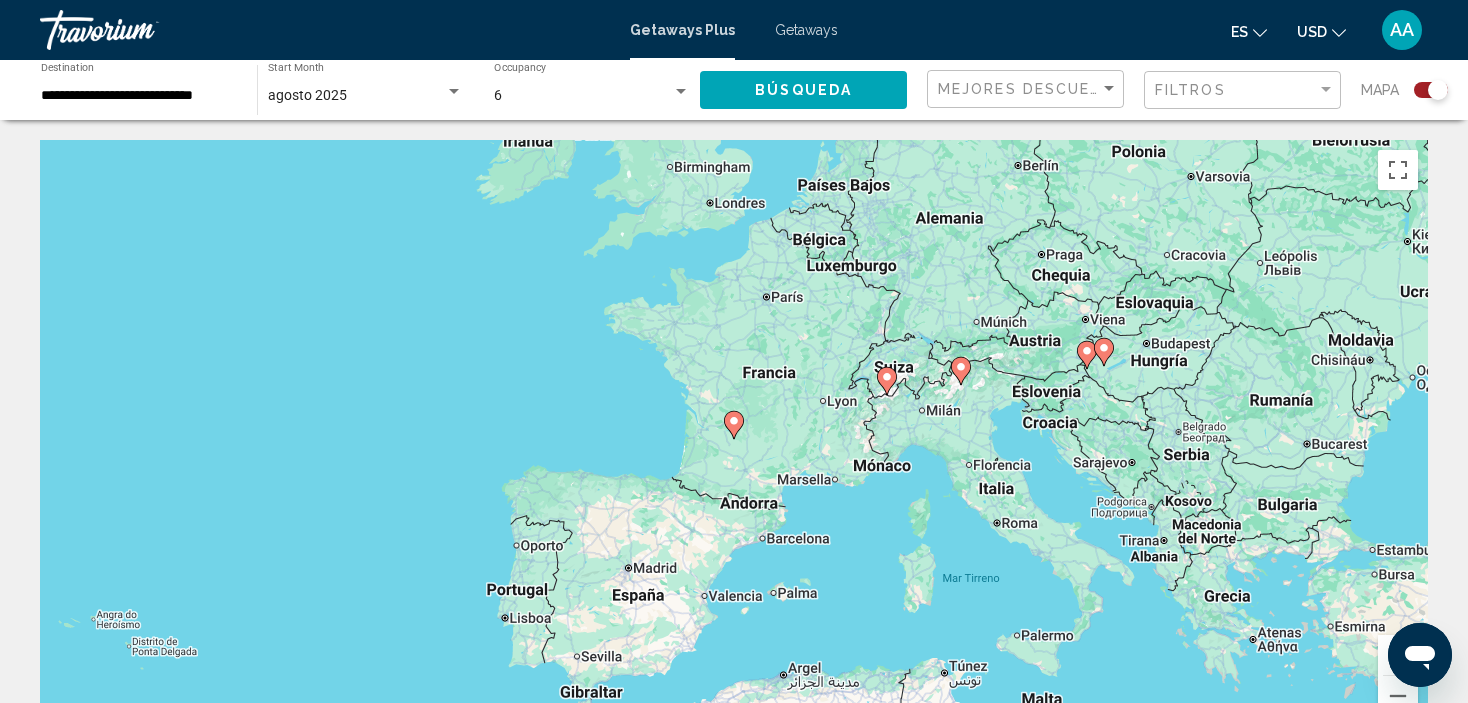 click 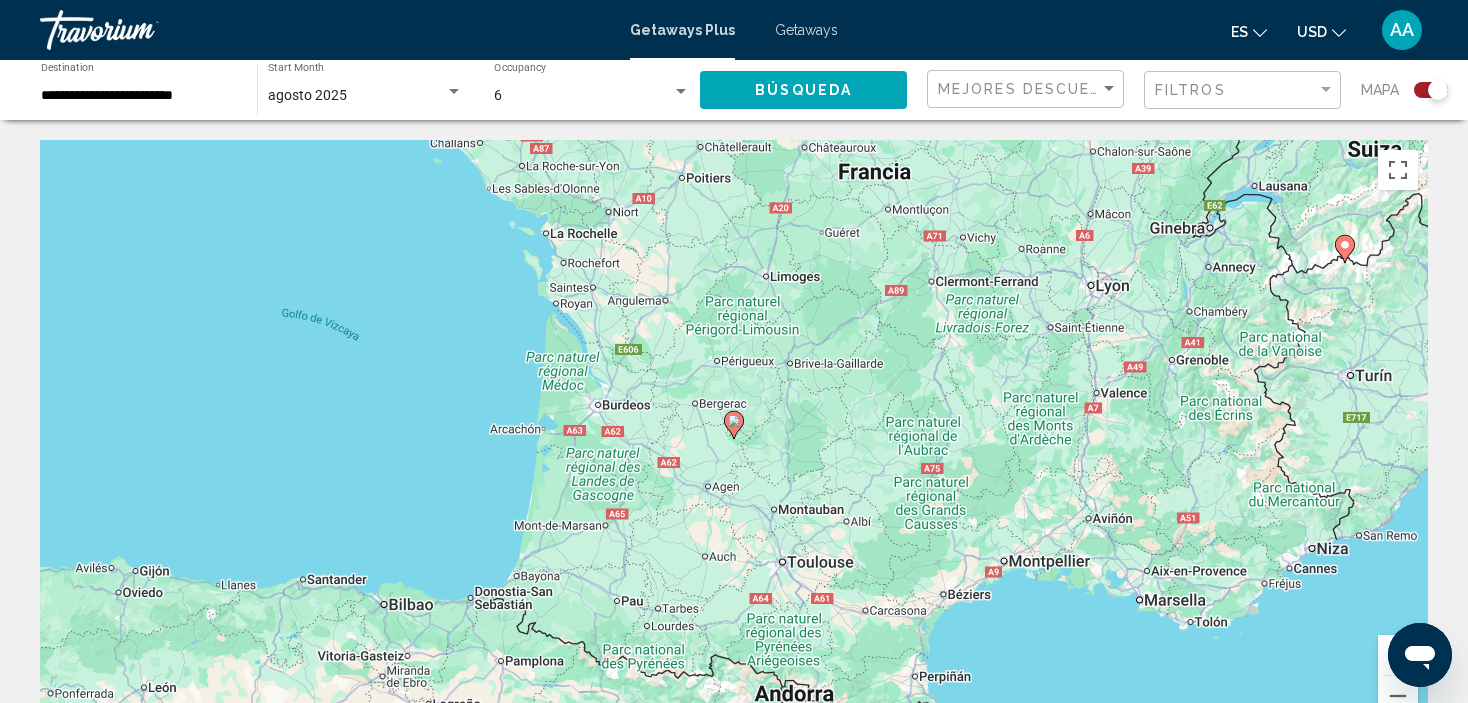 click 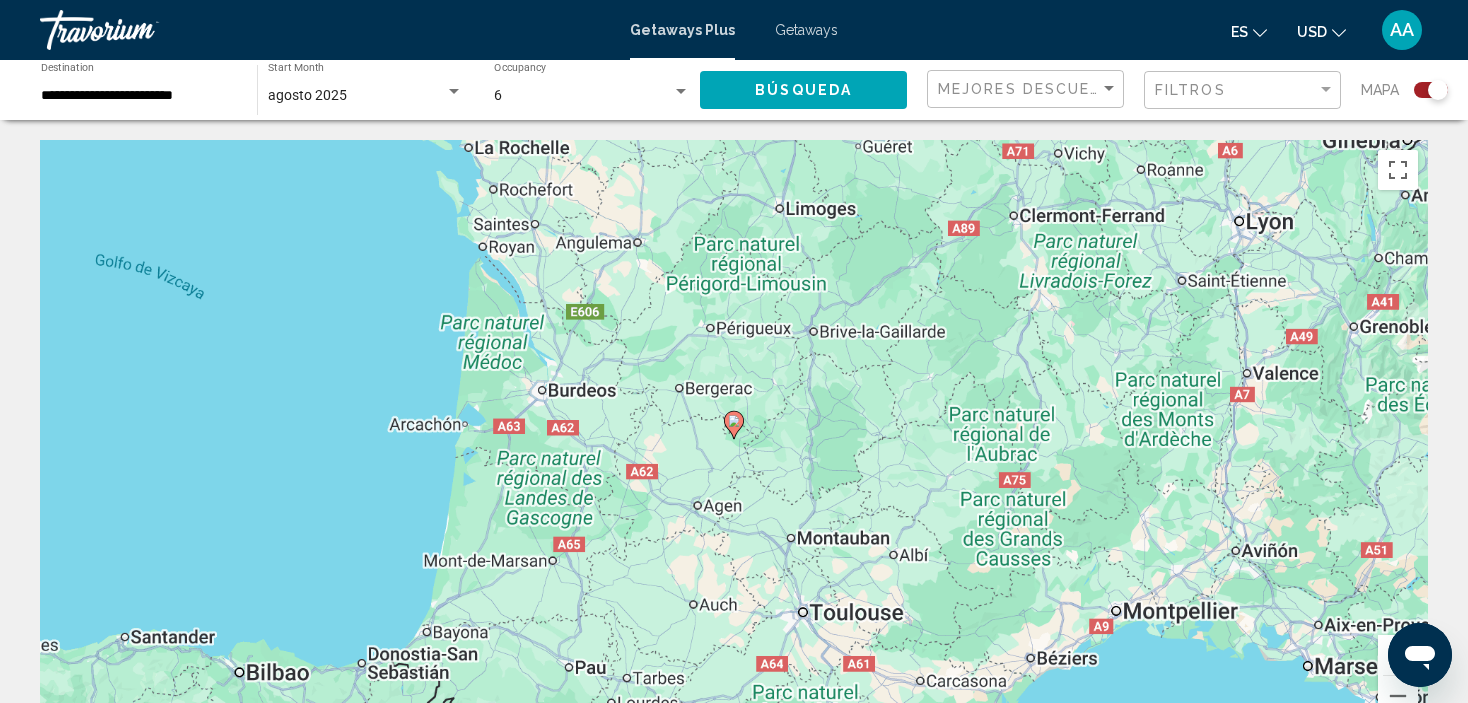 click 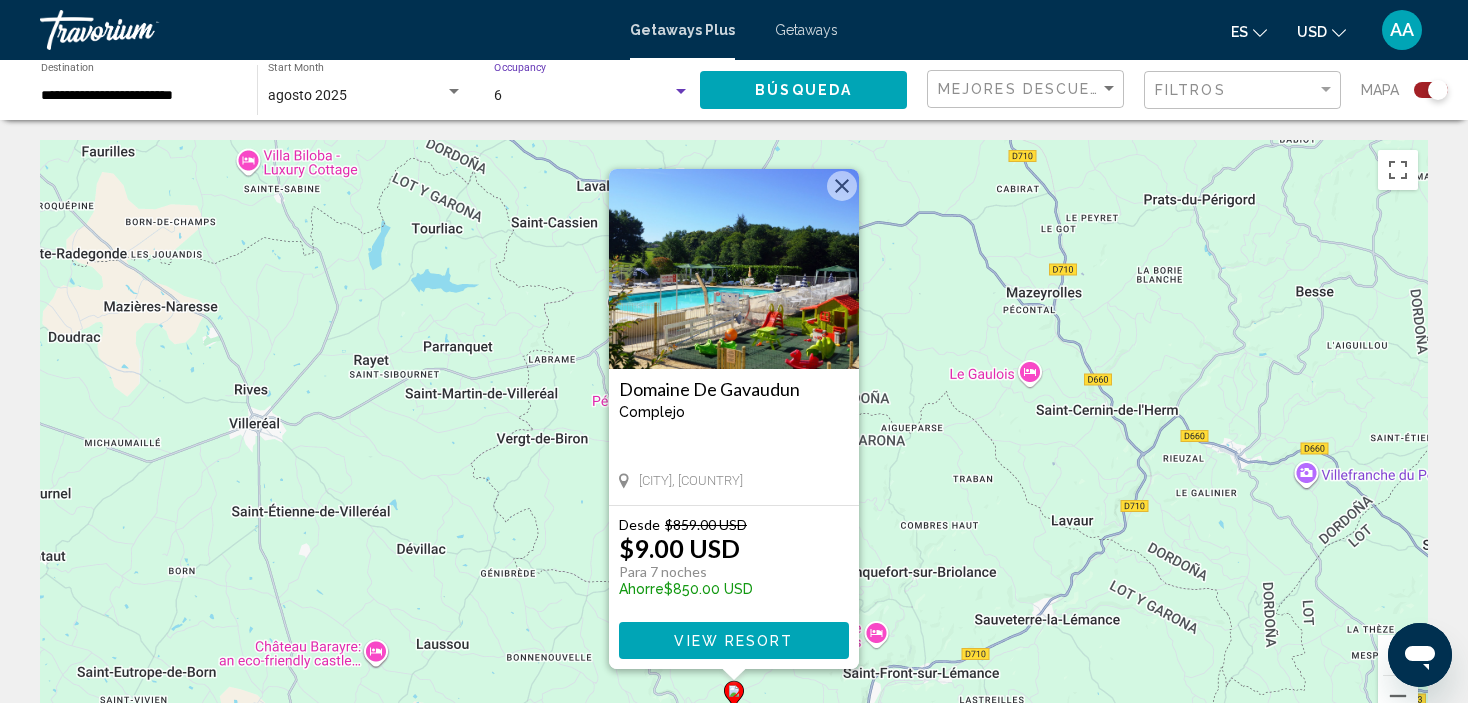 click at bounding box center [681, 91] 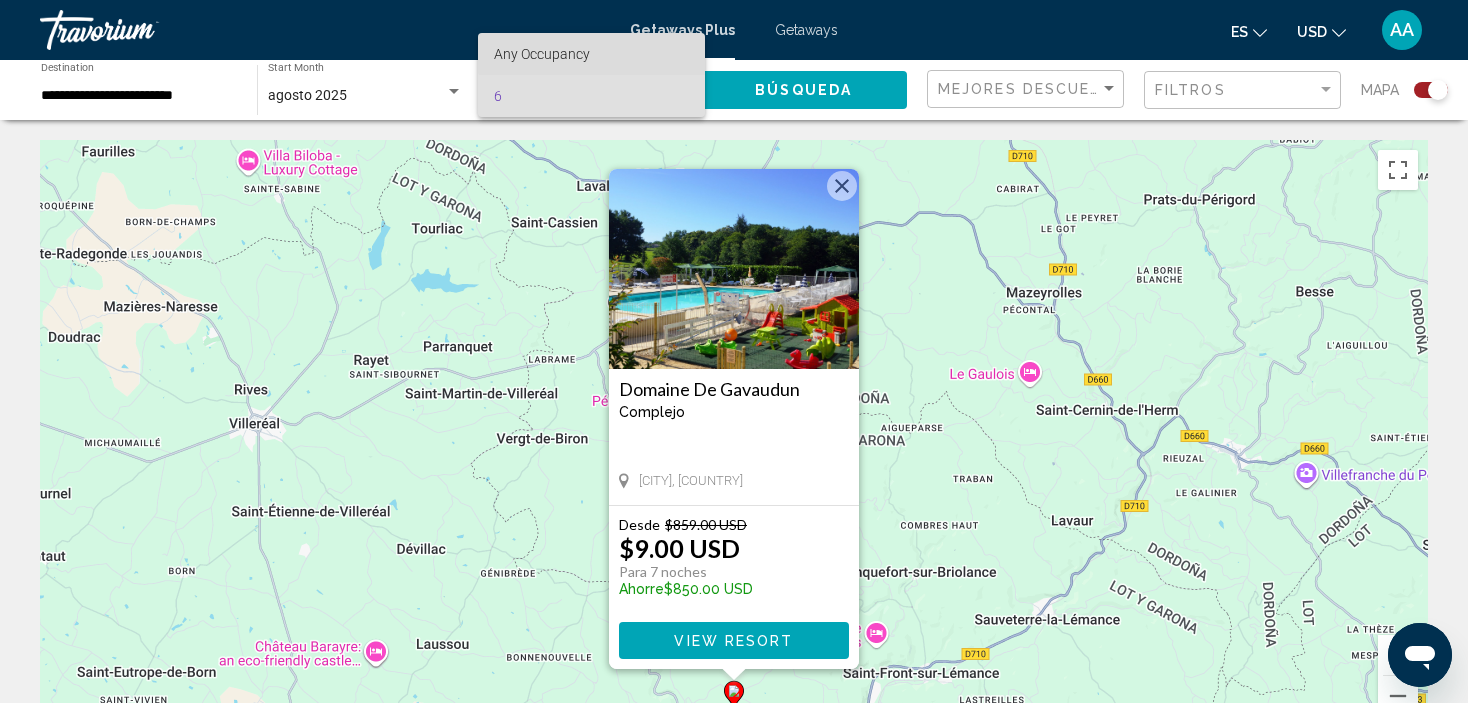 click on "Any Occupancy" at bounding box center [592, 54] 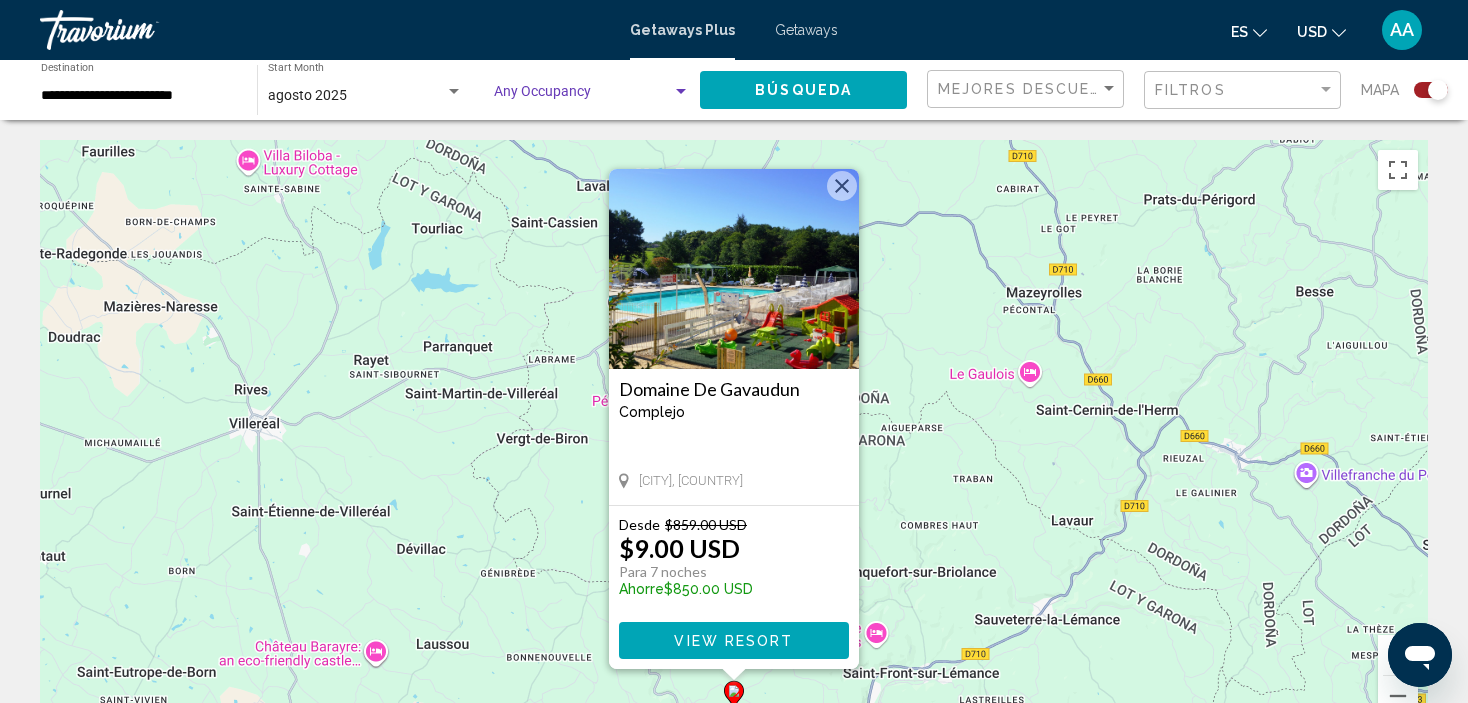 click at bounding box center [681, 92] 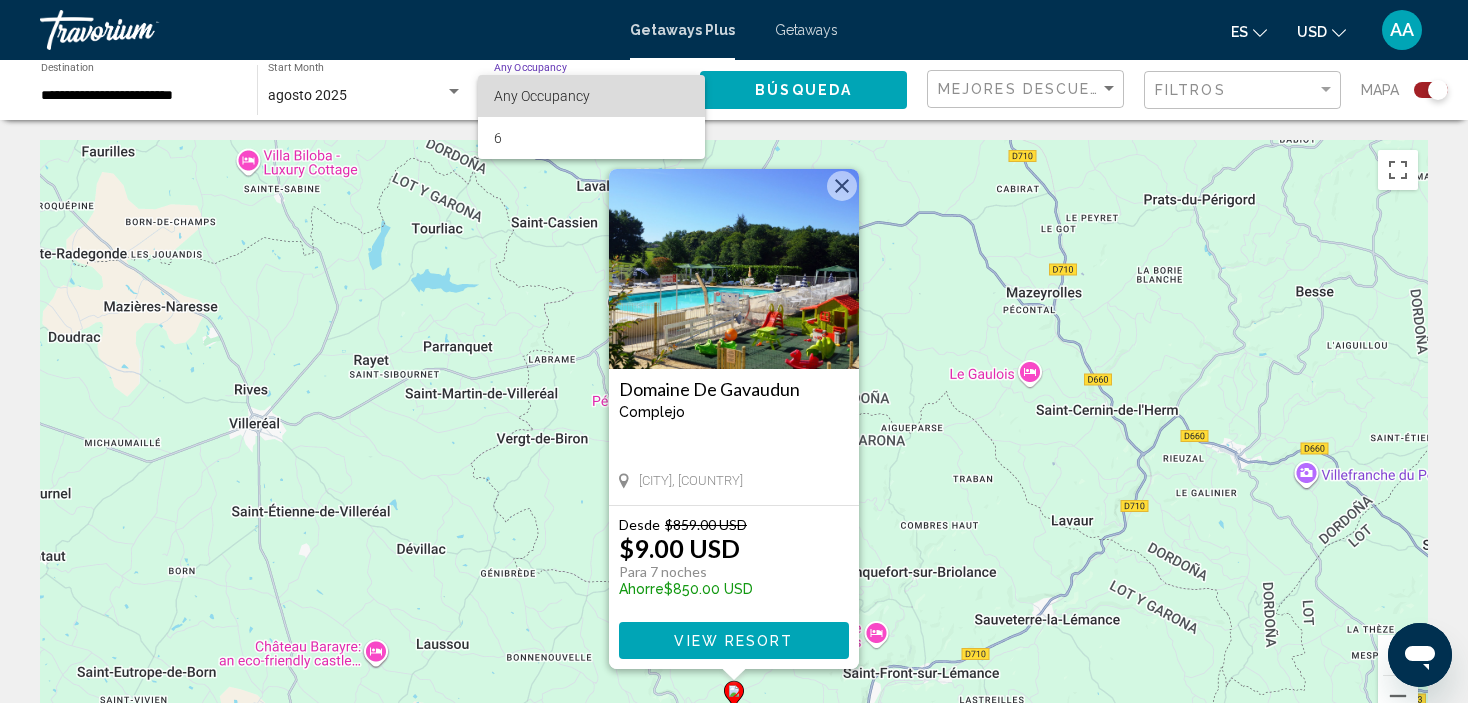 click on "Any Occupancy" at bounding box center [592, 96] 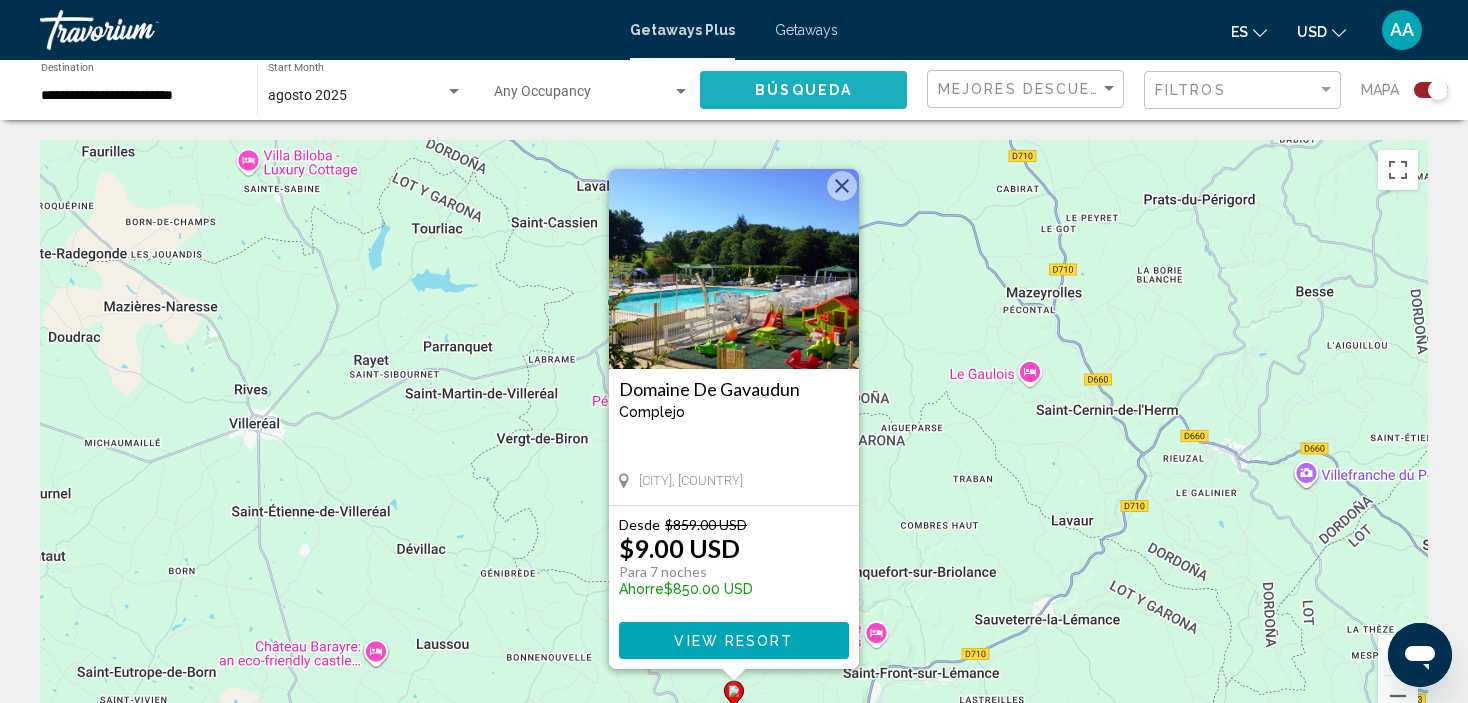 click on "Búsqueda" 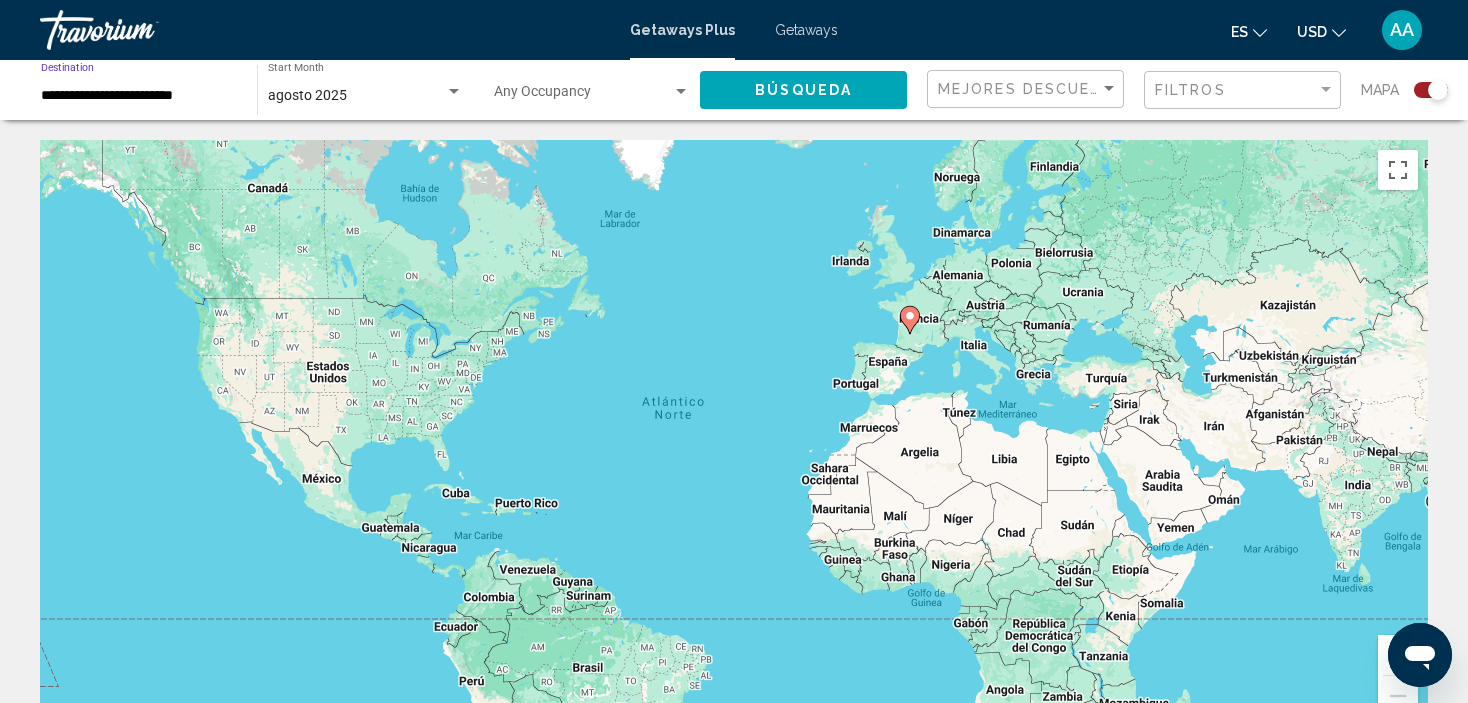 click on "**********" at bounding box center [139, 96] 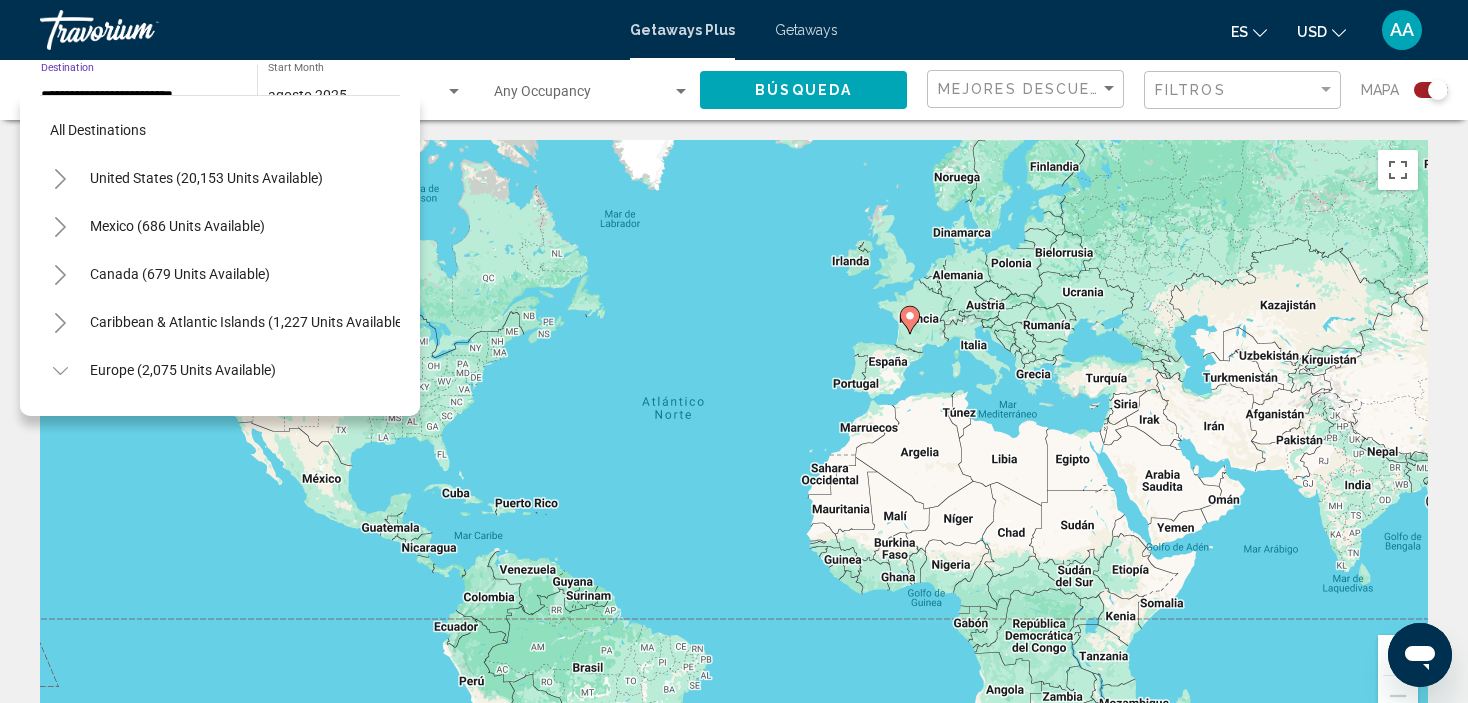 scroll, scrollTop: 414, scrollLeft: 0, axis: vertical 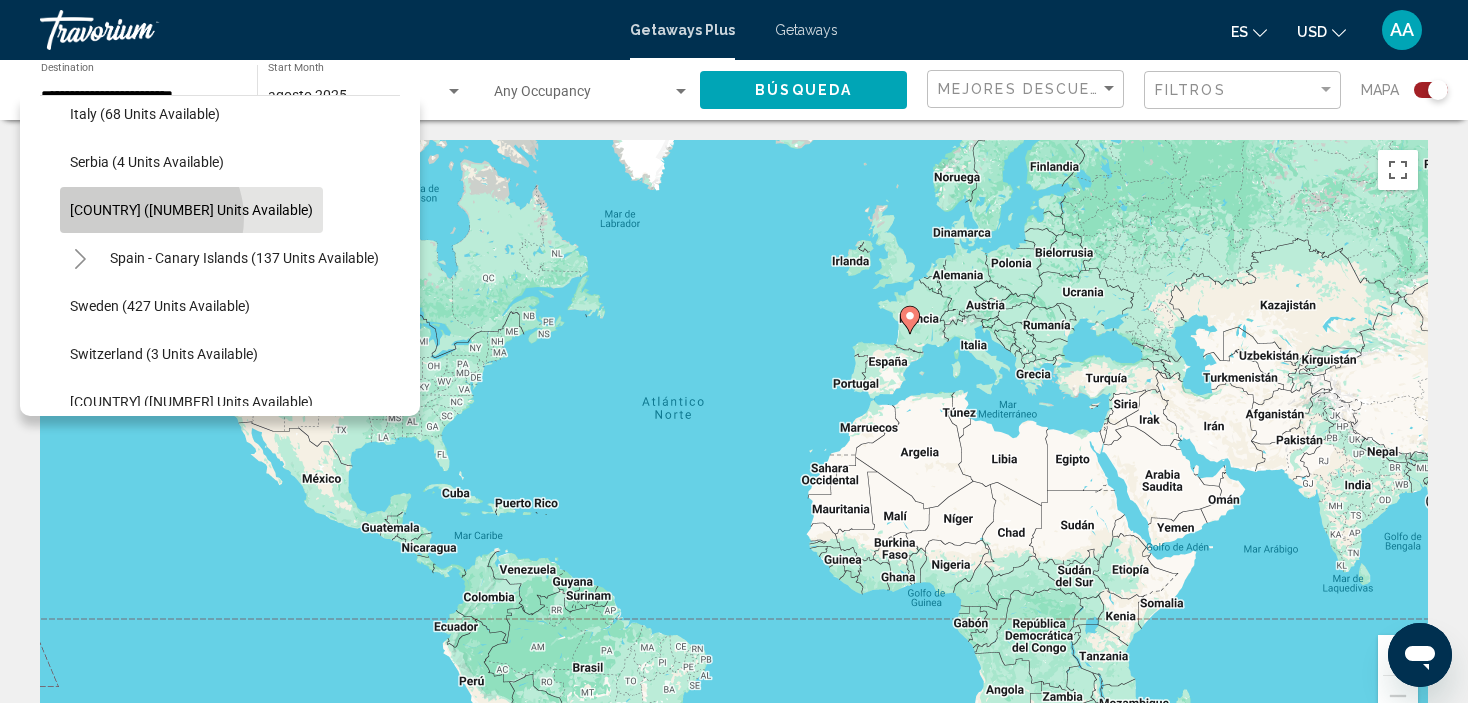 click on "[COUNTRY] ([NUM] units available)" 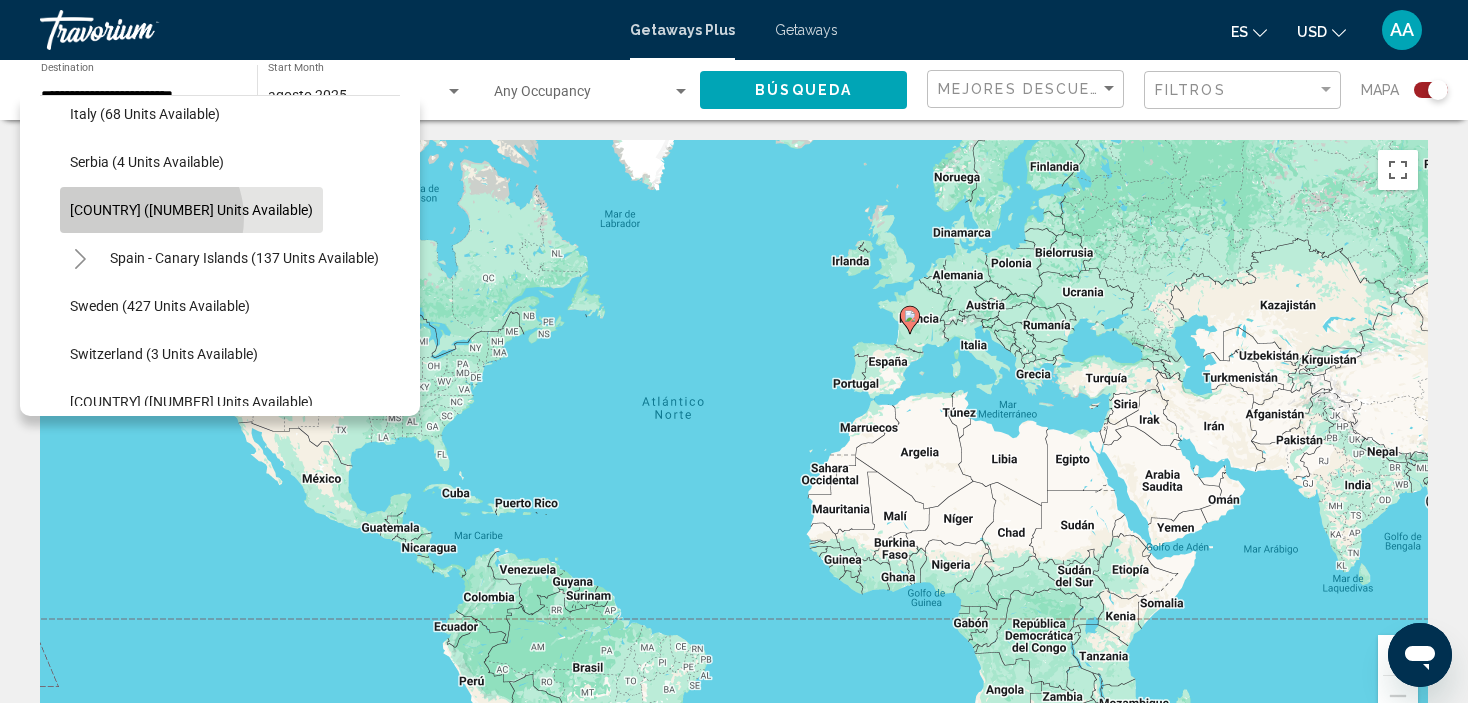 type on "**********" 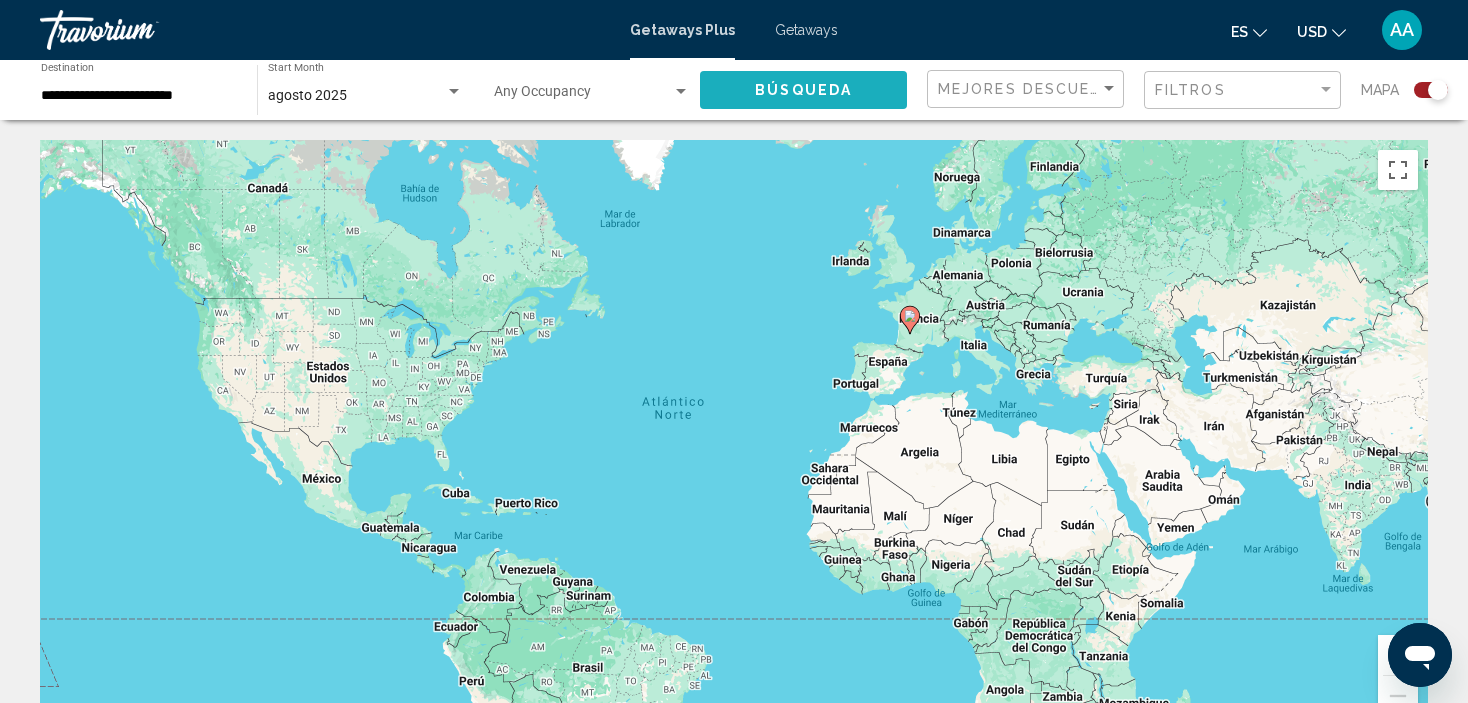 click on "Búsqueda" 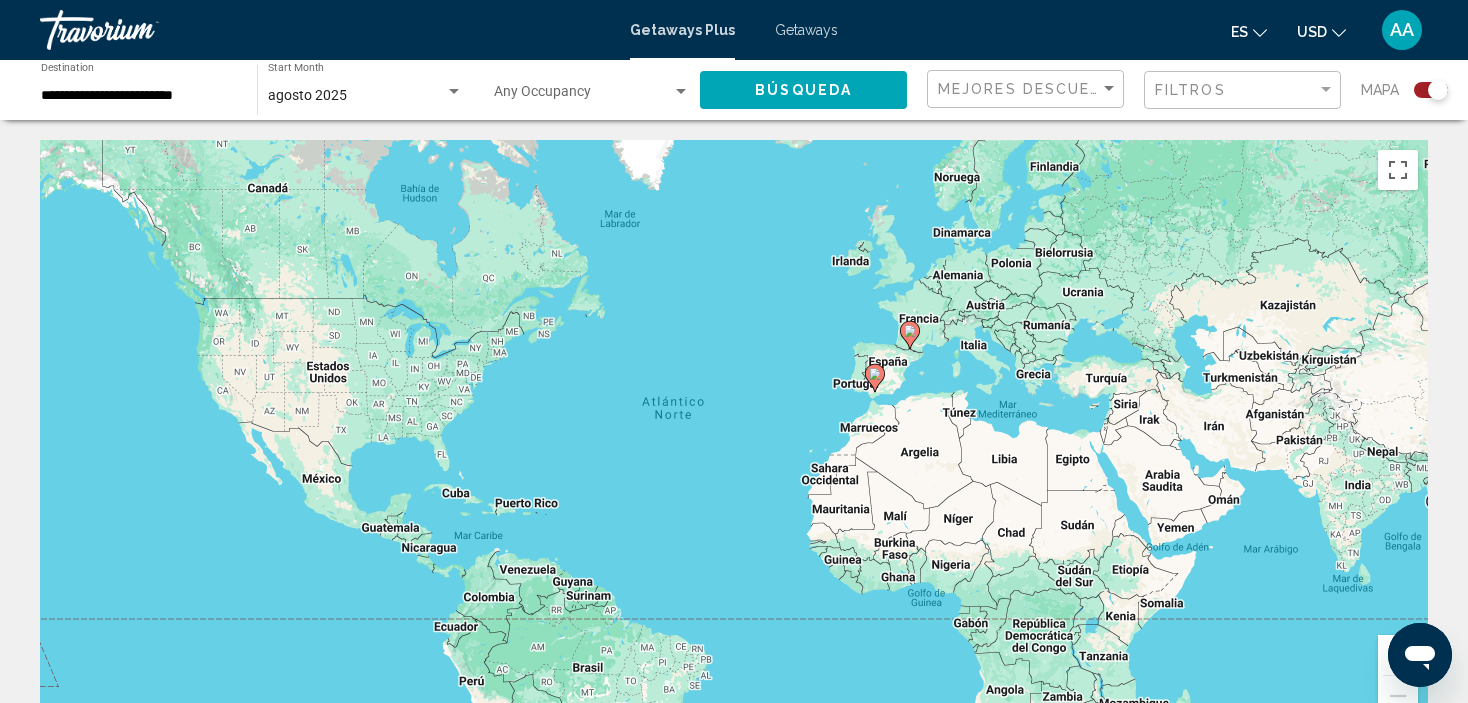 click at bounding box center (875, 378) 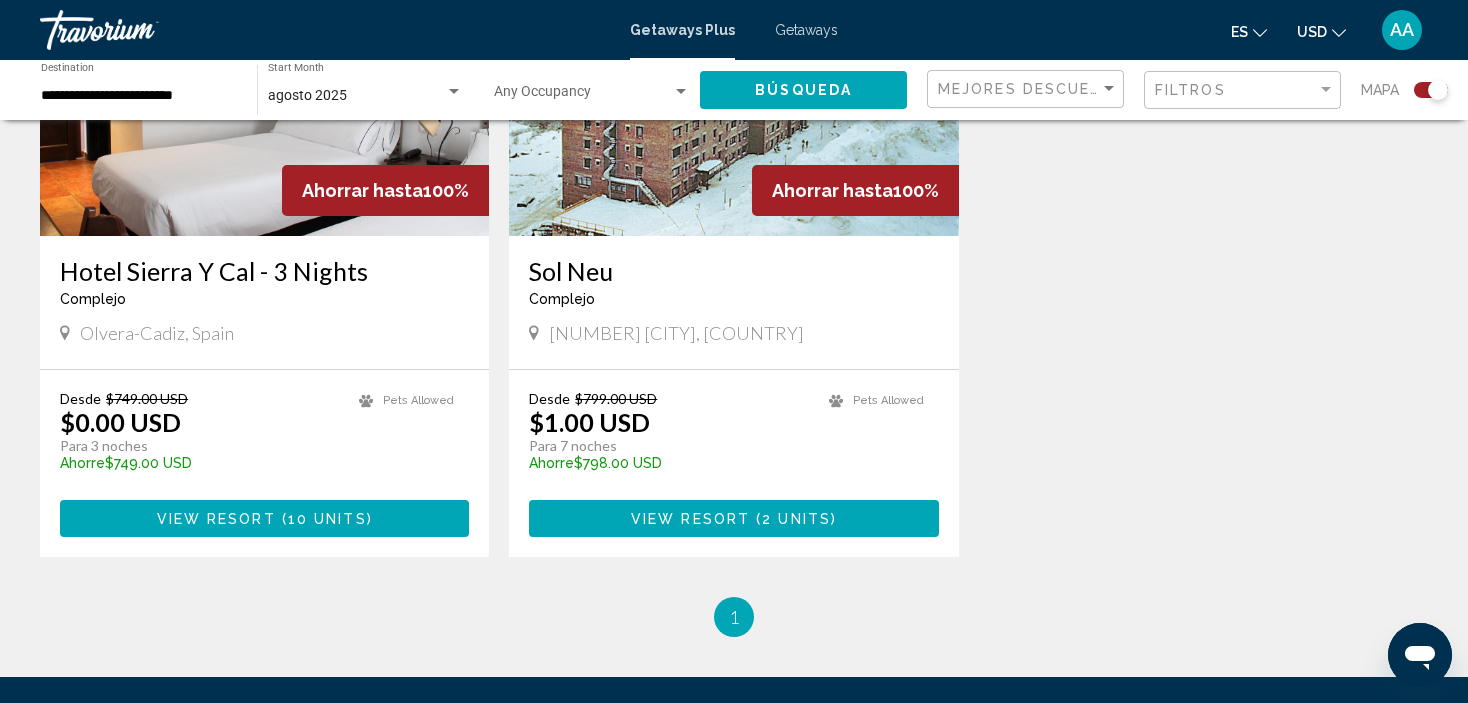 scroll, scrollTop: 892, scrollLeft: 0, axis: vertical 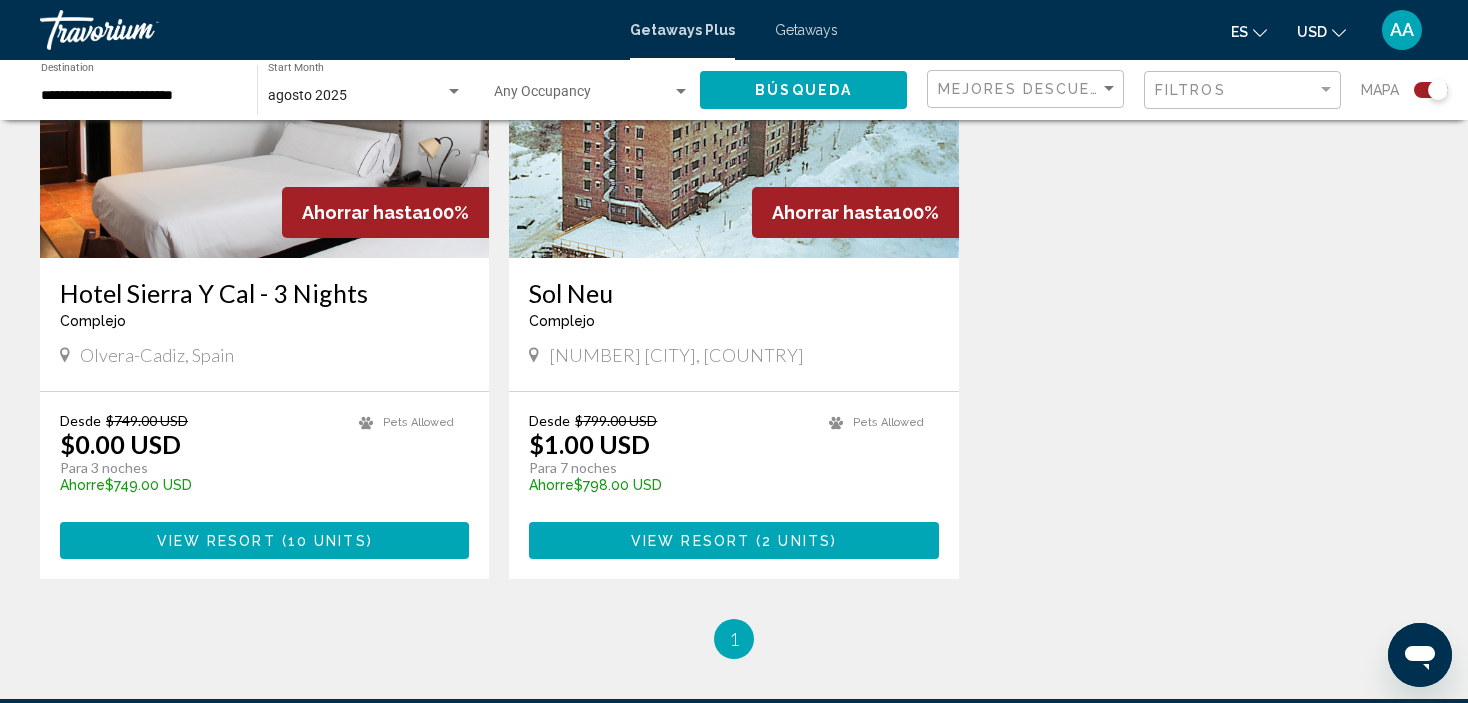 click on "10 units" at bounding box center (327, 541) 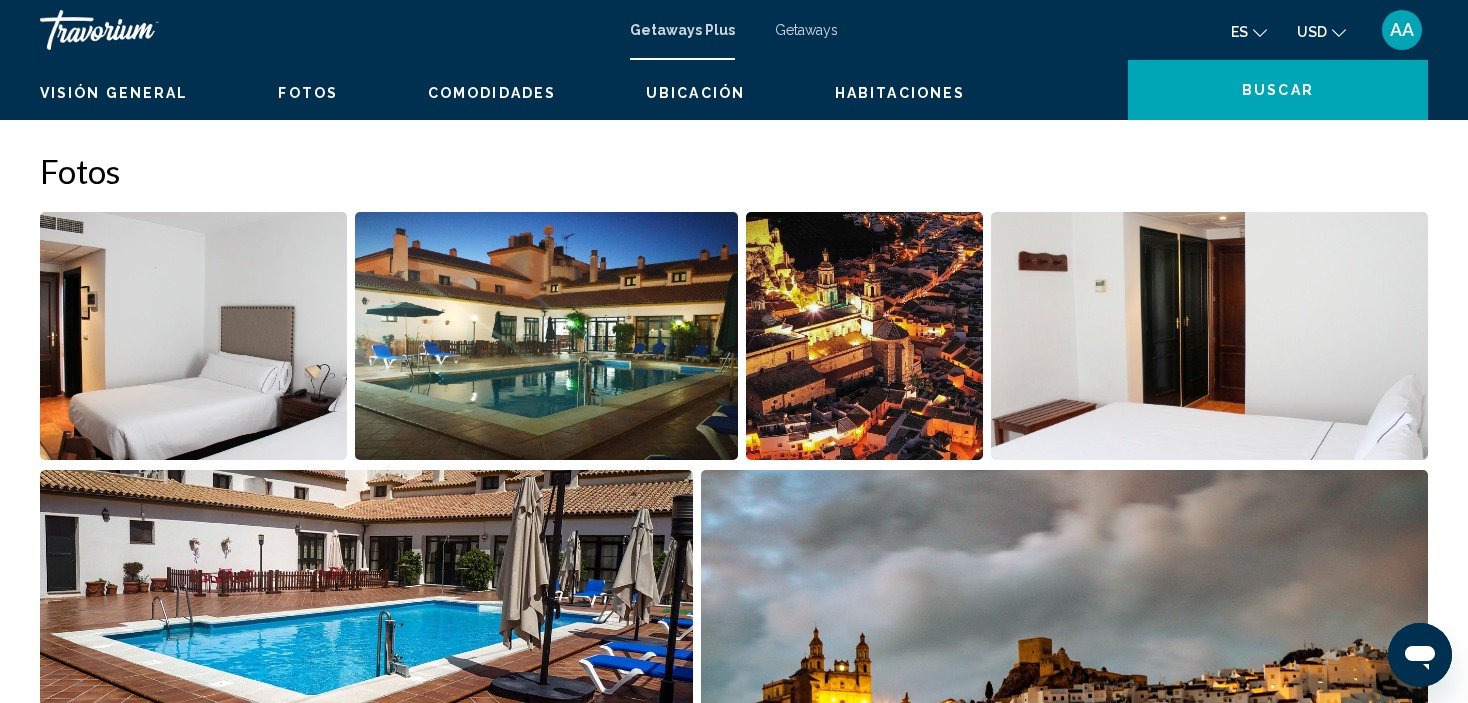 scroll, scrollTop: 8, scrollLeft: 0, axis: vertical 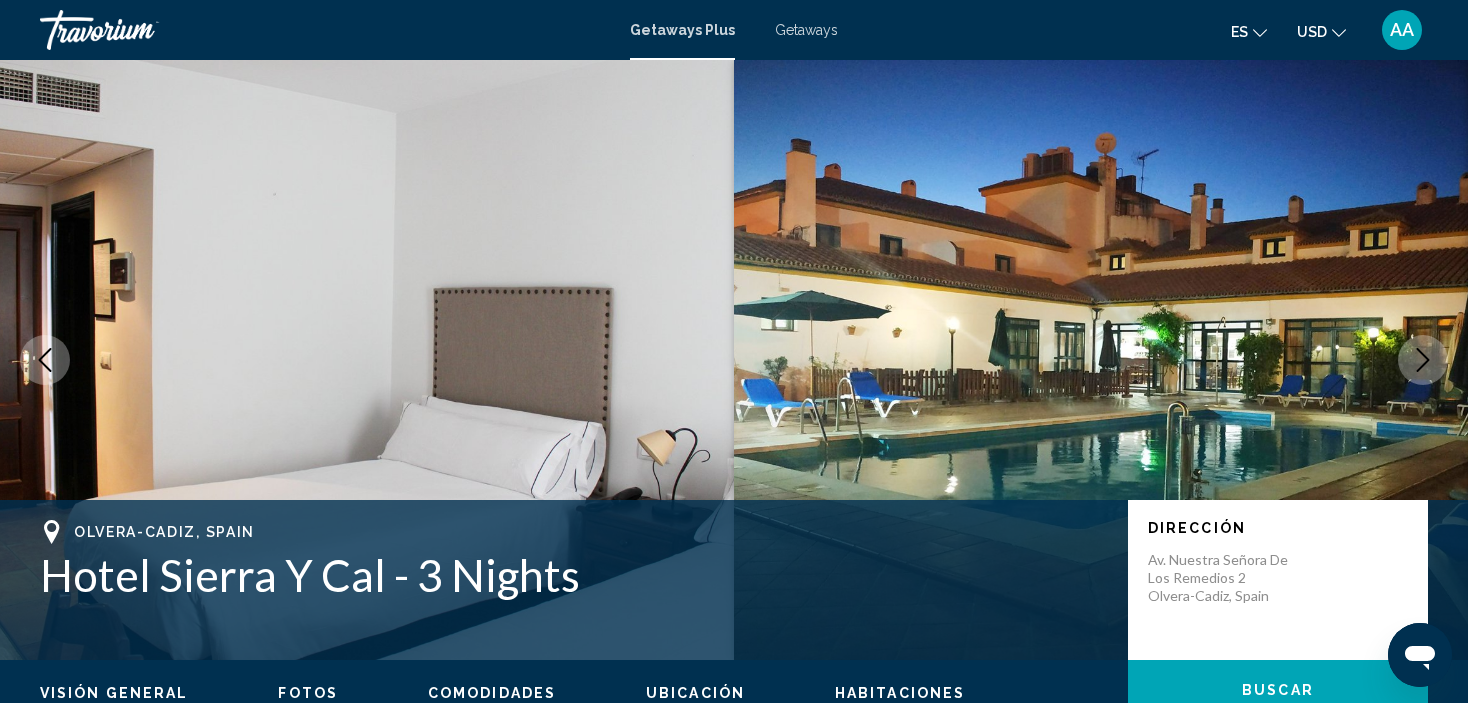 click 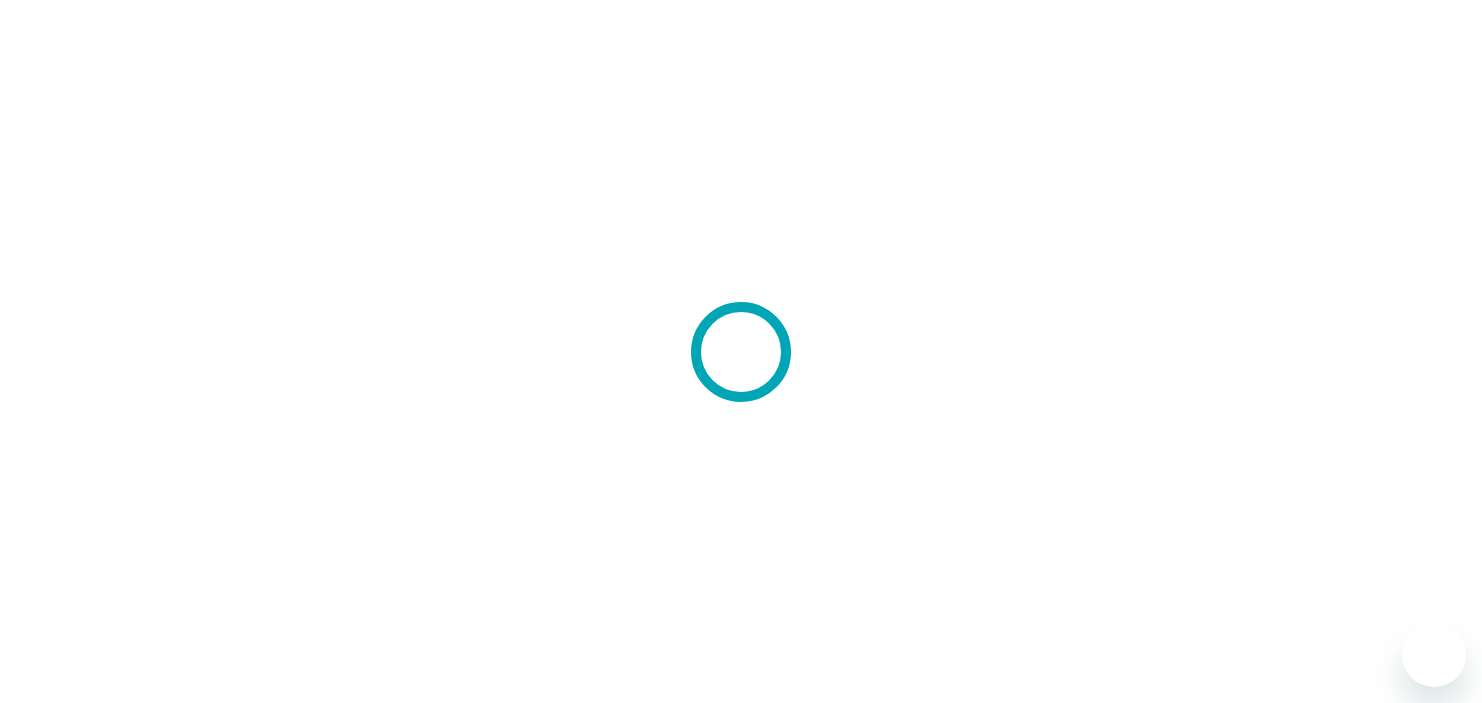 scroll, scrollTop: 0, scrollLeft: 0, axis: both 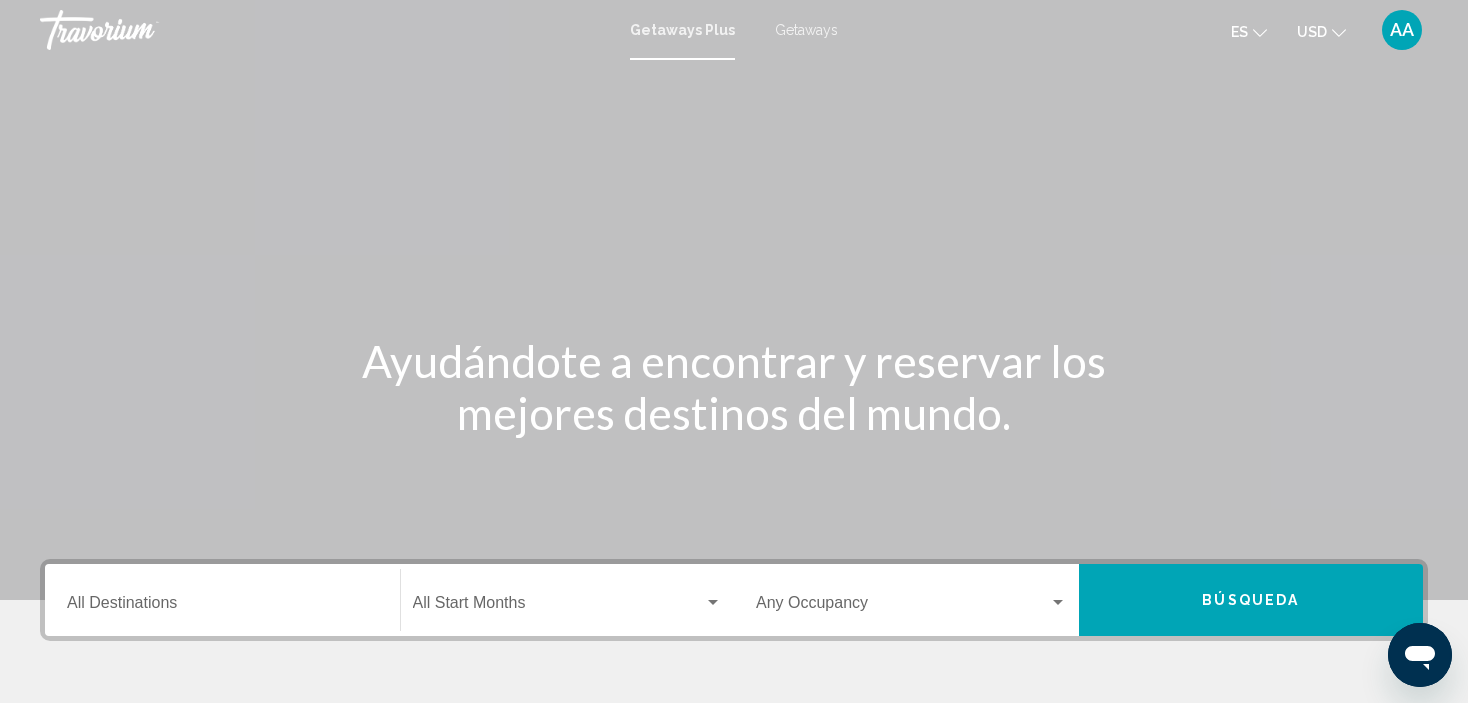 click on "Start Month All Start Months" 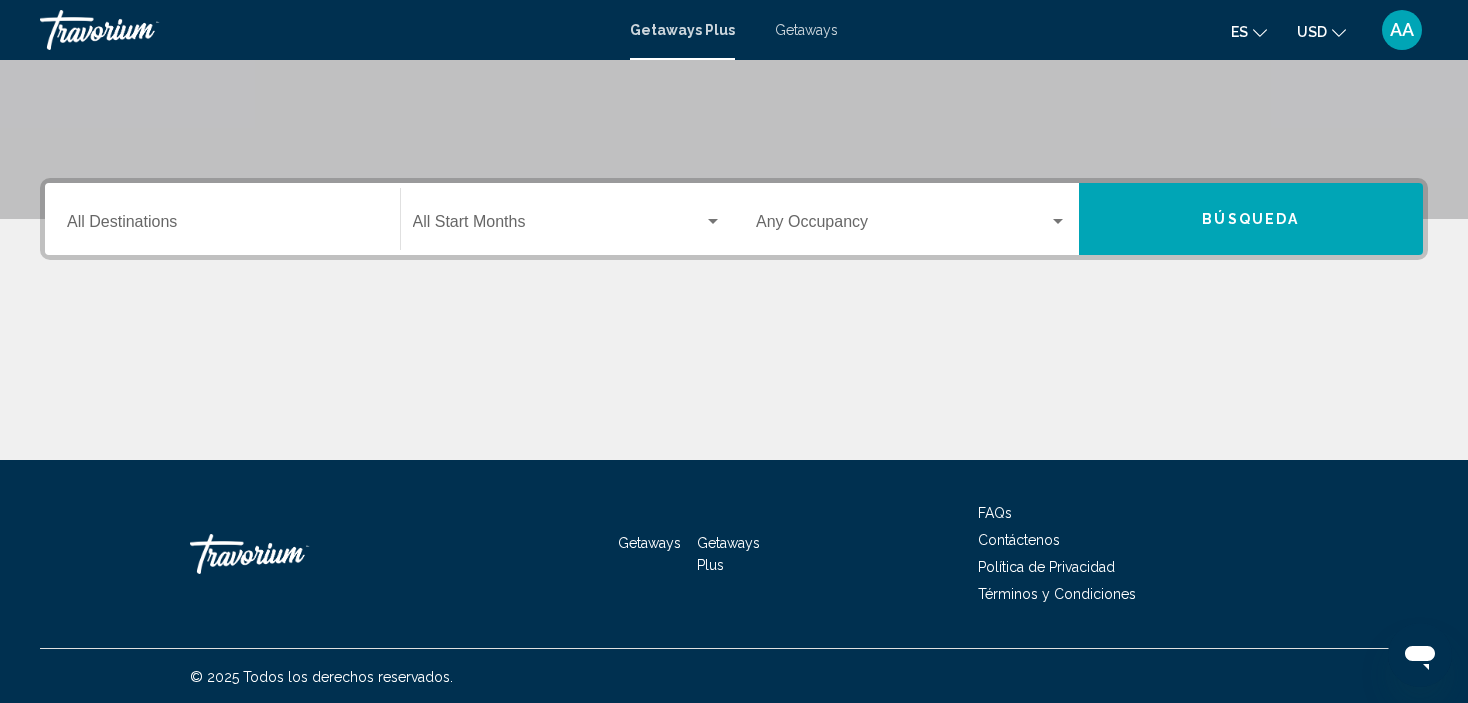 scroll, scrollTop: 382, scrollLeft: 0, axis: vertical 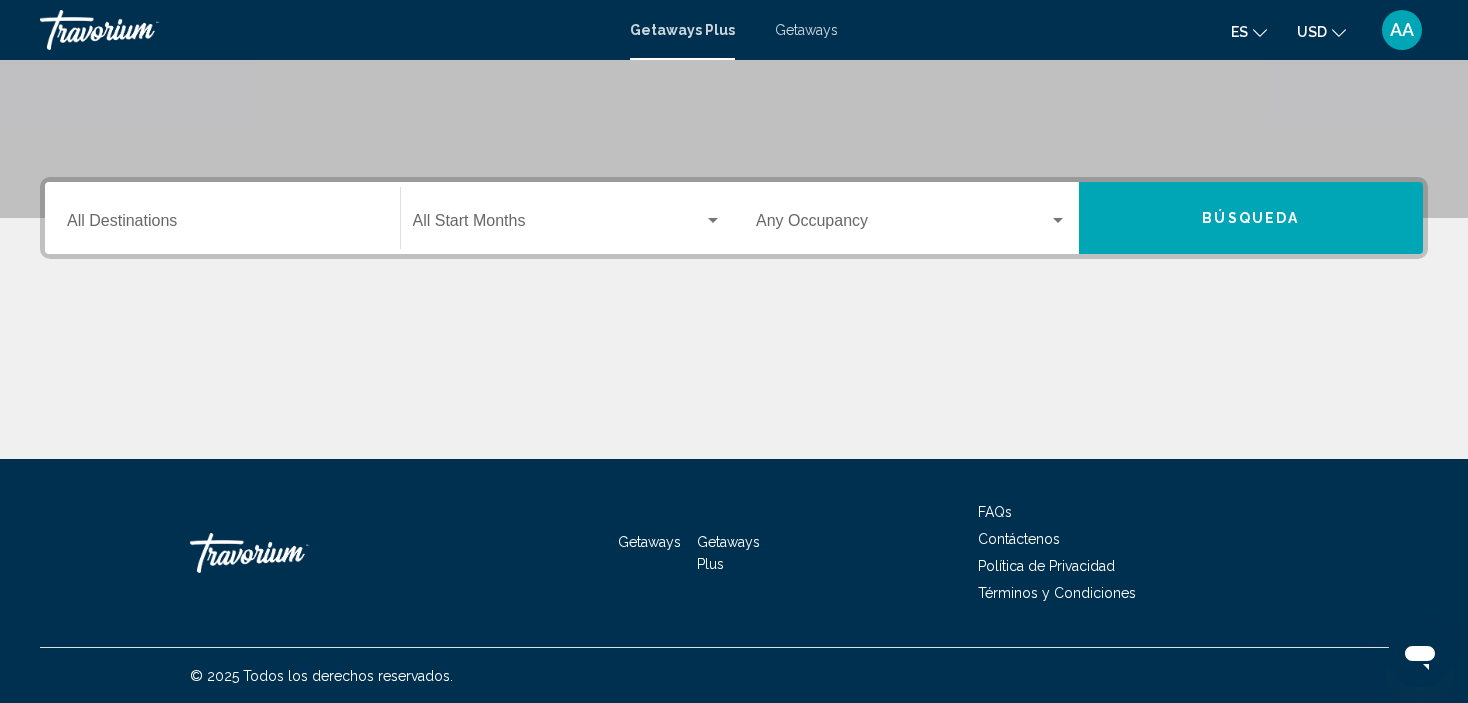 click at bounding box center (559, 225) 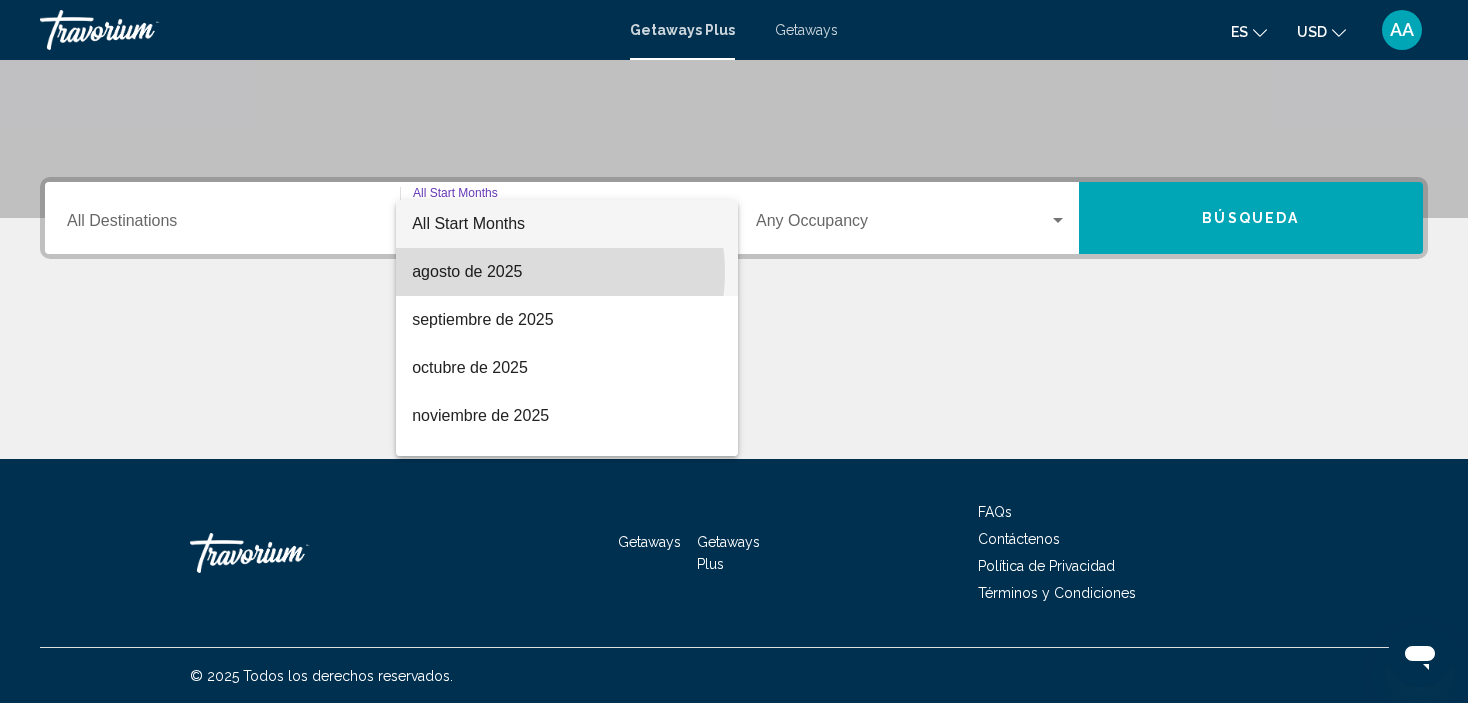 click on "agosto de 2025" at bounding box center (567, 272) 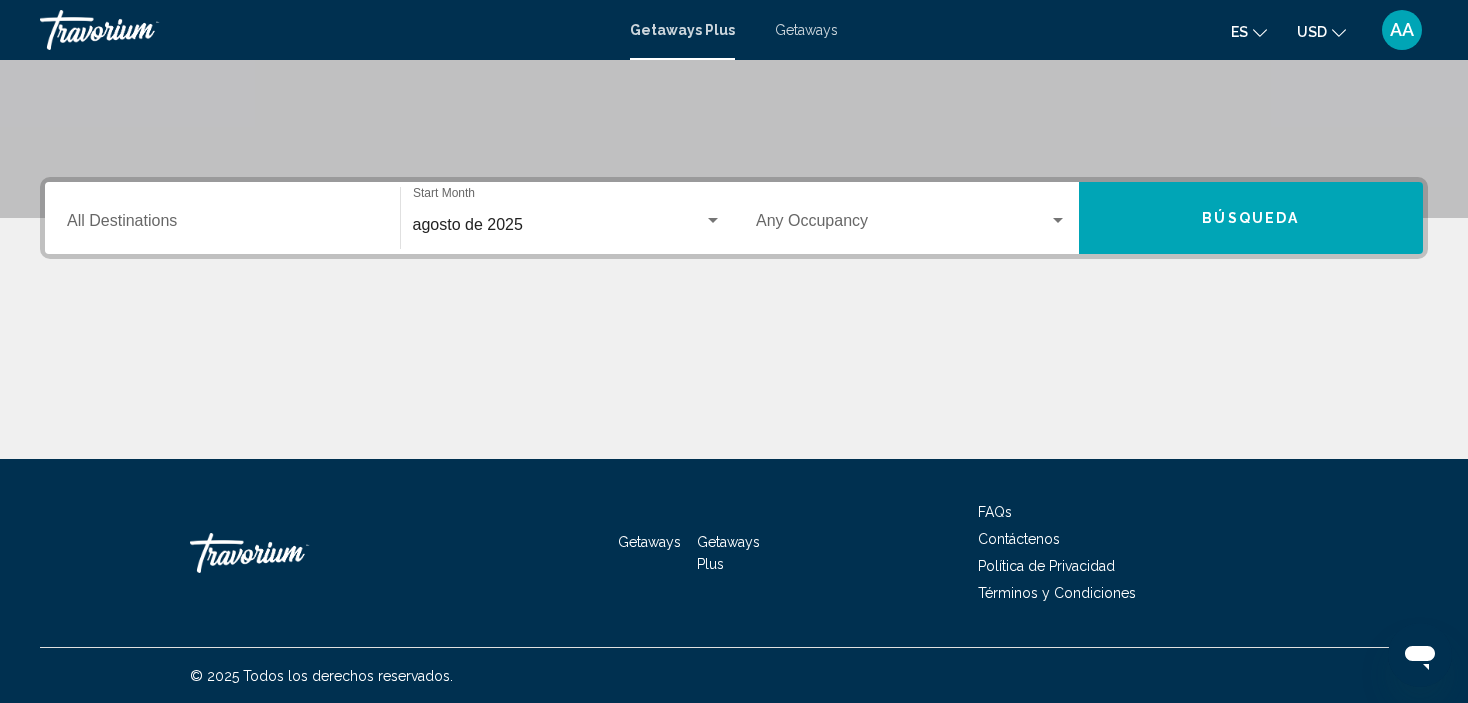 click on "Destination All Destinations" at bounding box center (222, 218) 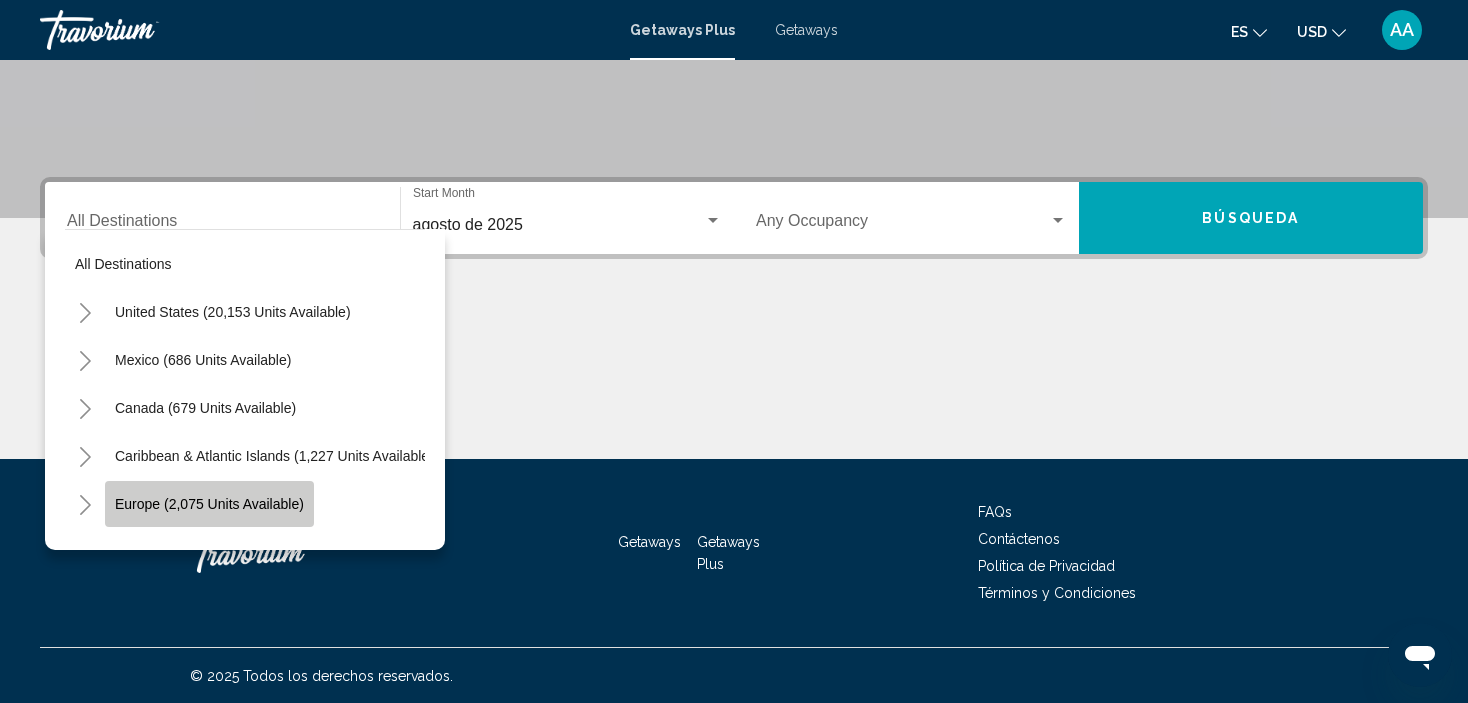click on "Europe (2,075 units available)" 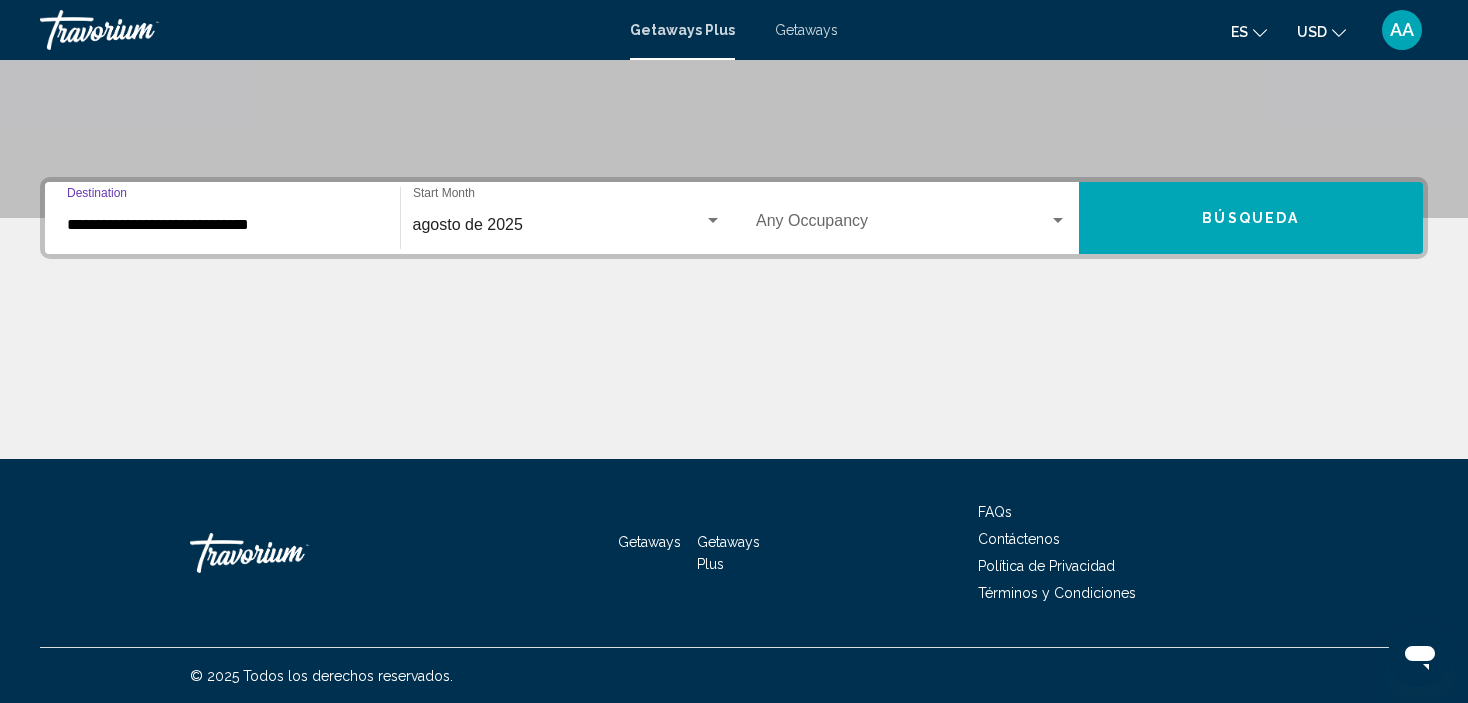click at bounding box center [902, 225] 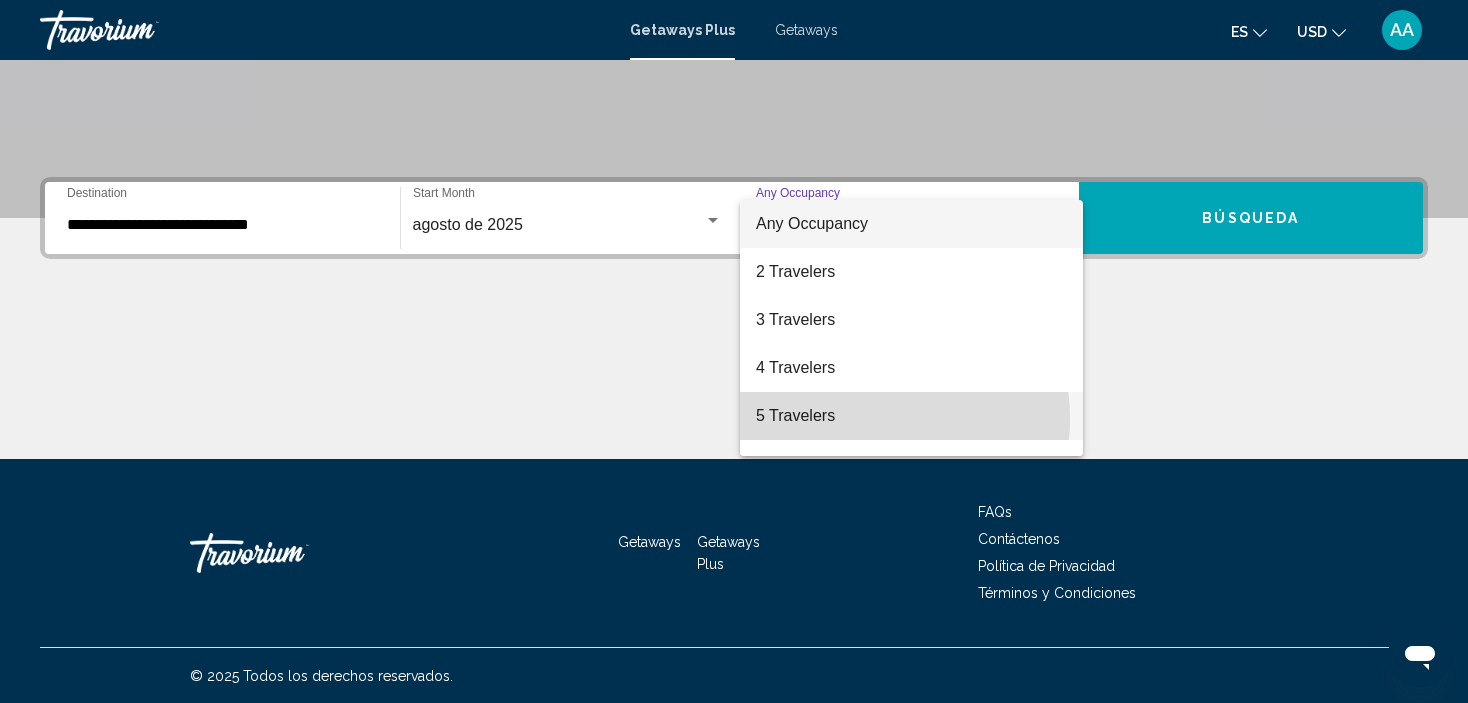 click on "5 Travelers" at bounding box center [911, 416] 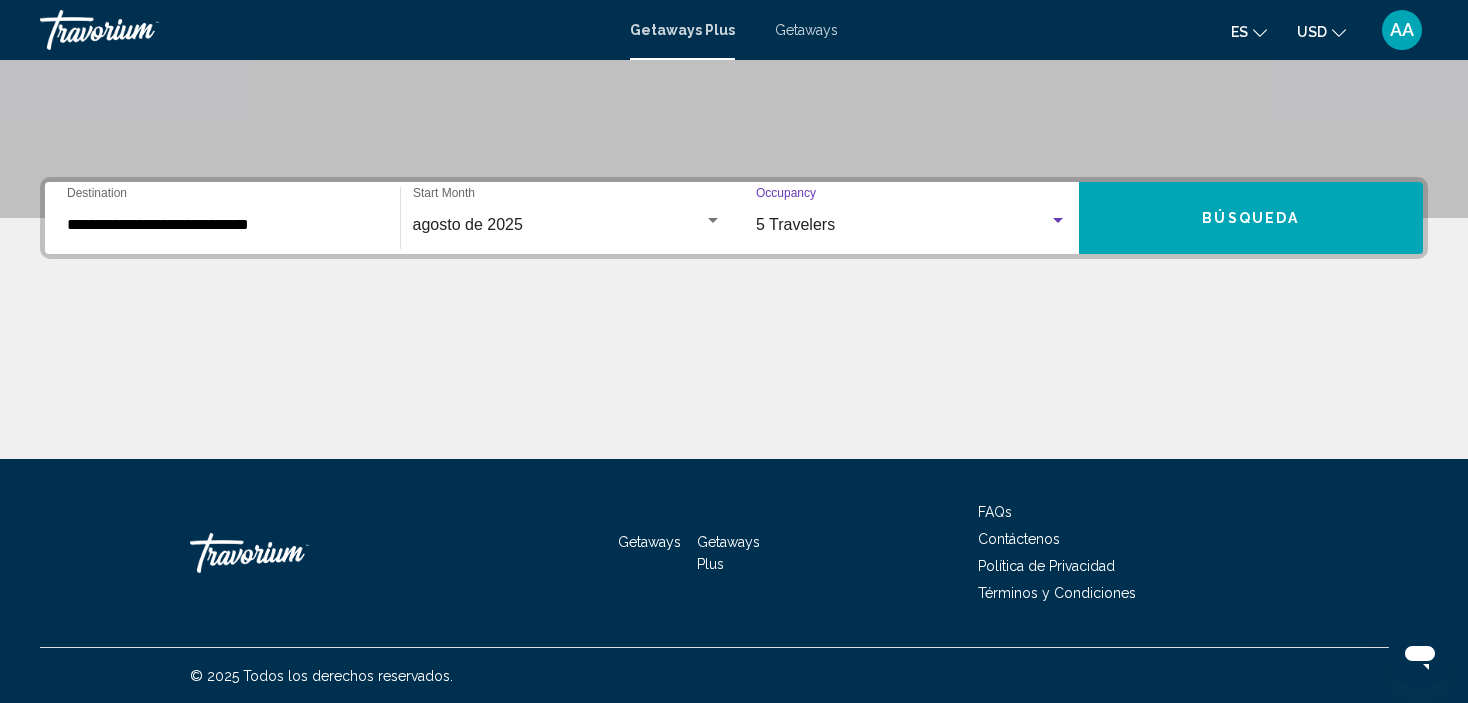 click on "Búsqueda" at bounding box center [1250, 219] 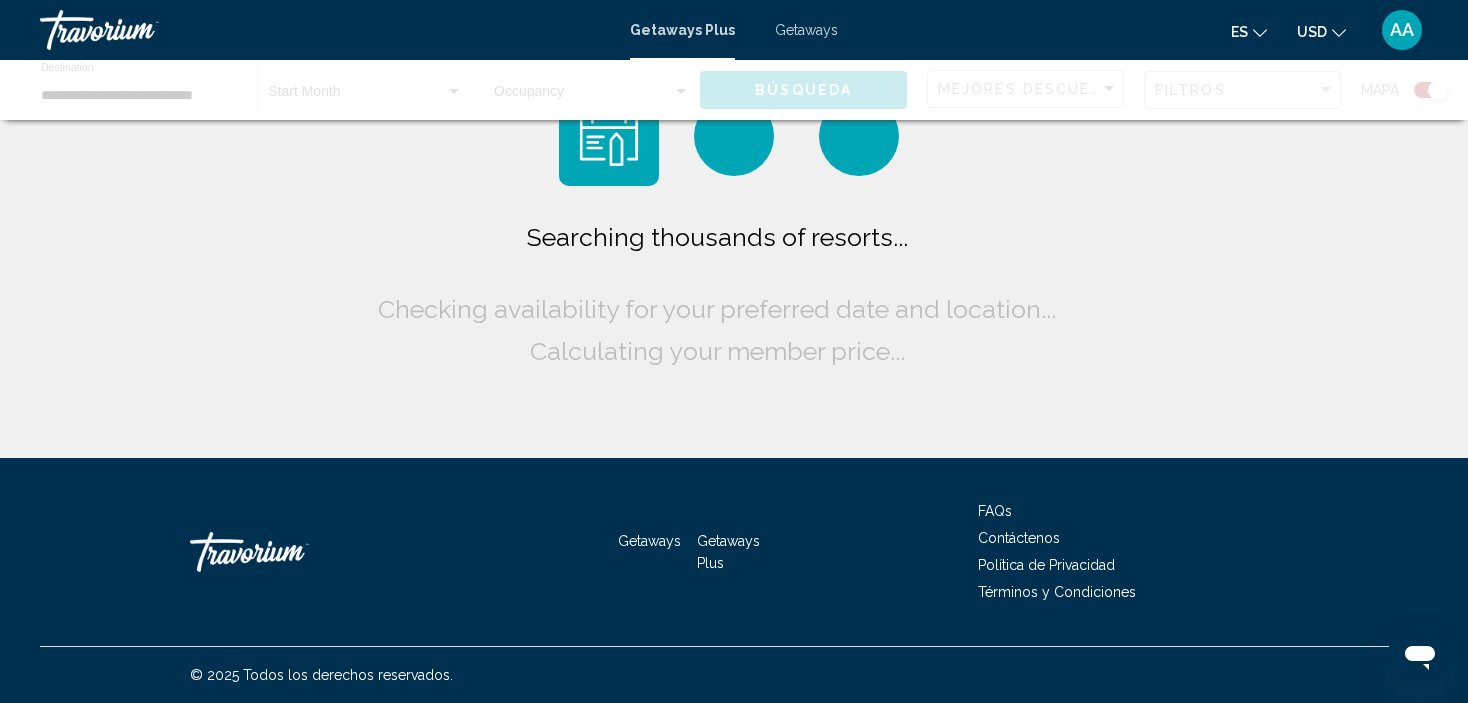 scroll, scrollTop: 0, scrollLeft: 0, axis: both 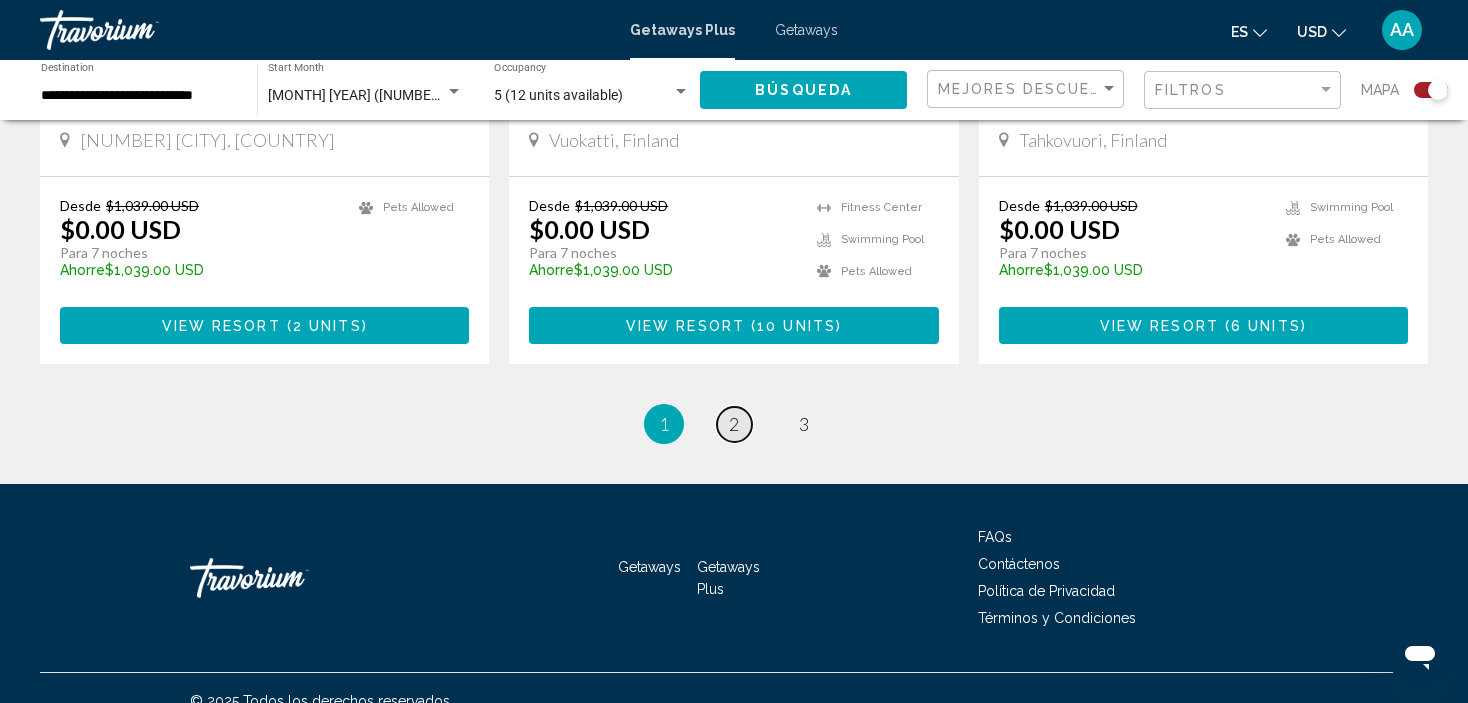 click on "page  2" at bounding box center [734, 424] 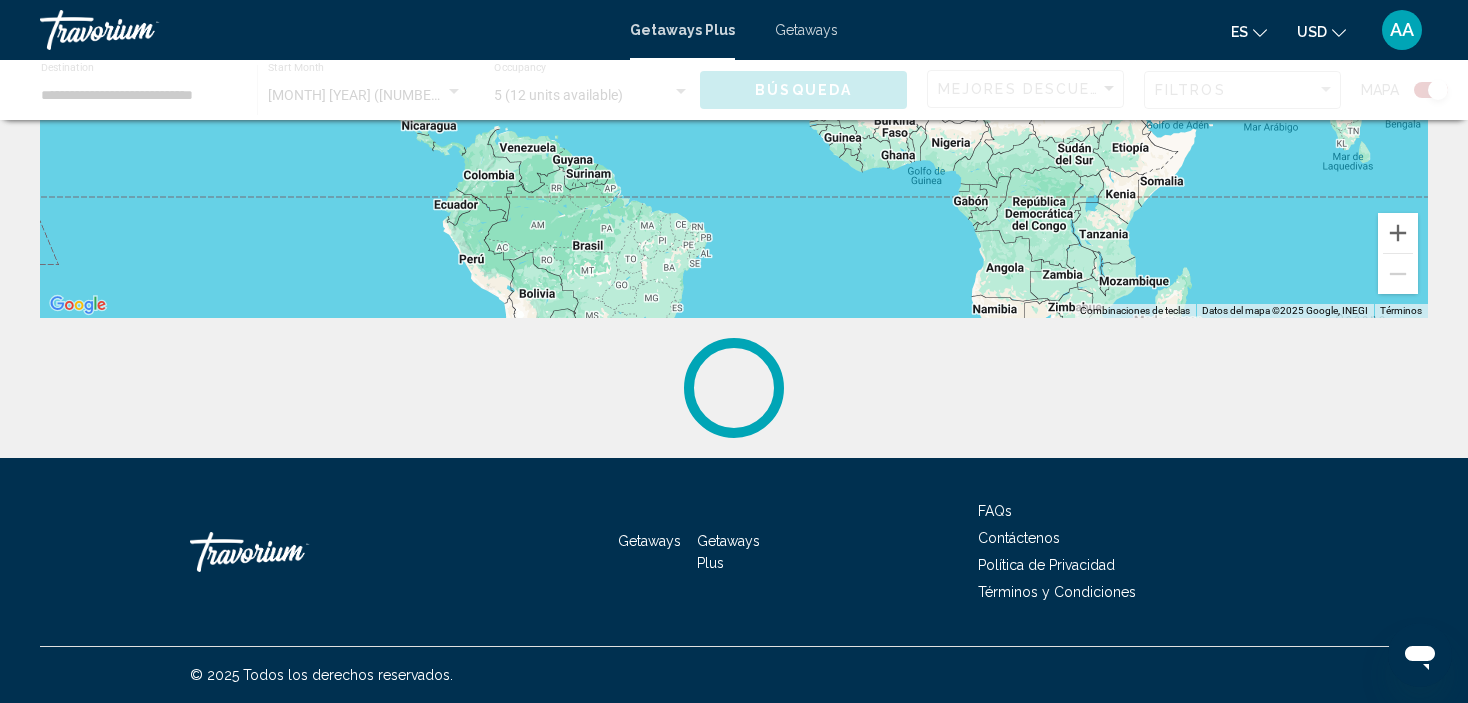 scroll, scrollTop: 0, scrollLeft: 0, axis: both 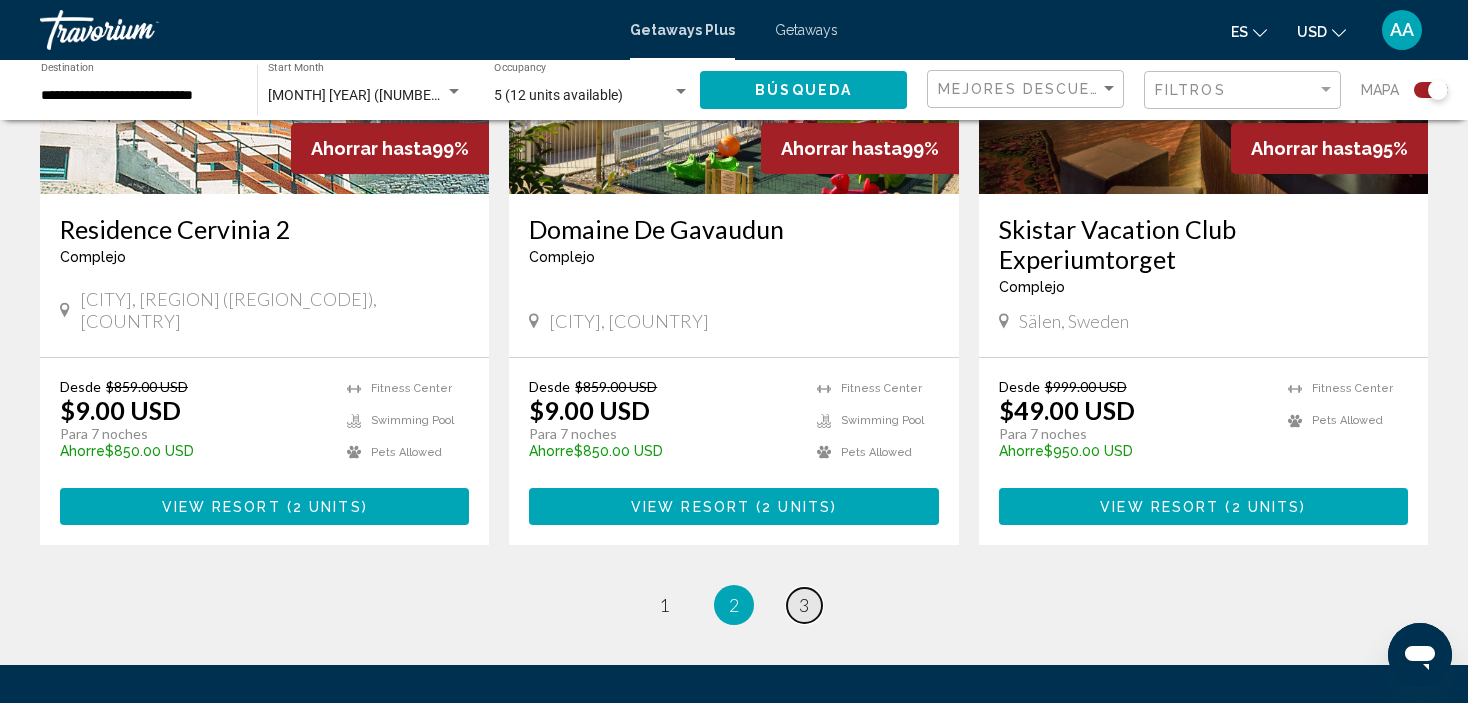 click on "3" at bounding box center (804, 605) 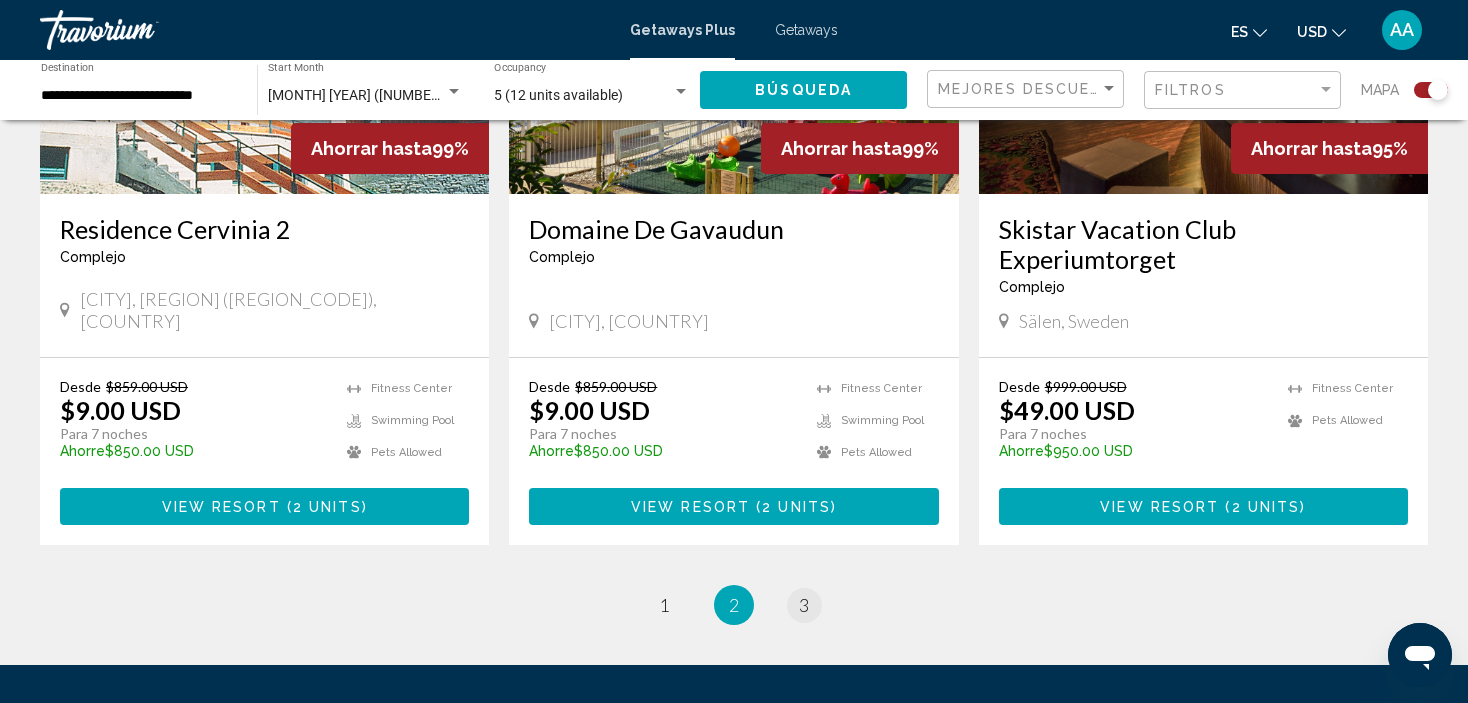 scroll, scrollTop: 0, scrollLeft: 0, axis: both 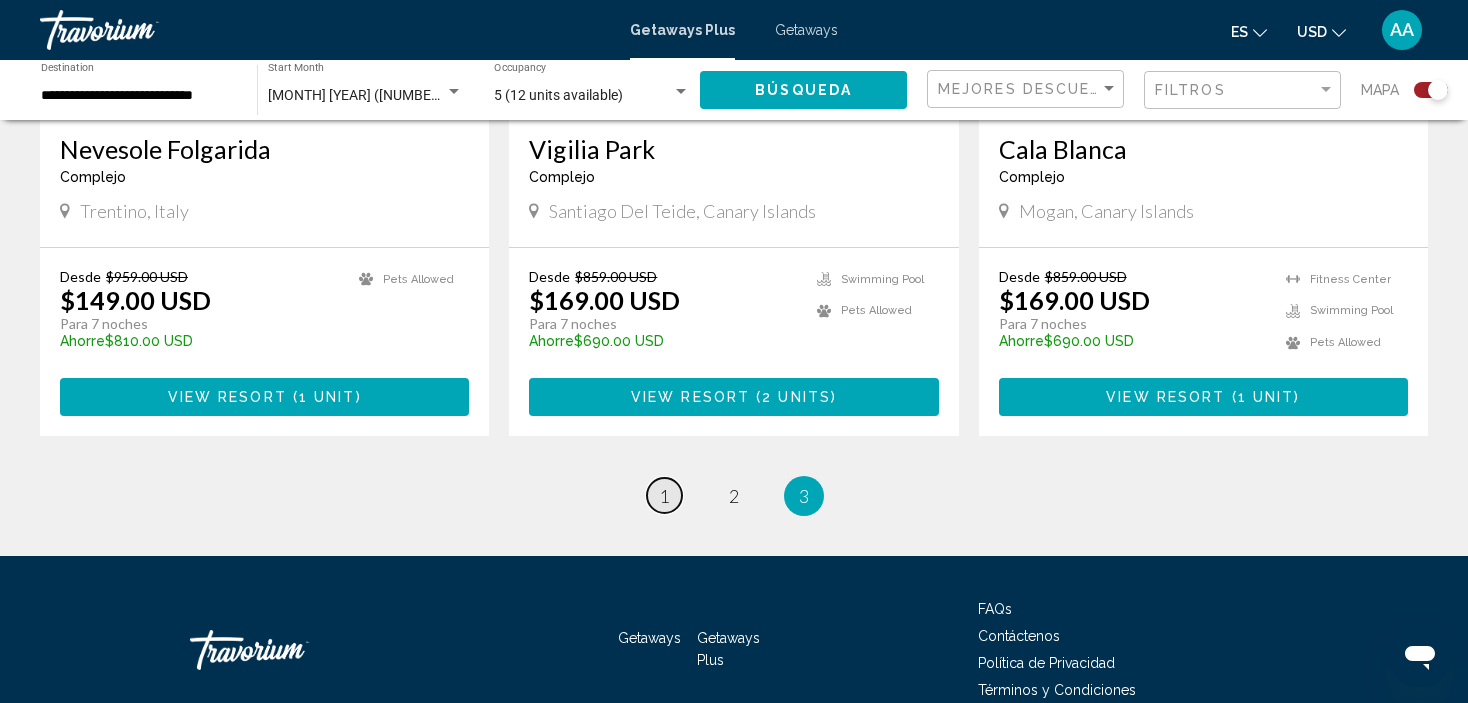 click on "1" at bounding box center [664, 496] 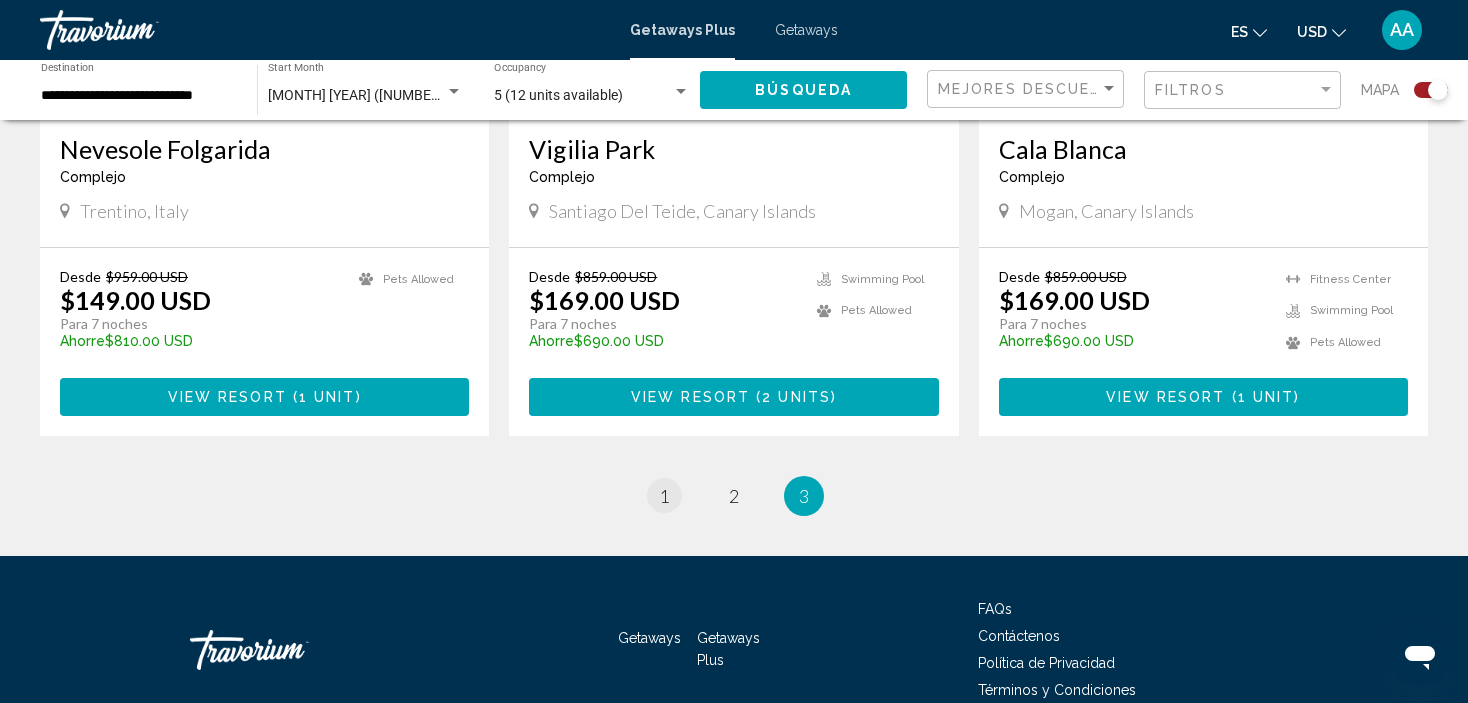 scroll, scrollTop: 0, scrollLeft: 0, axis: both 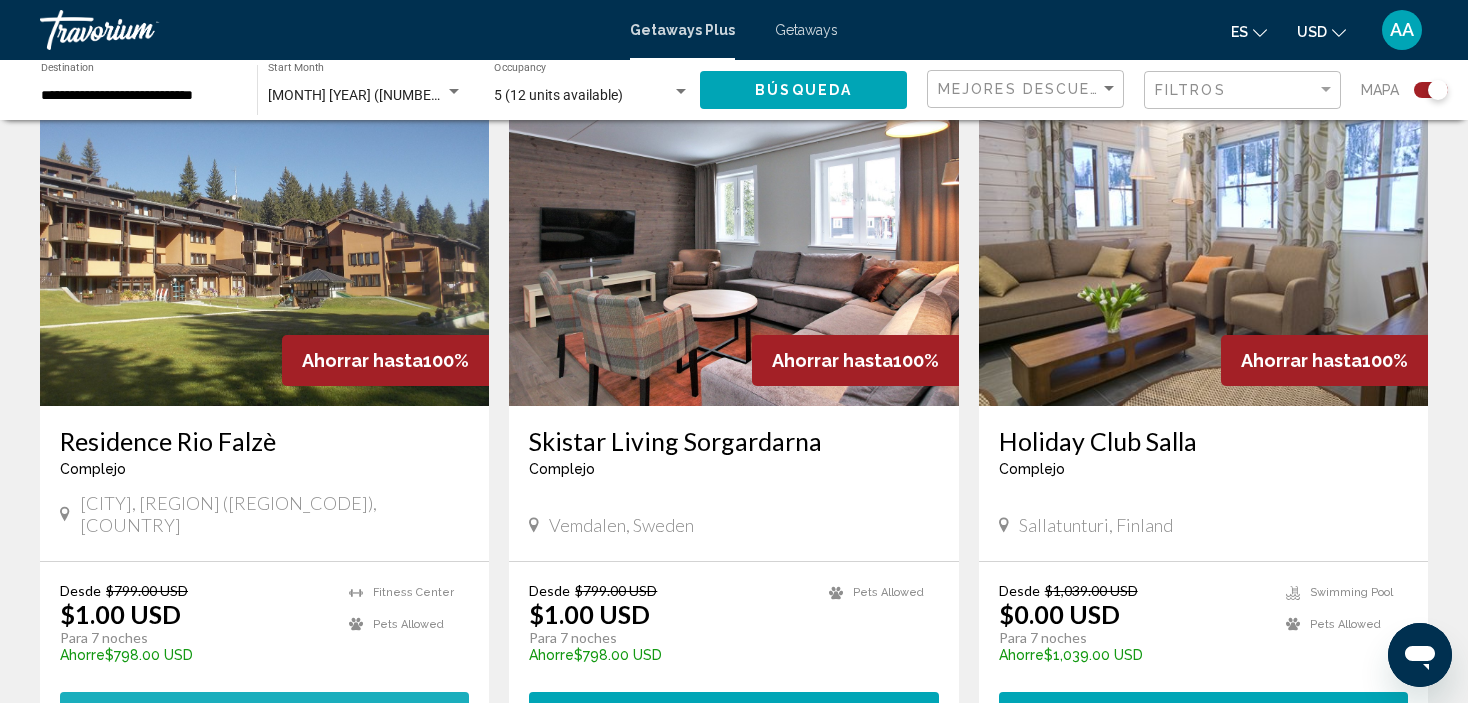 click on "View Resort" at bounding box center [221, 711] 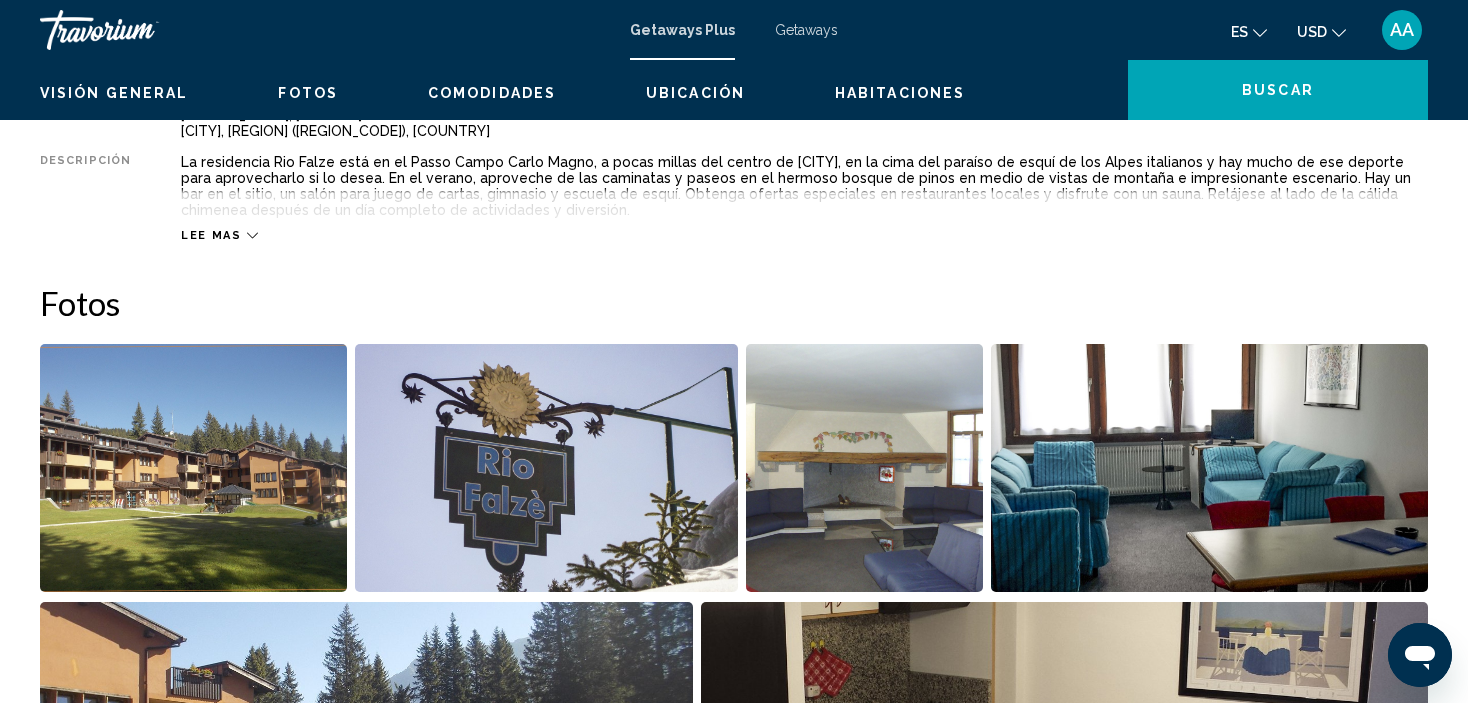 scroll, scrollTop: 8, scrollLeft: 0, axis: vertical 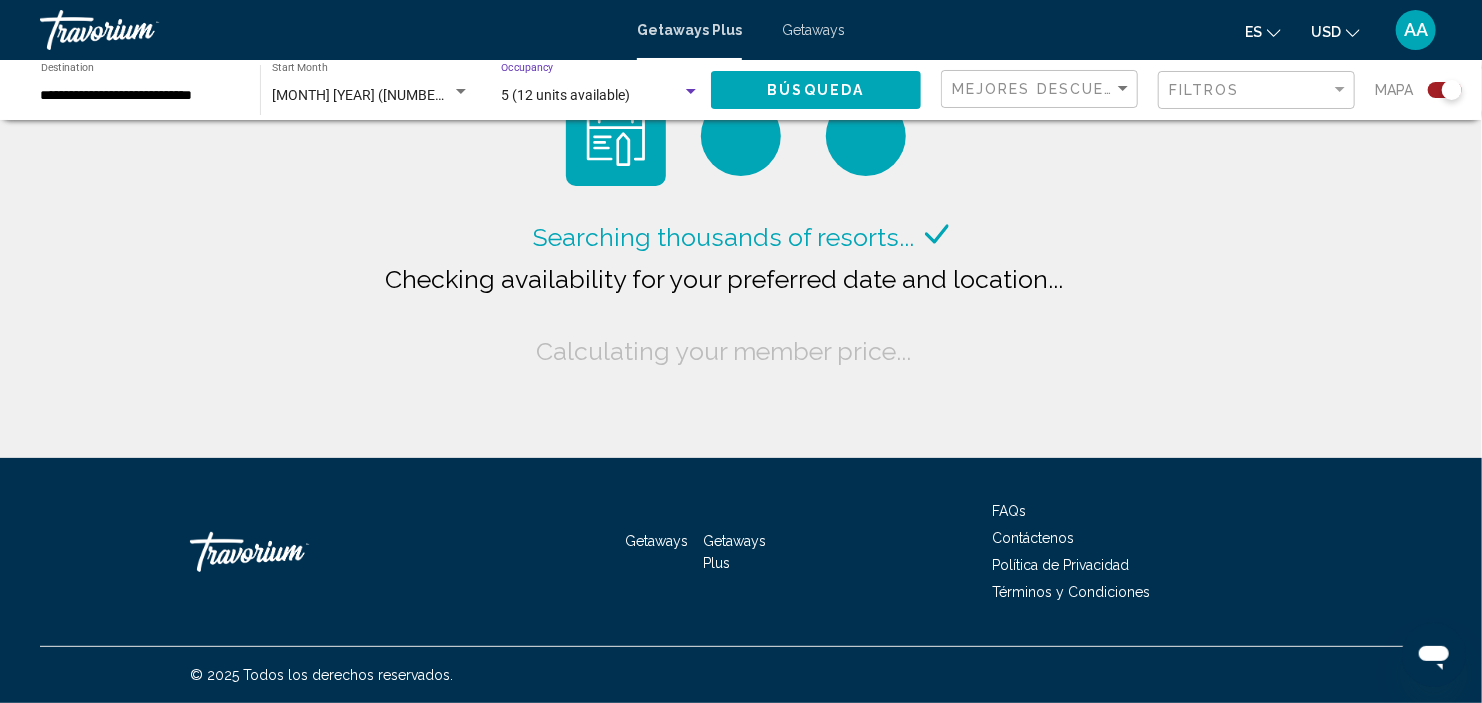 click at bounding box center [691, 91] 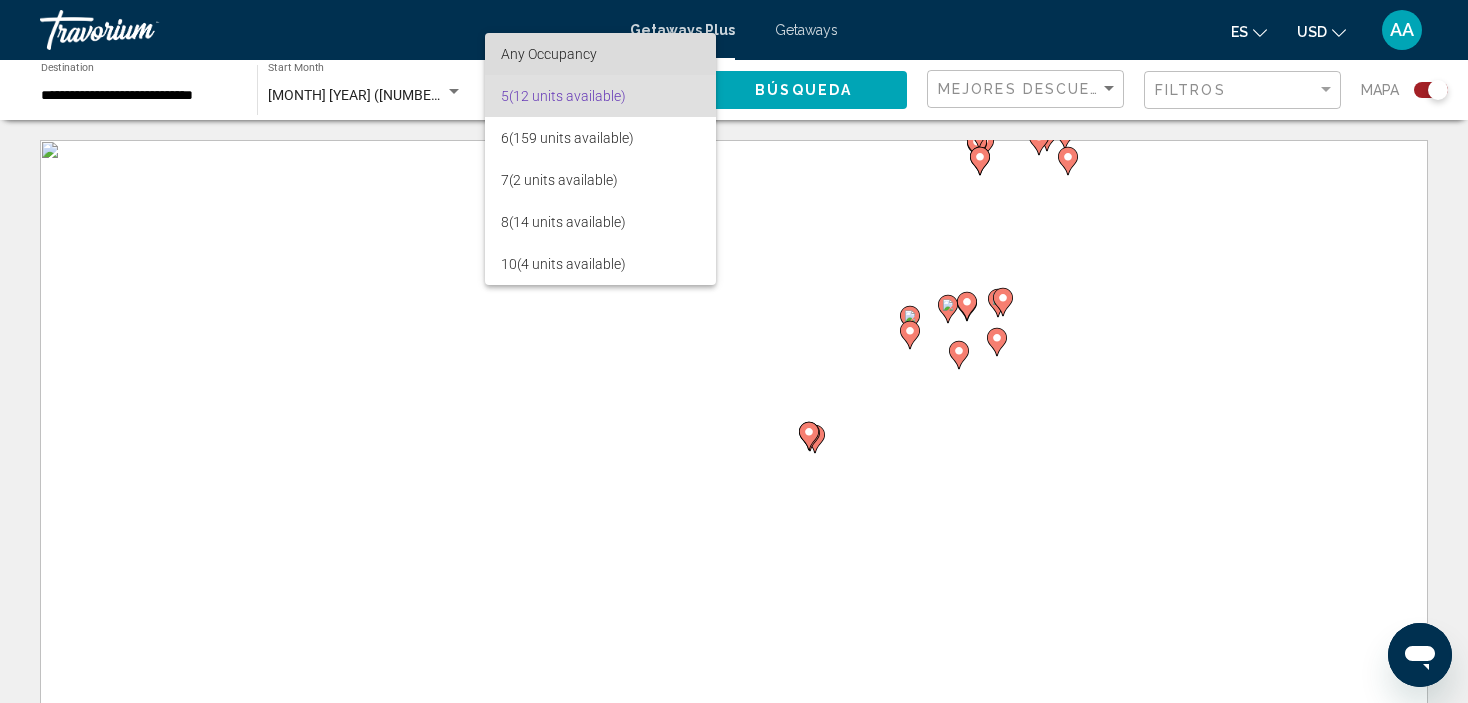 click on "Any Occupancy" at bounding box center [549, 54] 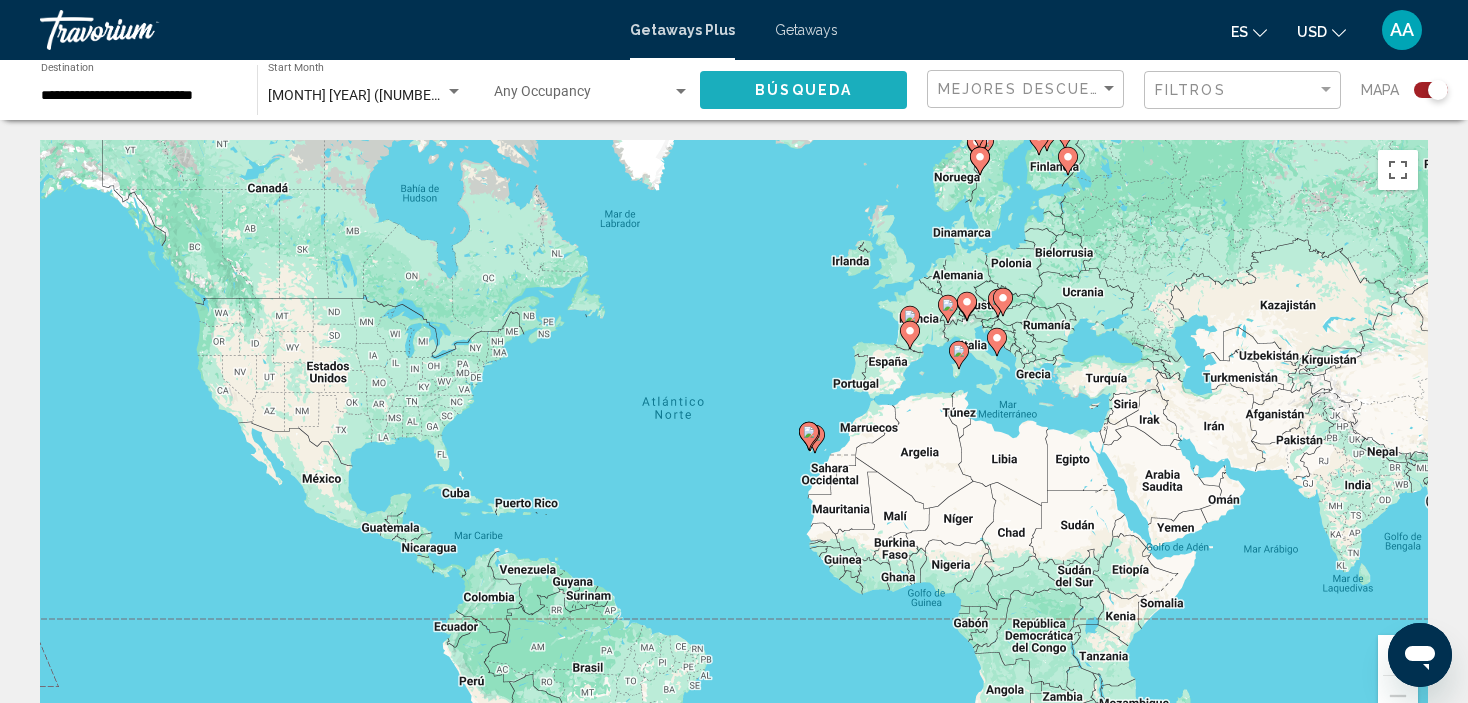 click on "Búsqueda" 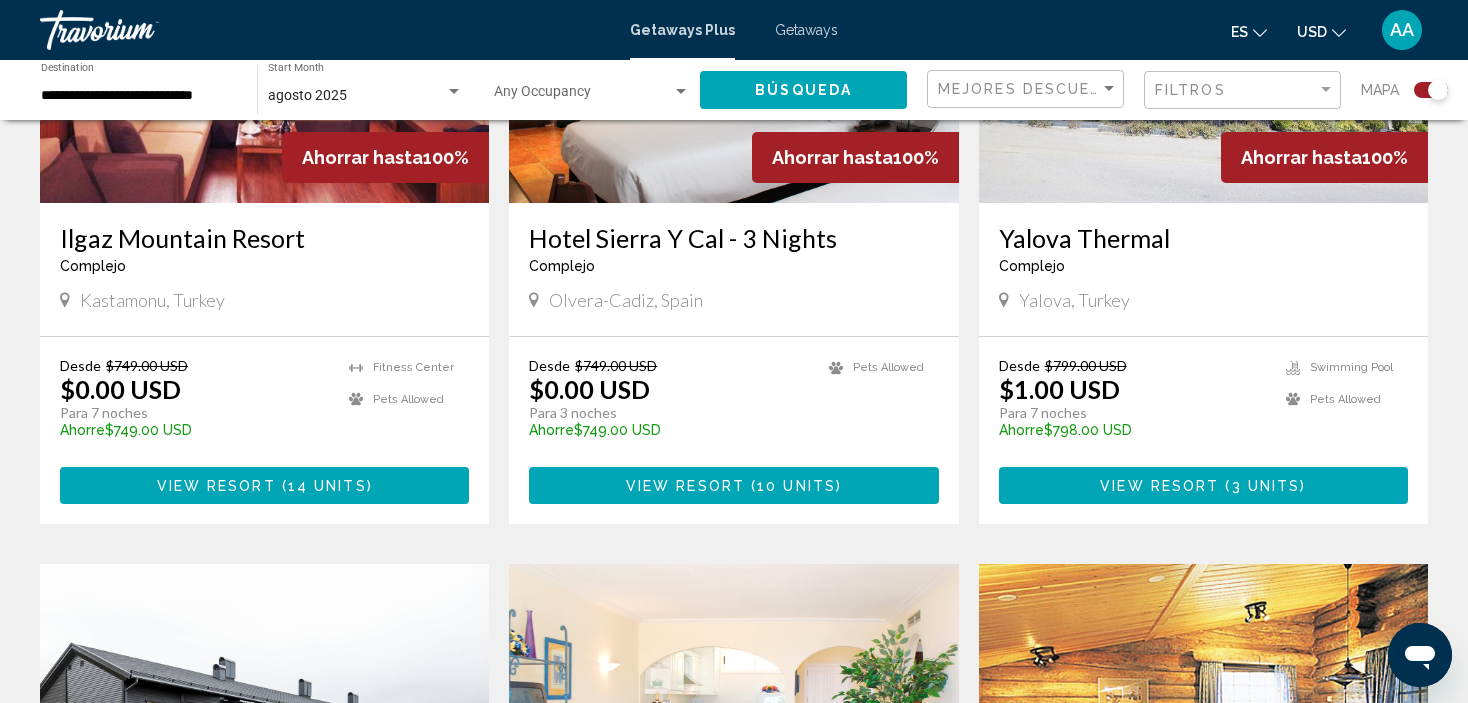 scroll, scrollTop: 2340, scrollLeft: 0, axis: vertical 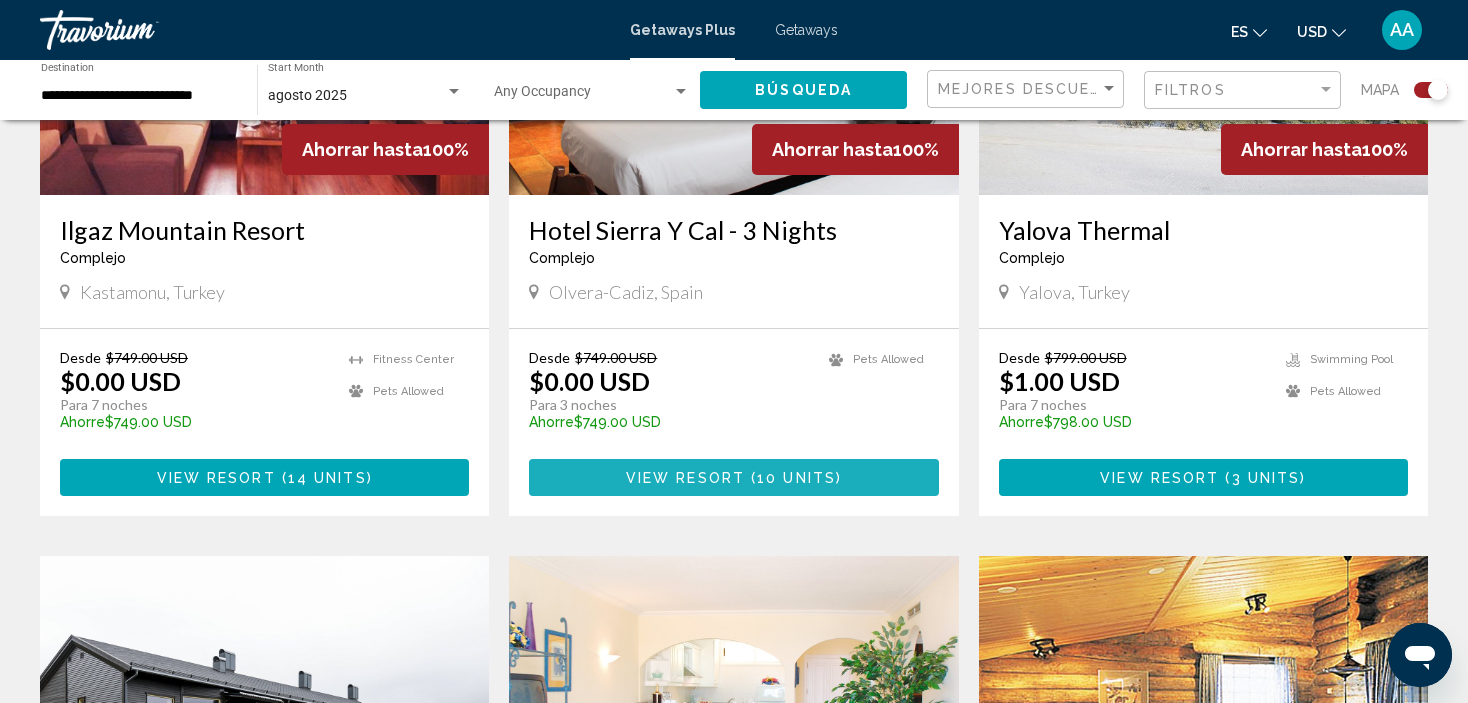 click on "( 10 units )" at bounding box center [793, 478] 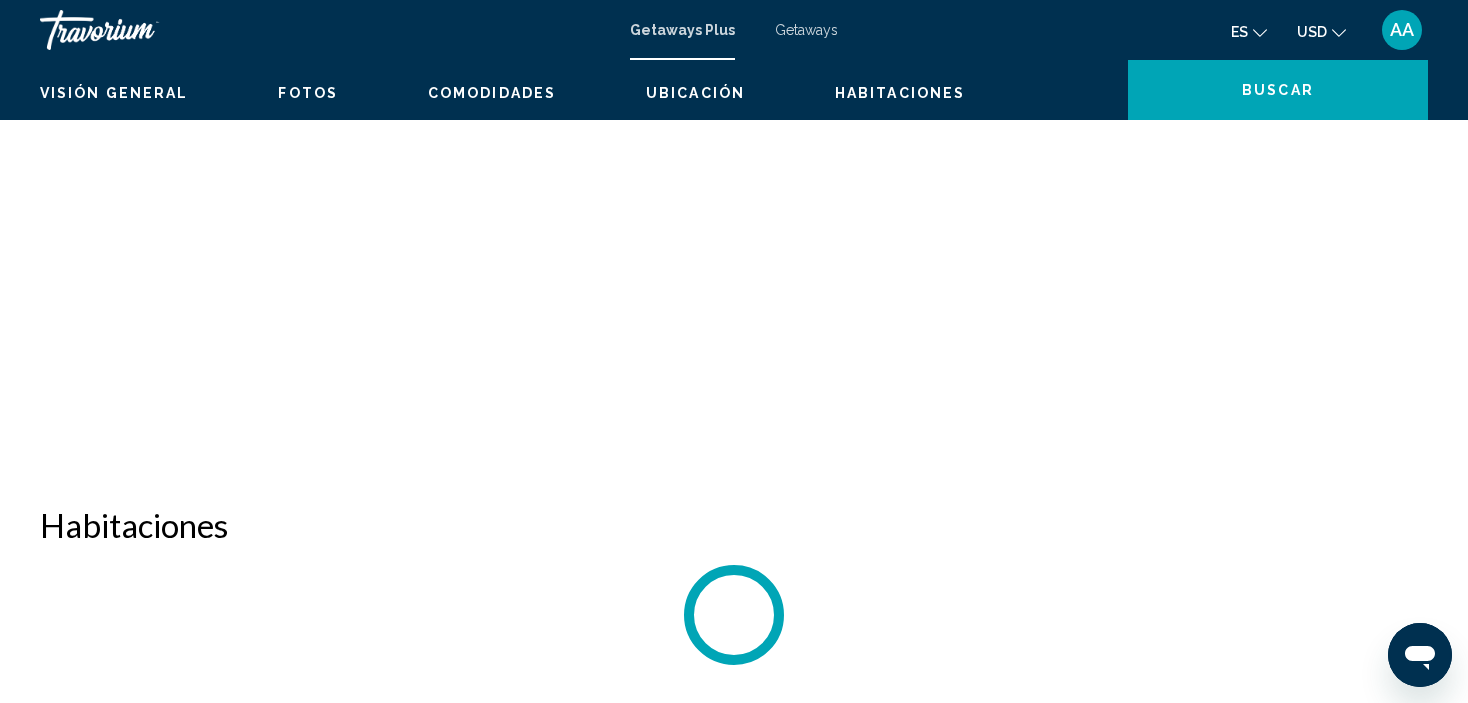 scroll, scrollTop: 8, scrollLeft: 0, axis: vertical 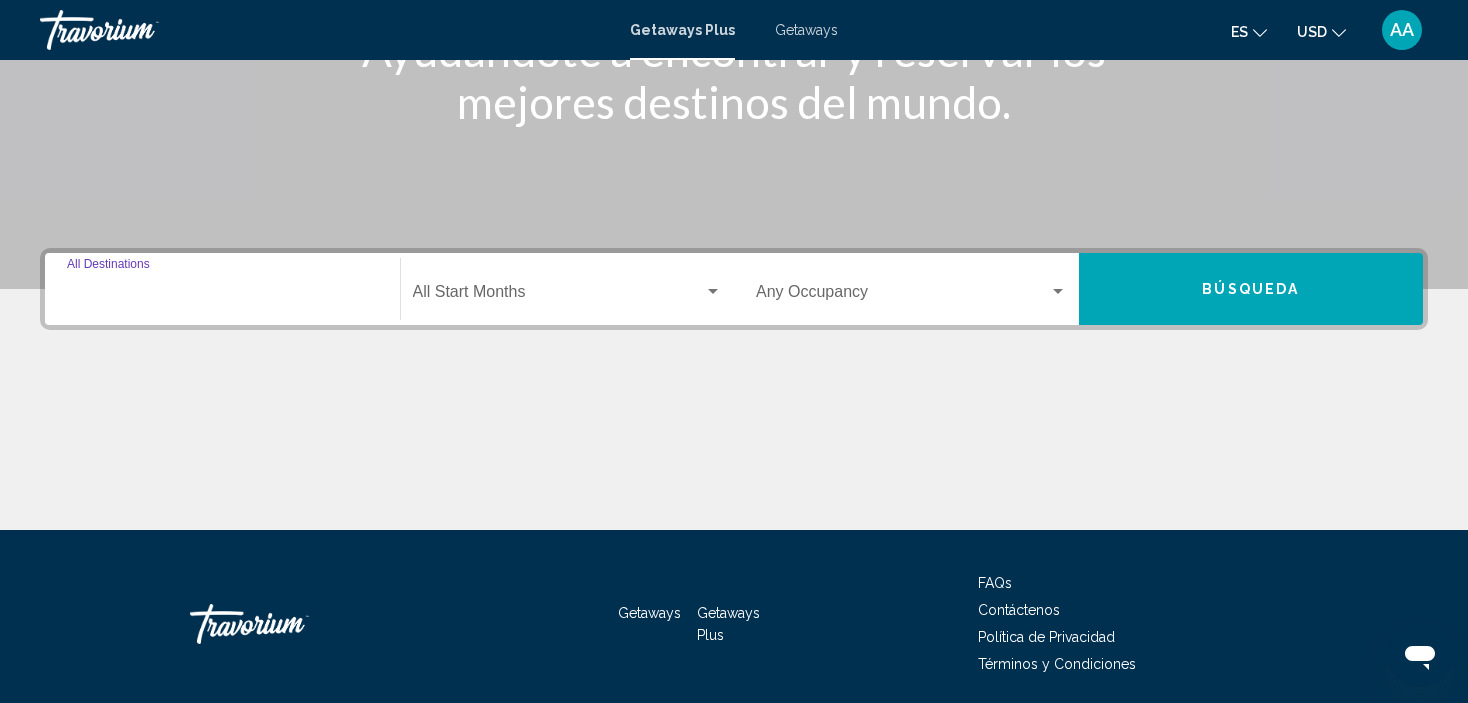 click on "Destination All Destinations" at bounding box center [222, 296] 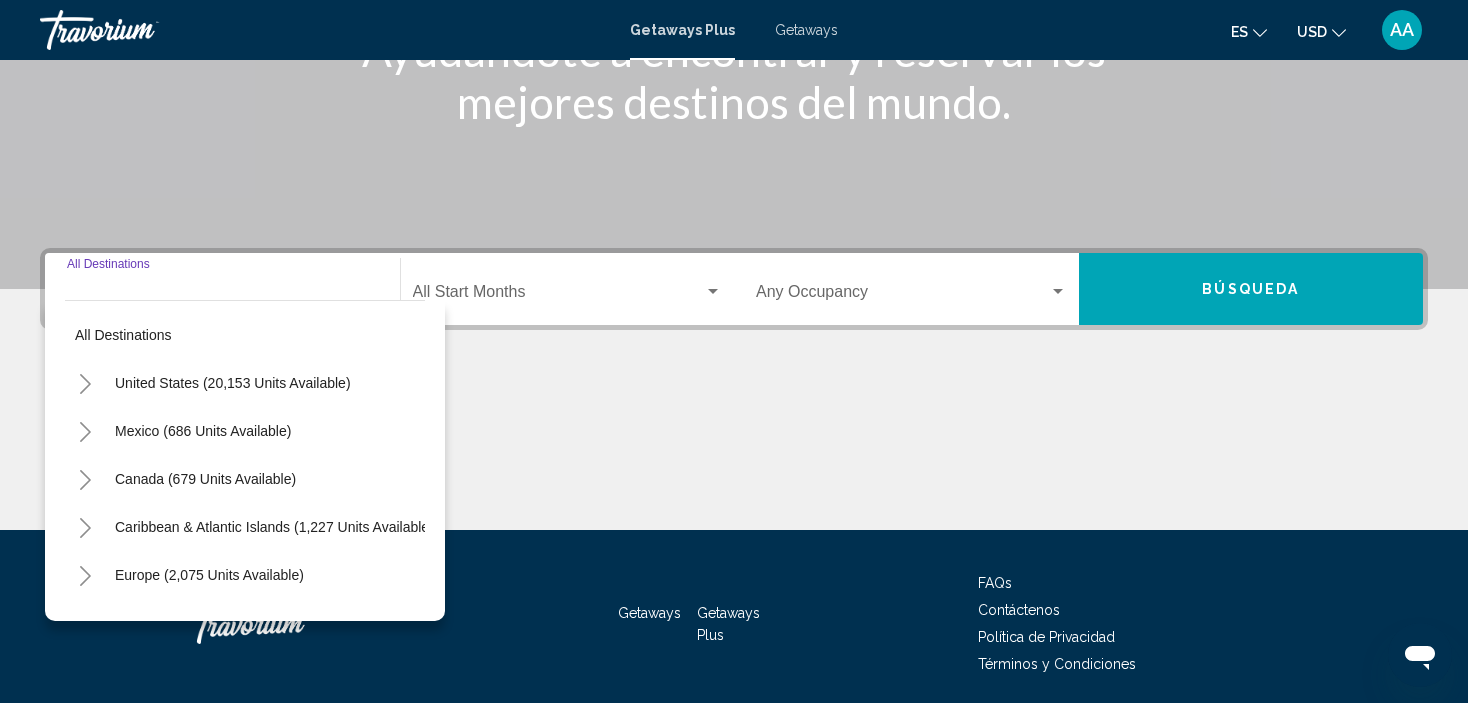 scroll, scrollTop: 382, scrollLeft: 0, axis: vertical 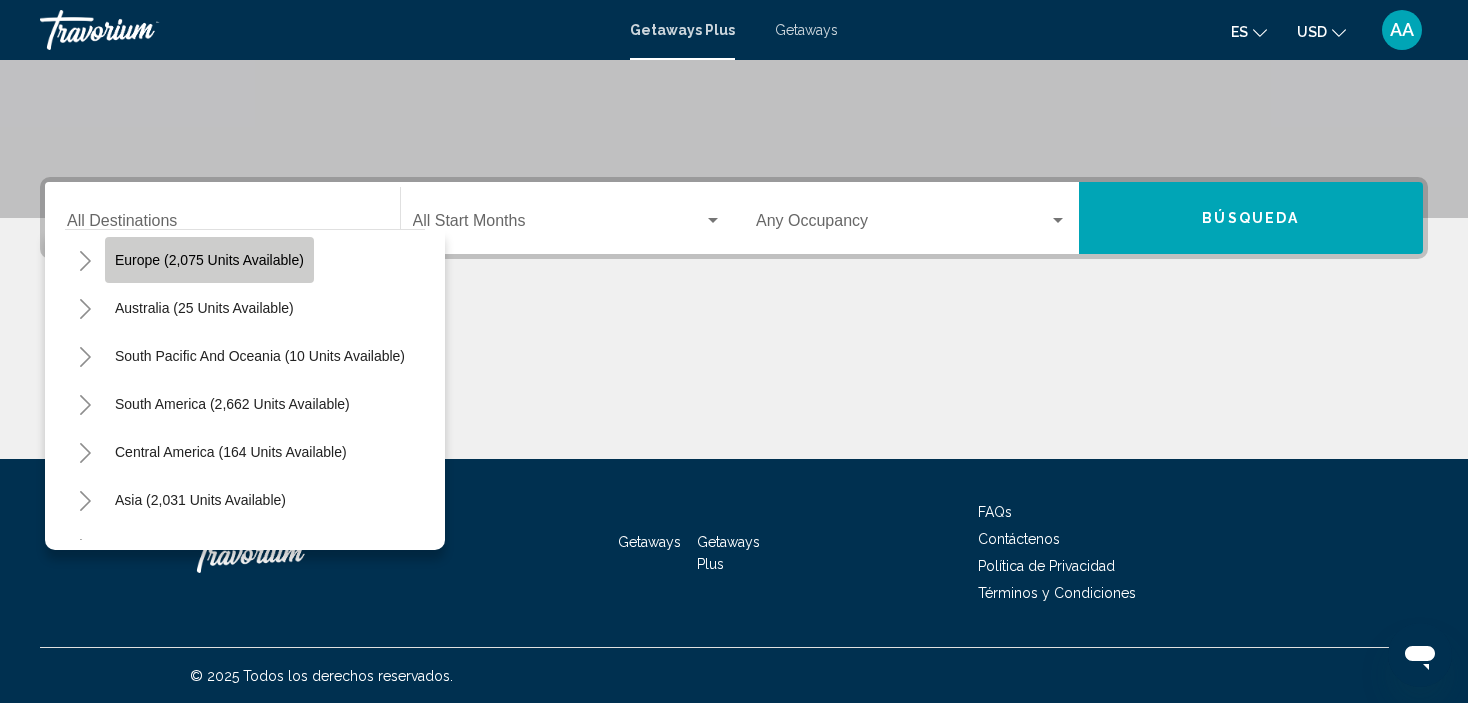 click on "Europe (2,075 units available)" 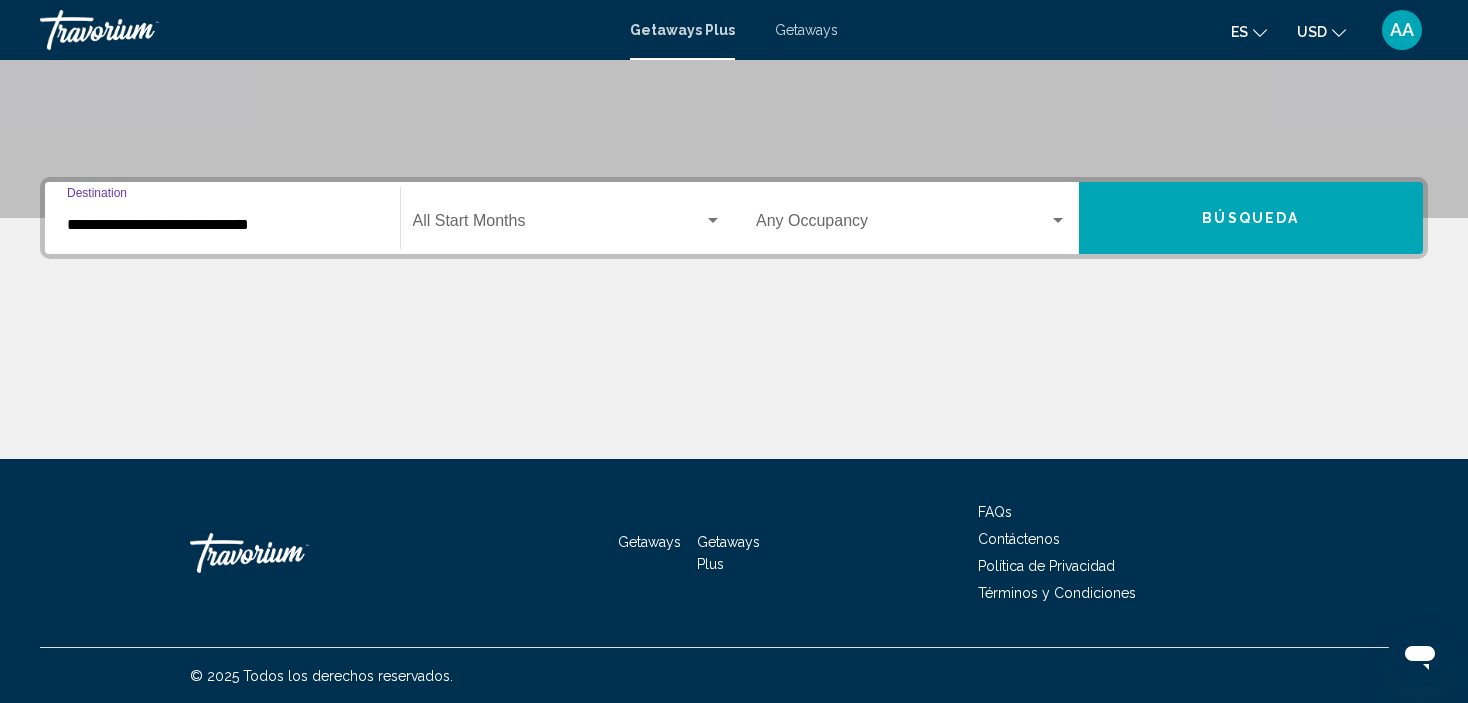 click at bounding box center (713, 221) 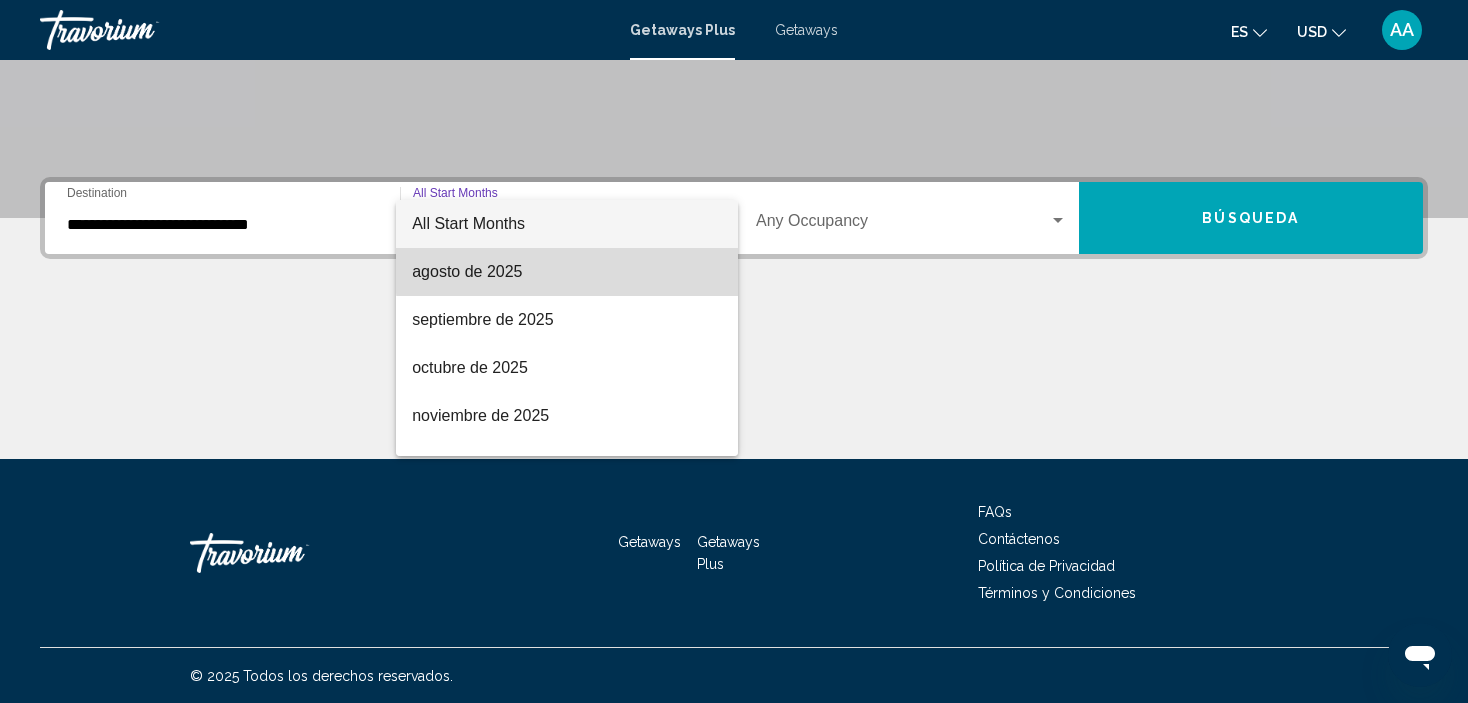 click on "agosto de 2025" at bounding box center (567, 272) 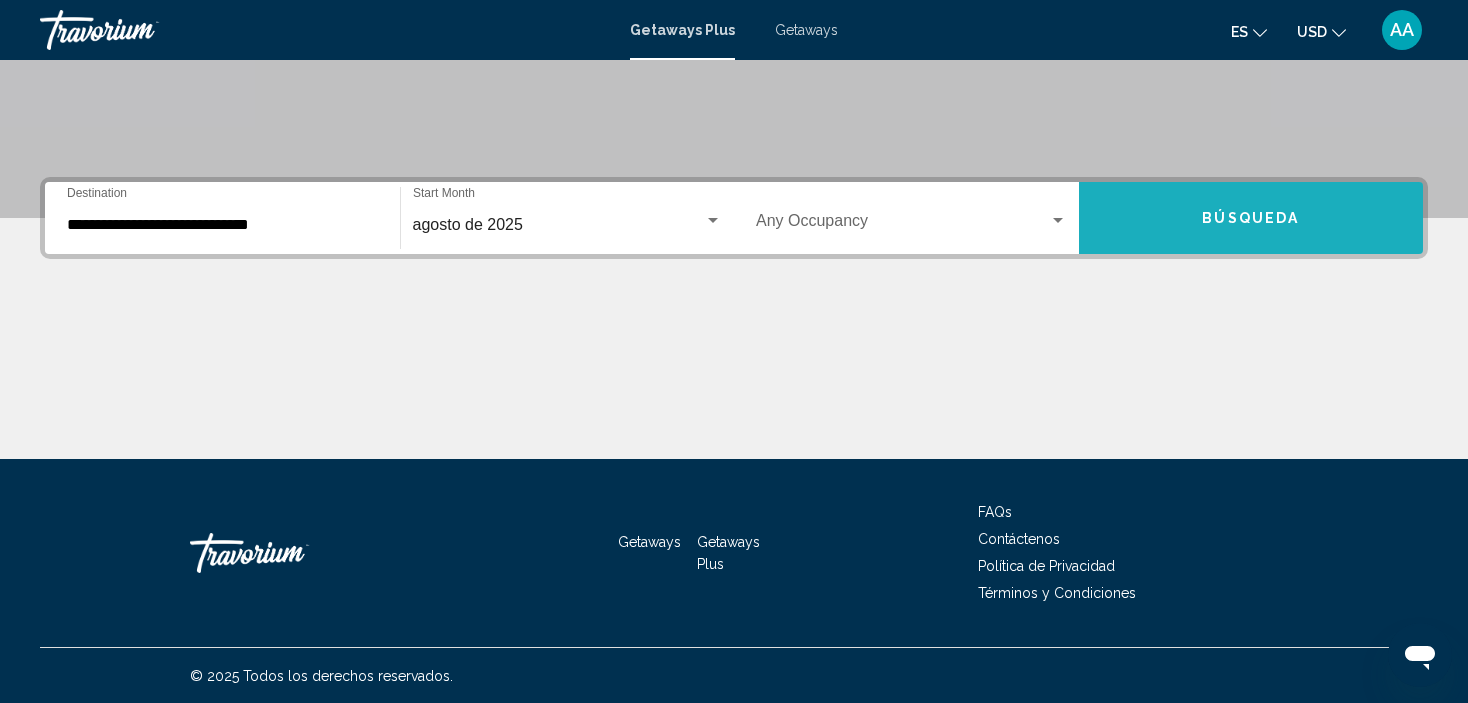 click on "Búsqueda" at bounding box center (1251, 218) 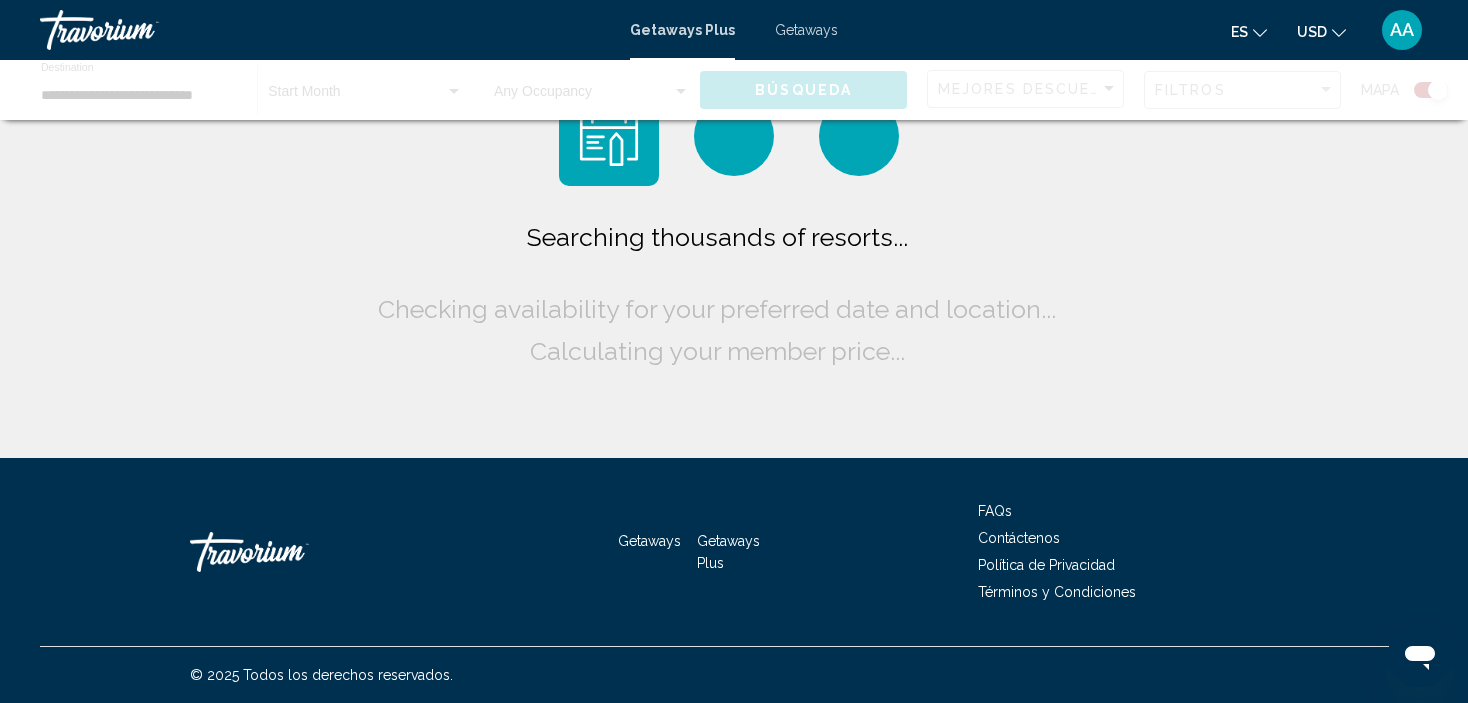 scroll, scrollTop: 0, scrollLeft: 0, axis: both 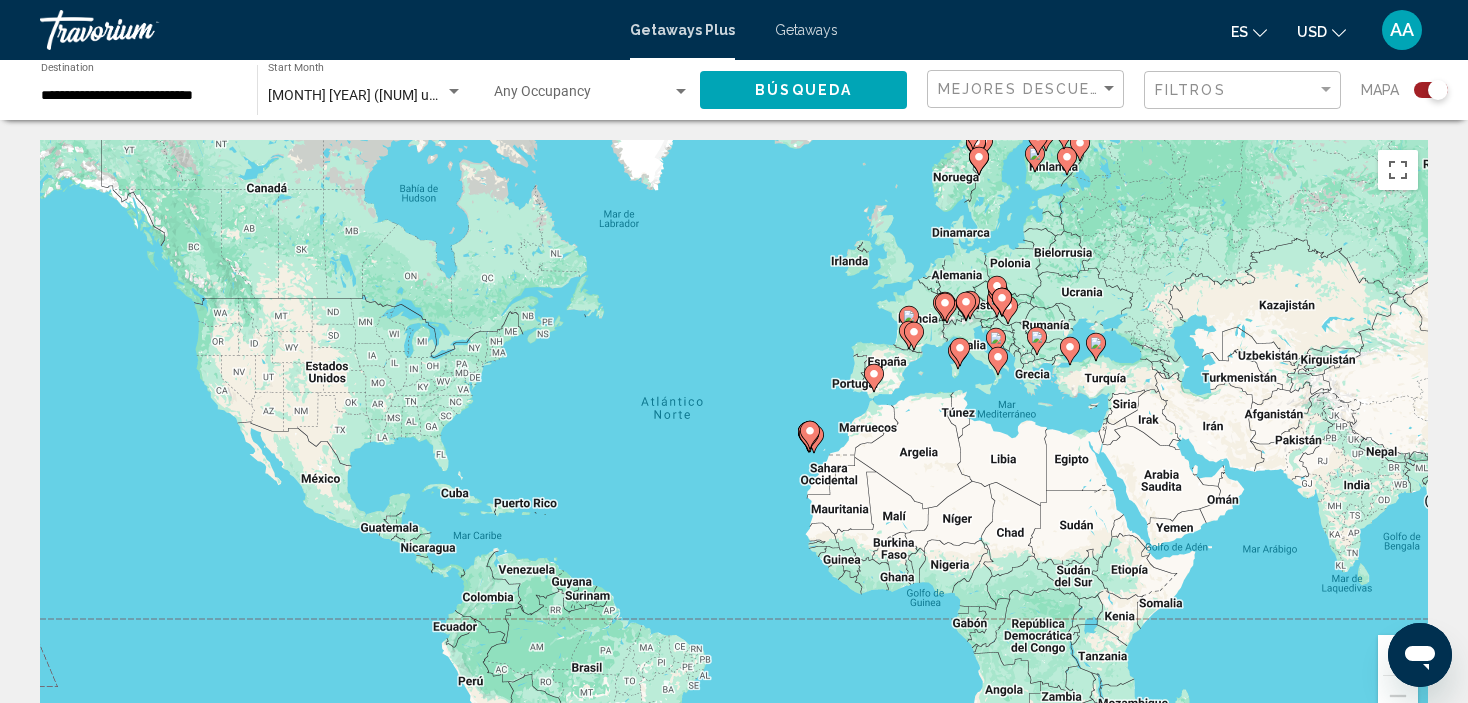 click 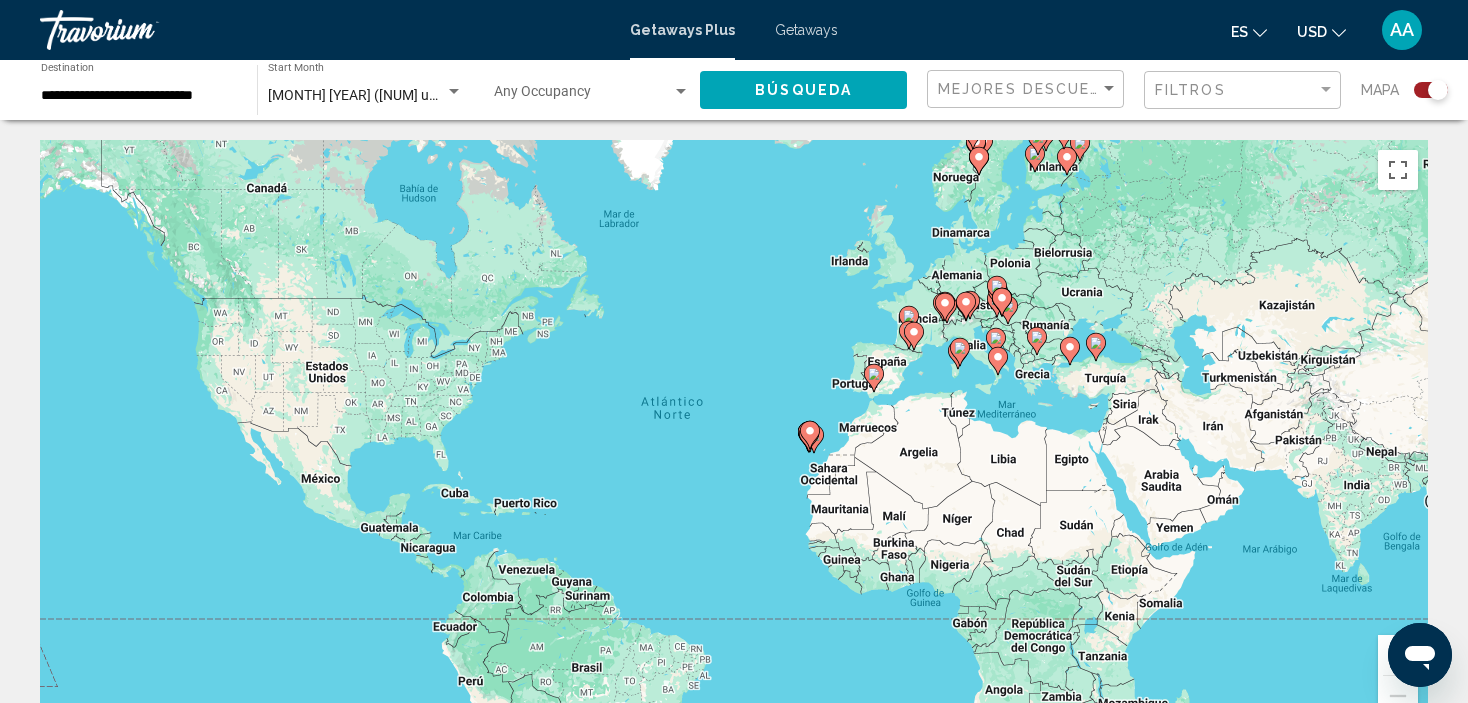 click 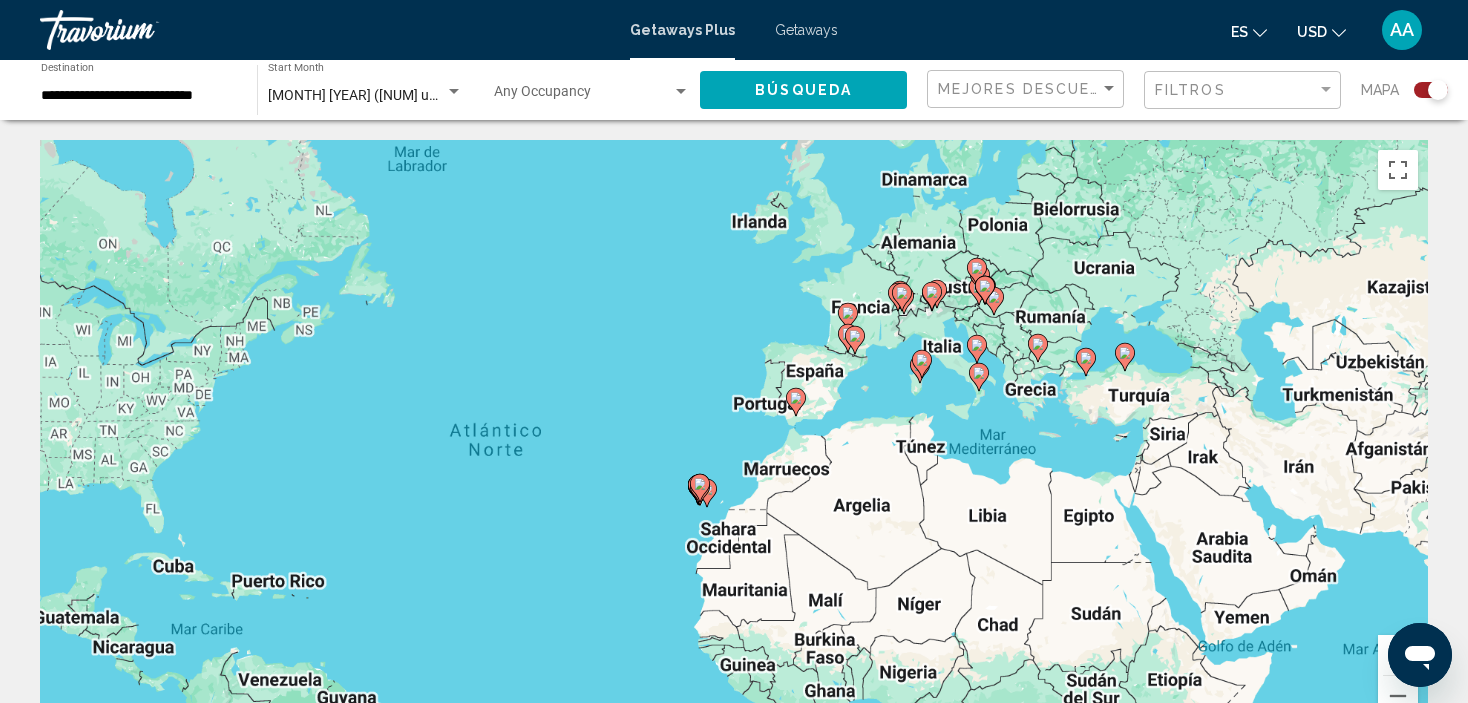 click on "Para desplazarte, pulsa las teclas de flecha. Para activar la función de arrastre con el teclado, pulsa Alt + Intro. Cuando hayas habilitado esa función, usa las teclas de flecha para mover el marcador. Para completar el arrastre, pulsa Intro. Para cancelar, pulsa Escape." at bounding box center (734, 440) 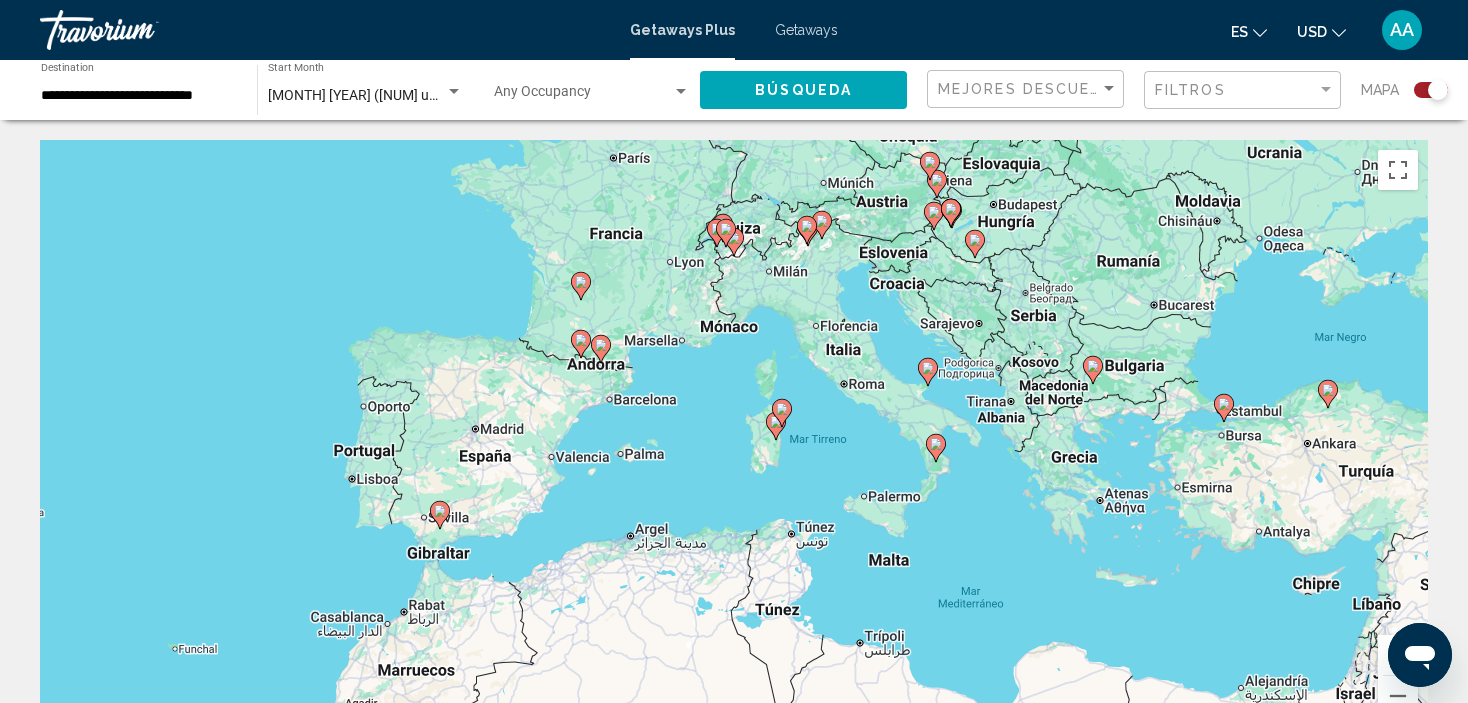 click 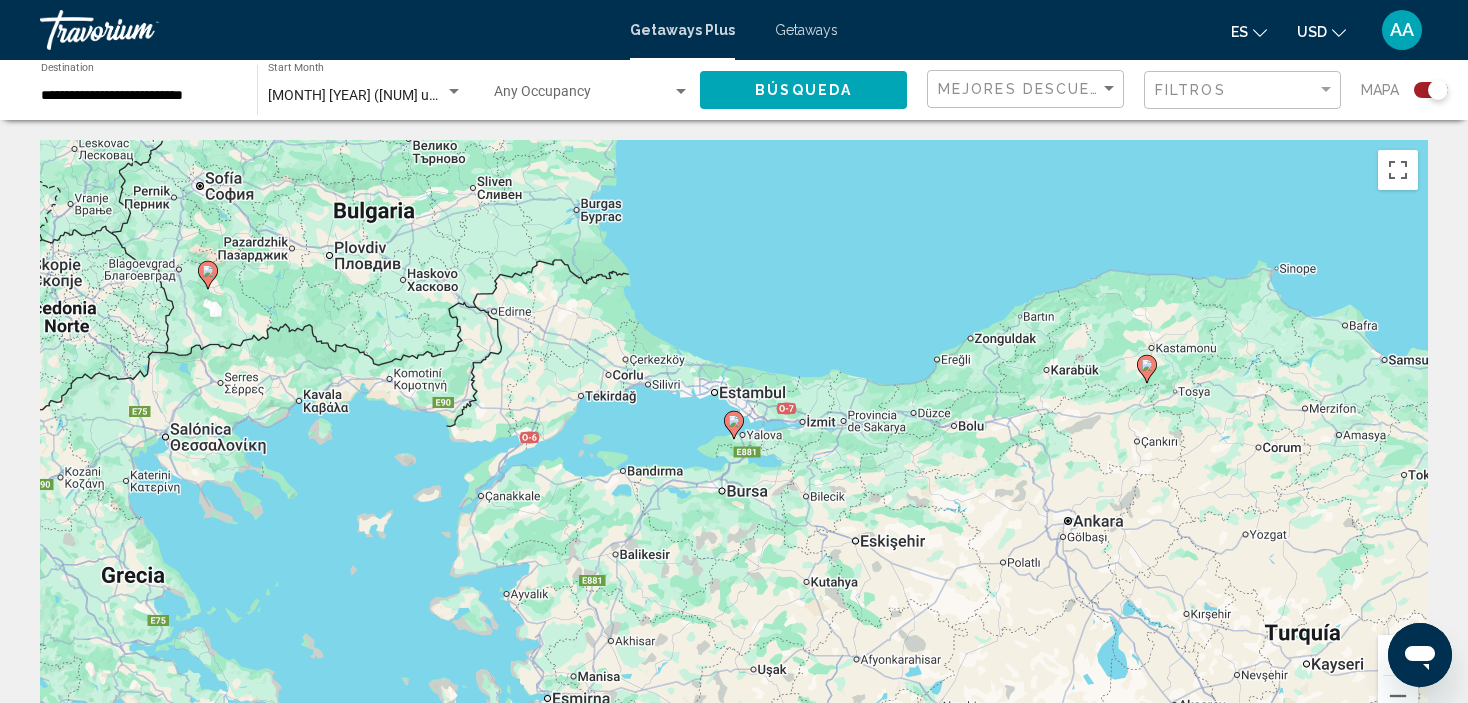click 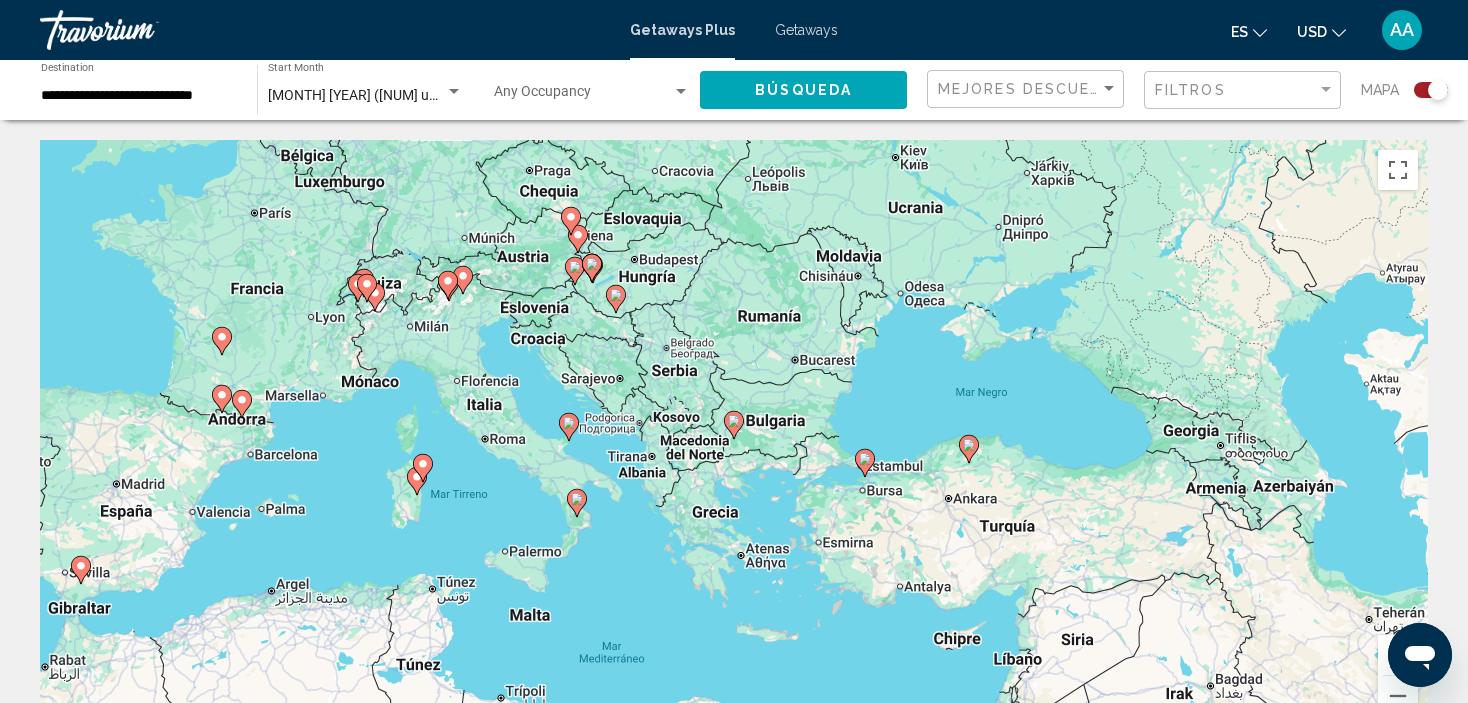 click 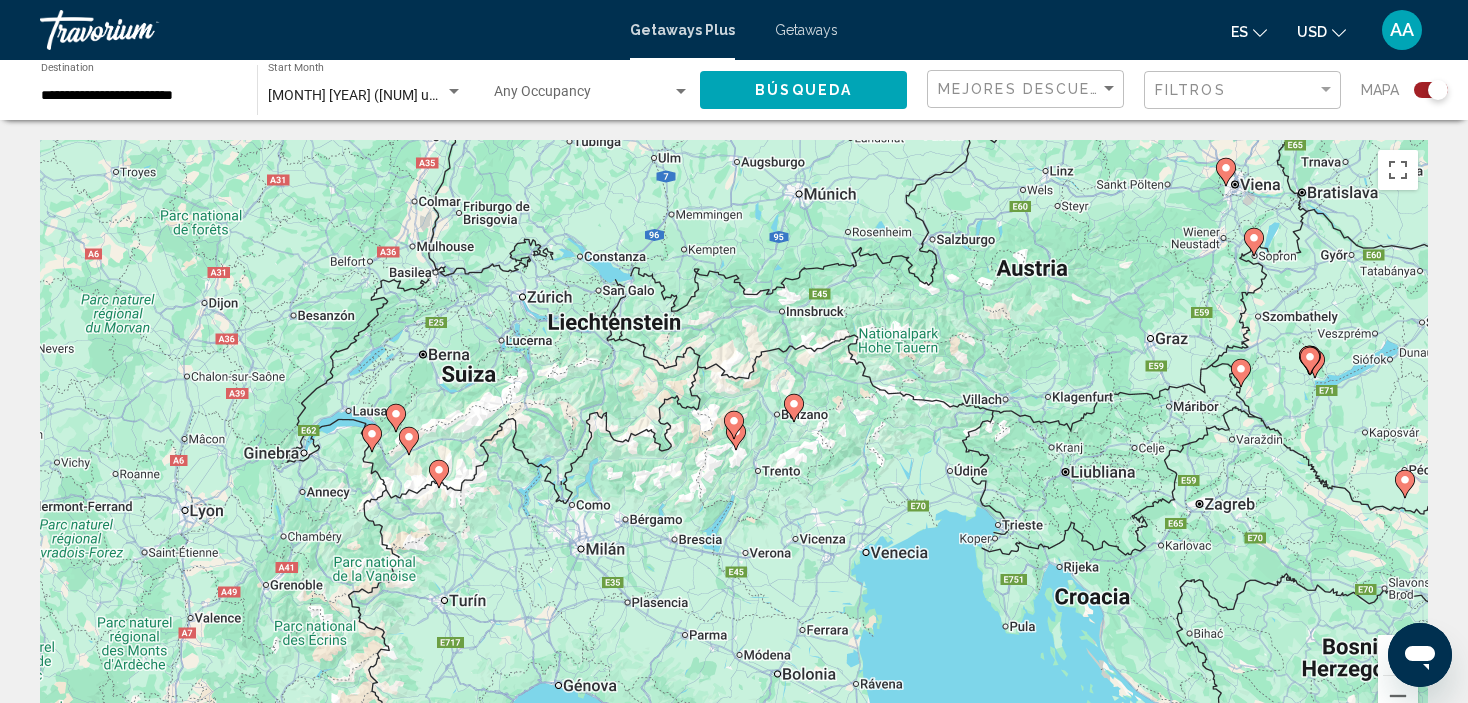 click at bounding box center [734, 425] 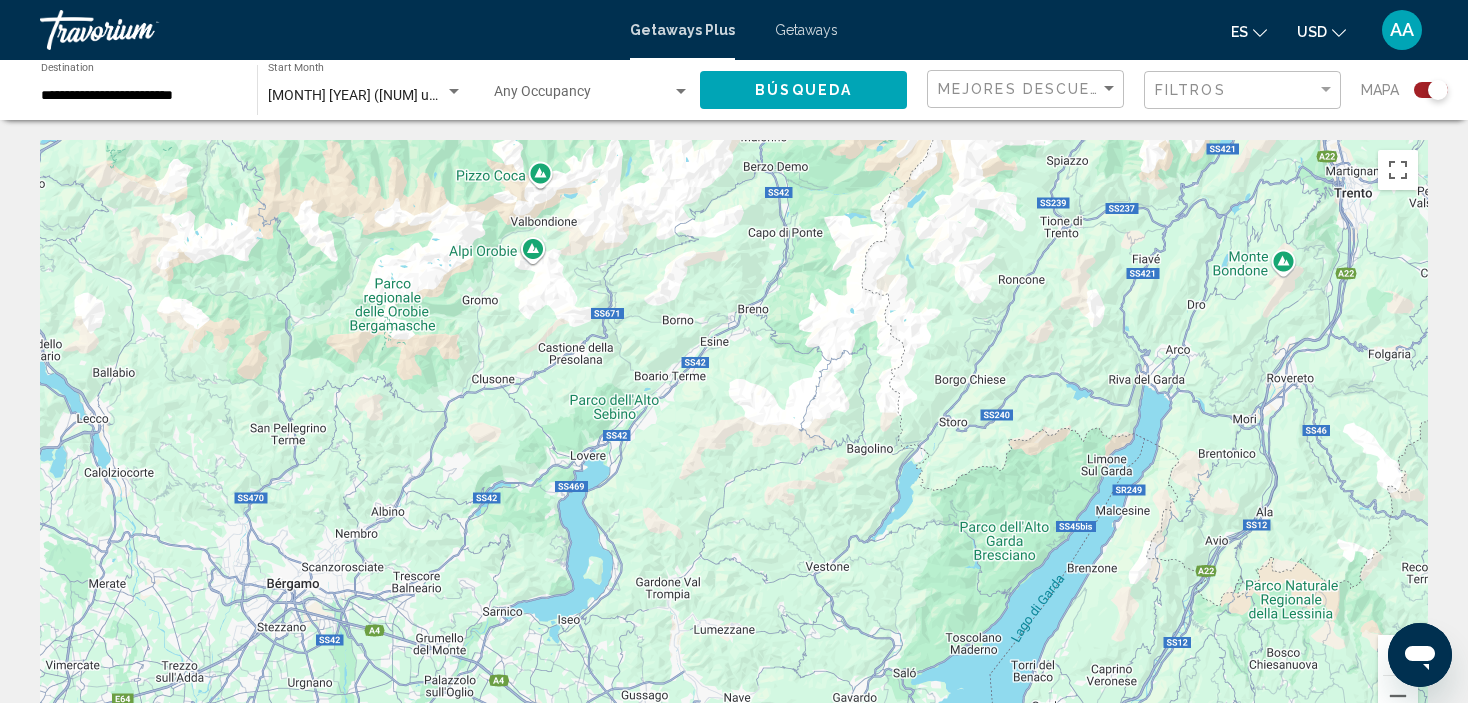 drag, startPoint x: 565, startPoint y: 537, endPoint x: 995, endPoint y: 46, distance: 652.6722 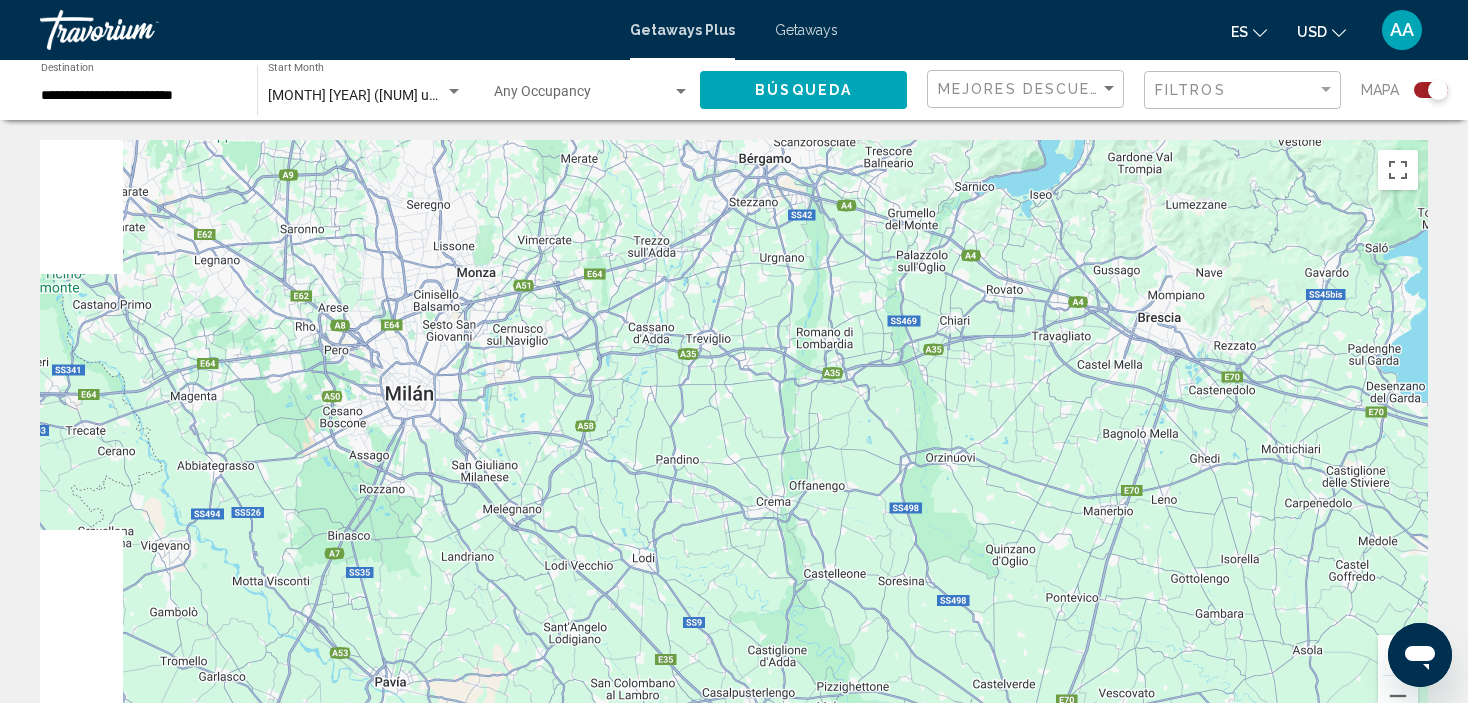 drag, startPoint x: 345, startPoint y: 505, endPoint x: 831, endPoint y: 85, distance: 642.33636 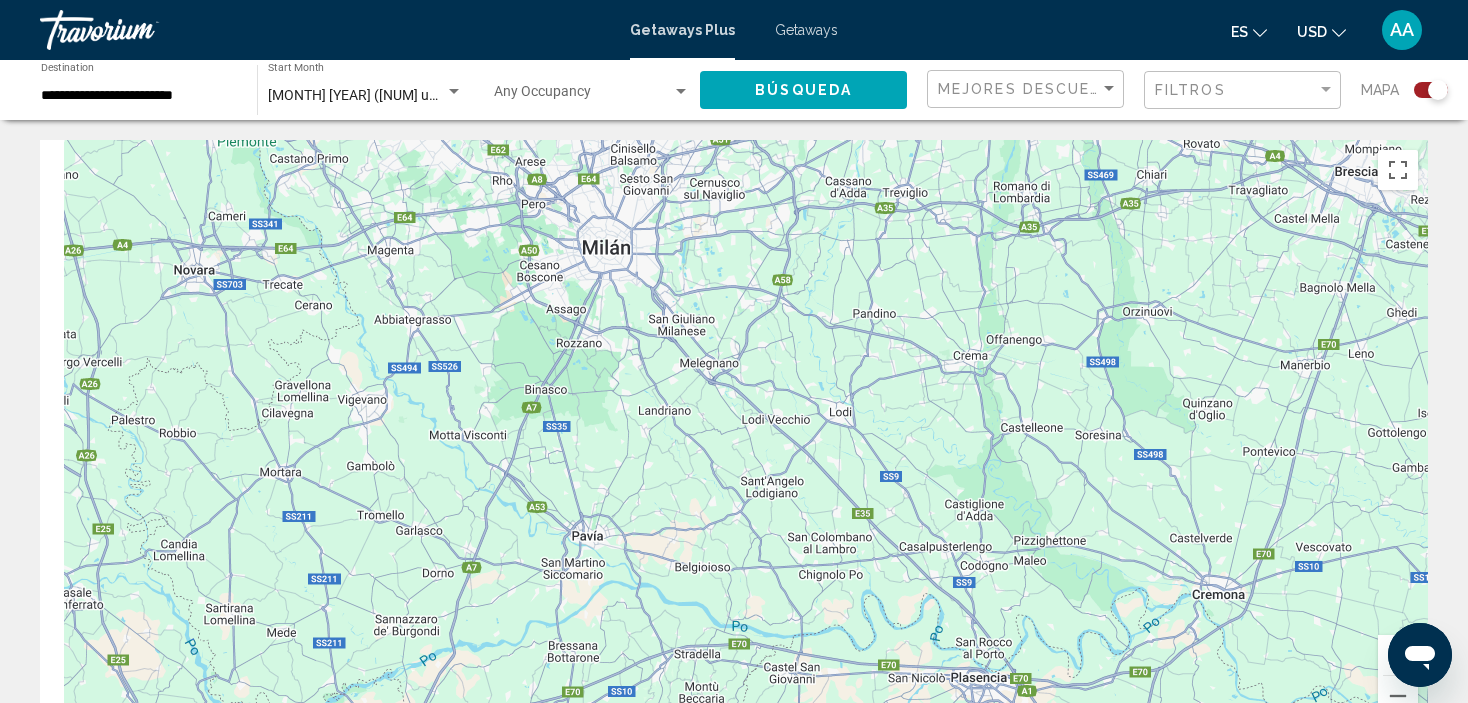 drag, startPoint x: 427, startPoint y: 400, endPoint x: 634, endPoint y: 215, distance: 277.62204 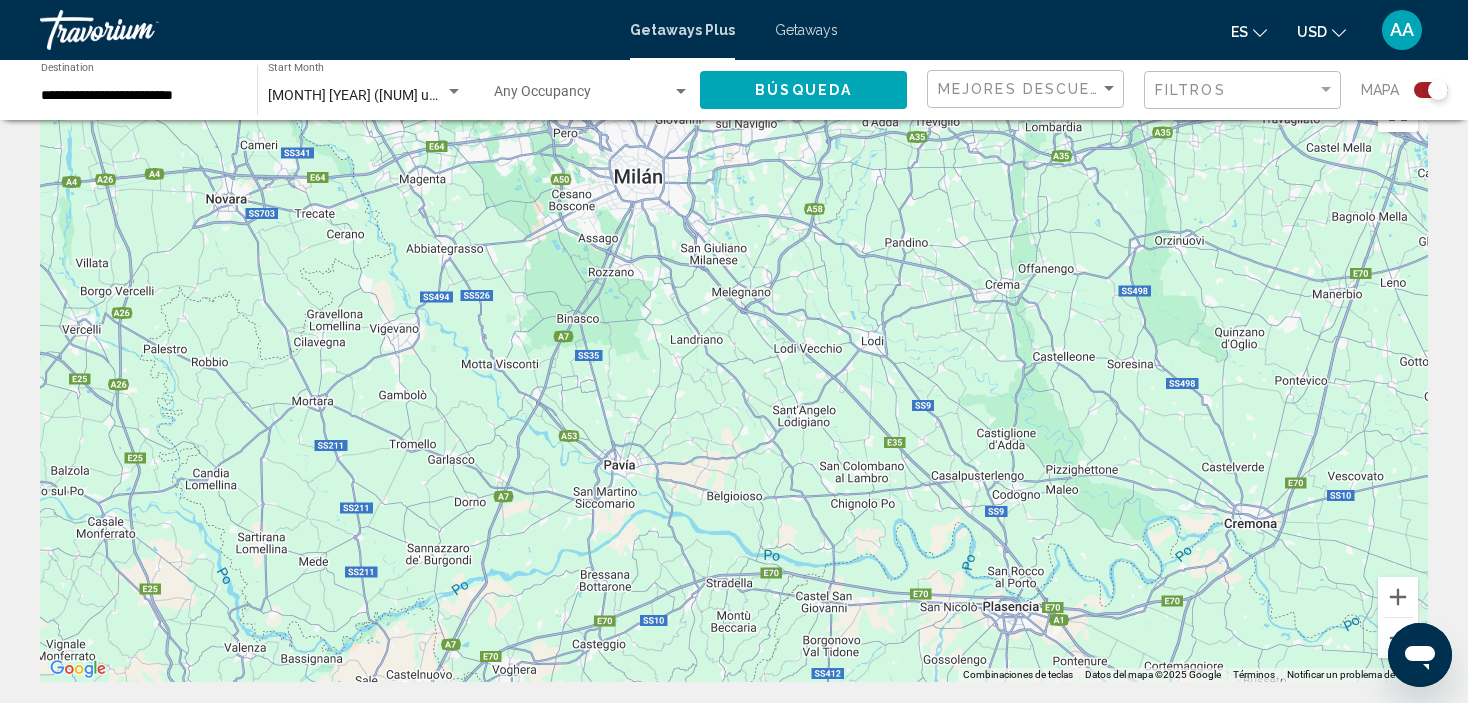 scroll, scrollTop: 60, scrollLeft: 0, axis: vertical 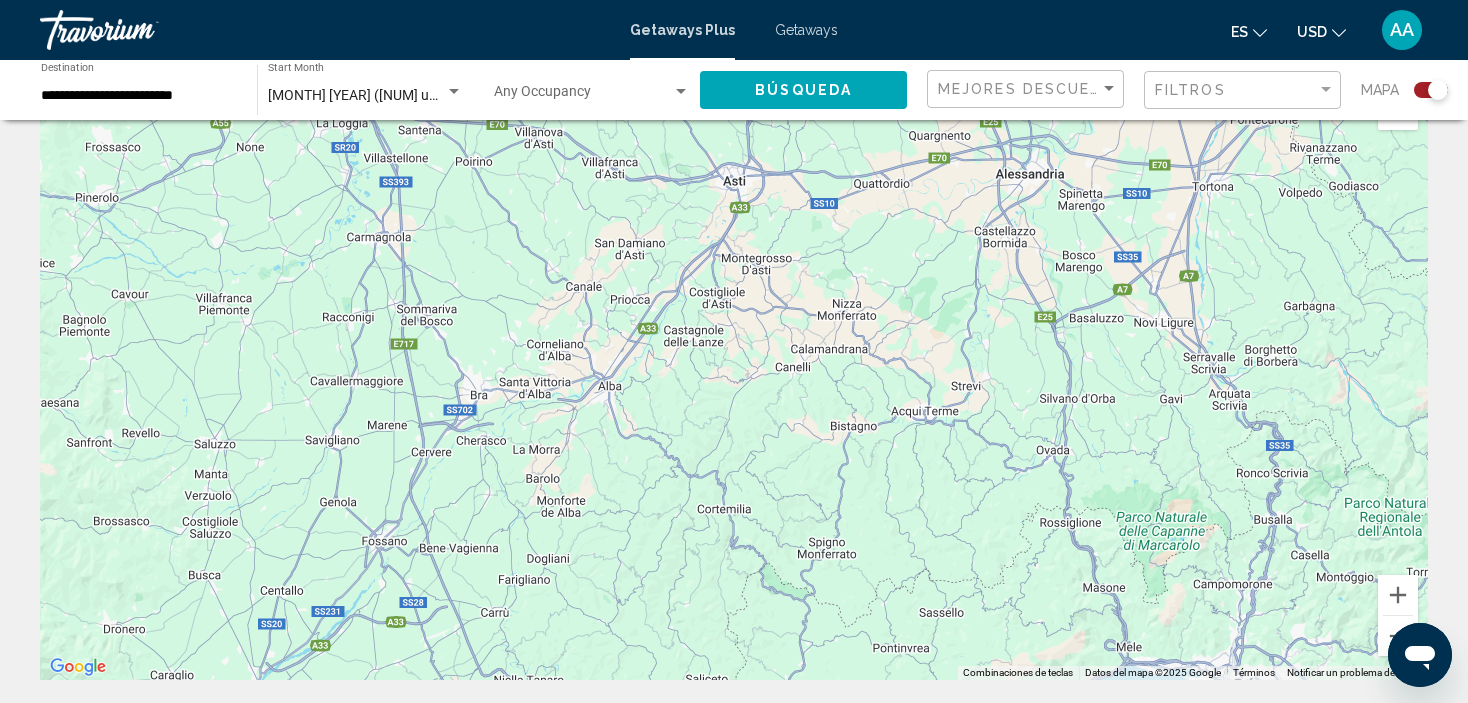 drag, startPoint x: 523, startPoint y: 462, endPoint x: 1482, endPoint y: -116, distance: 1119.7164 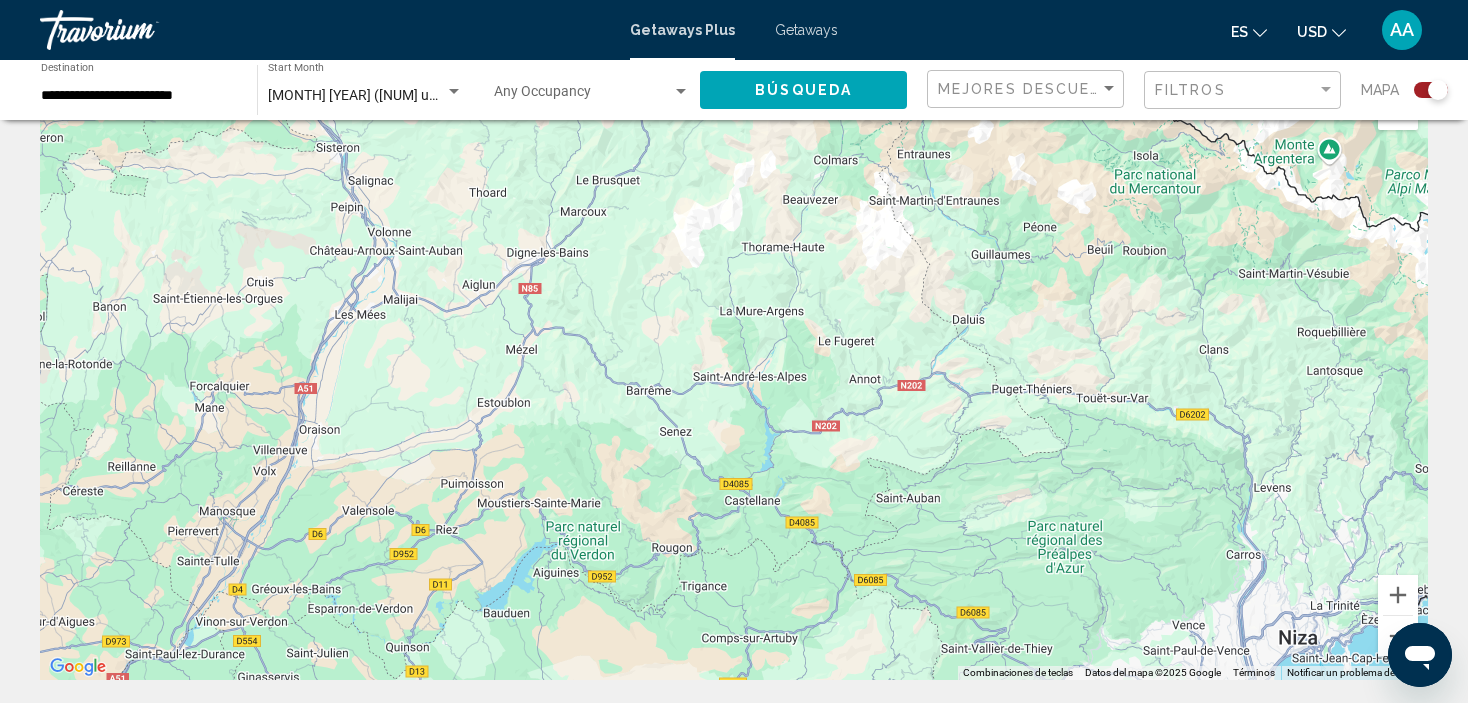 drag, startPoint x: 676, startPoint y: 648, endPoint x: 1482, endPoint y: -120, distance: 1113.3104 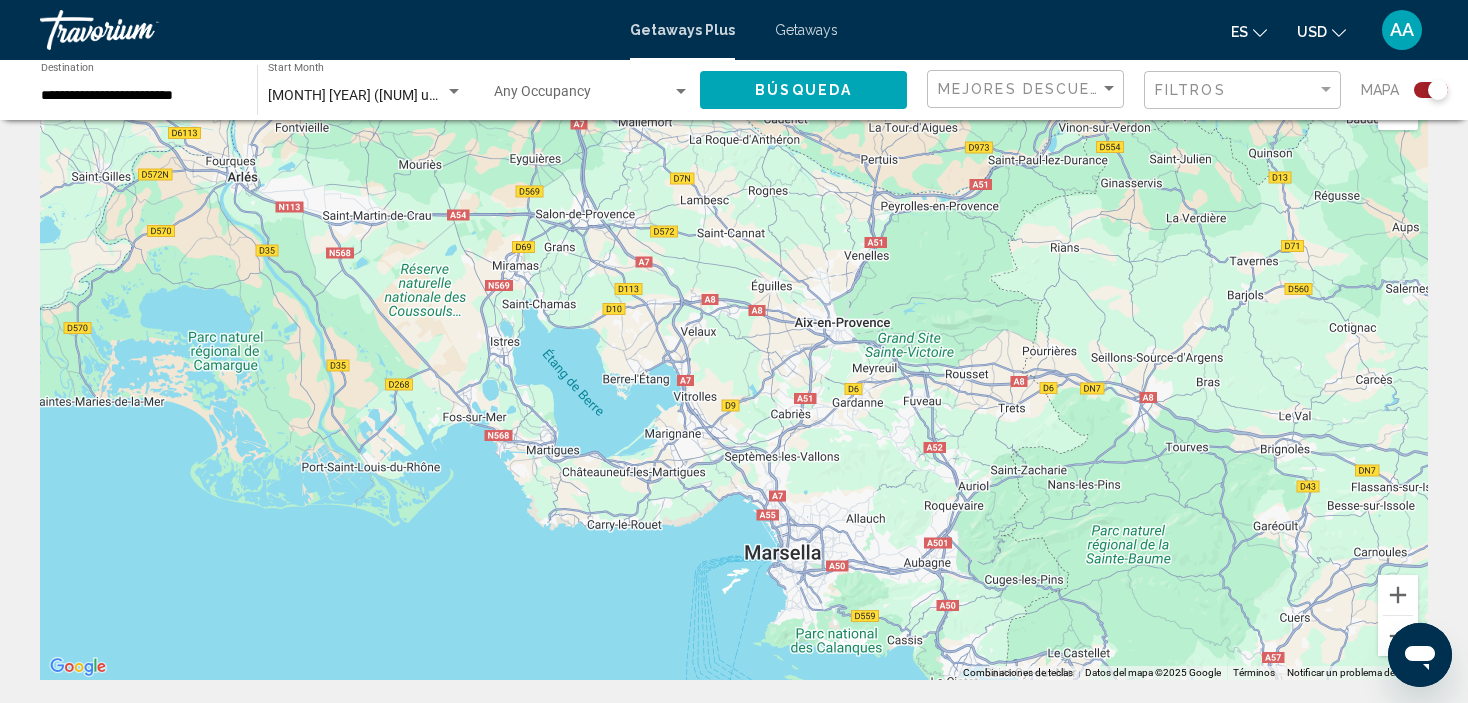 drag, startPoint x: 621, startPoint y: 597, endPoint x: 1482, endPoint y: 100, distance: 994.1479 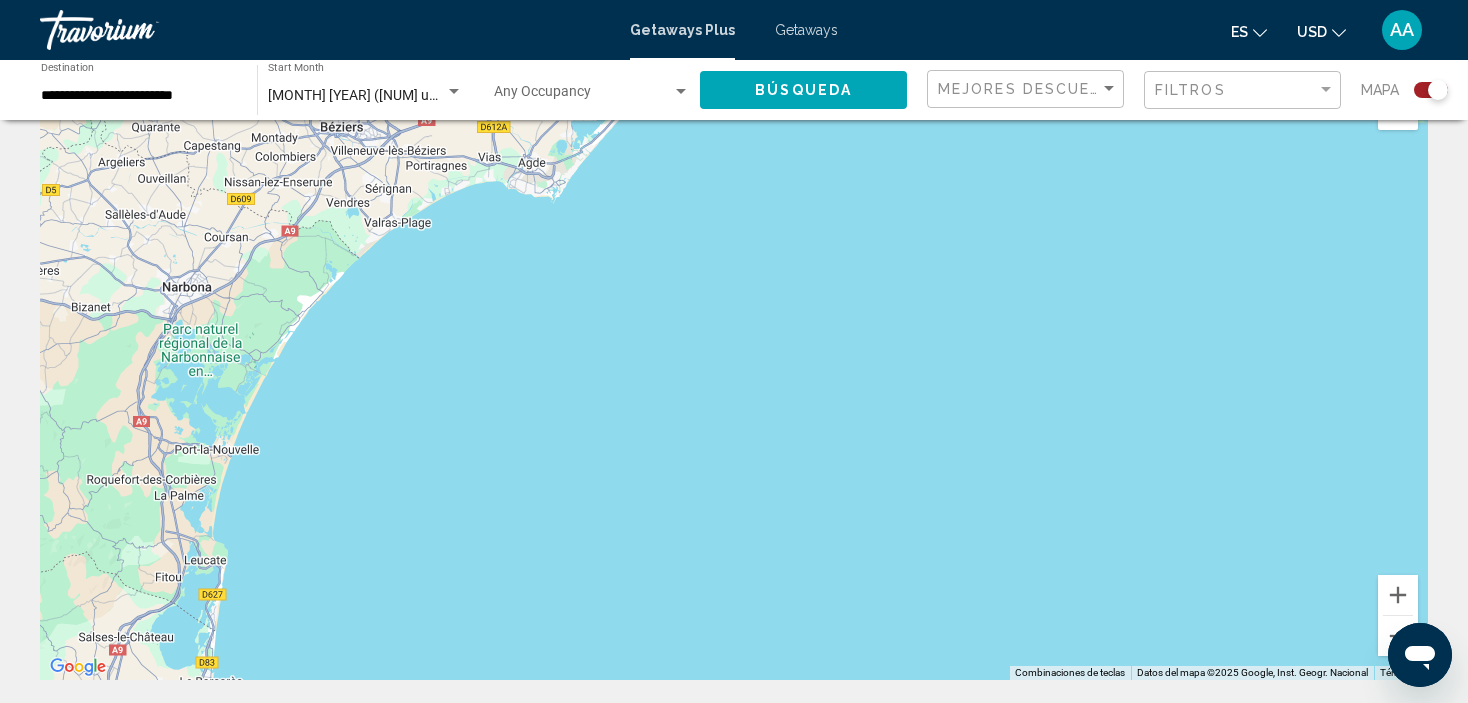 drag, startPoint x: 351, startPoint y: 265, endPoint x: 1482, endPoint y: -120, distance: 1194.7327 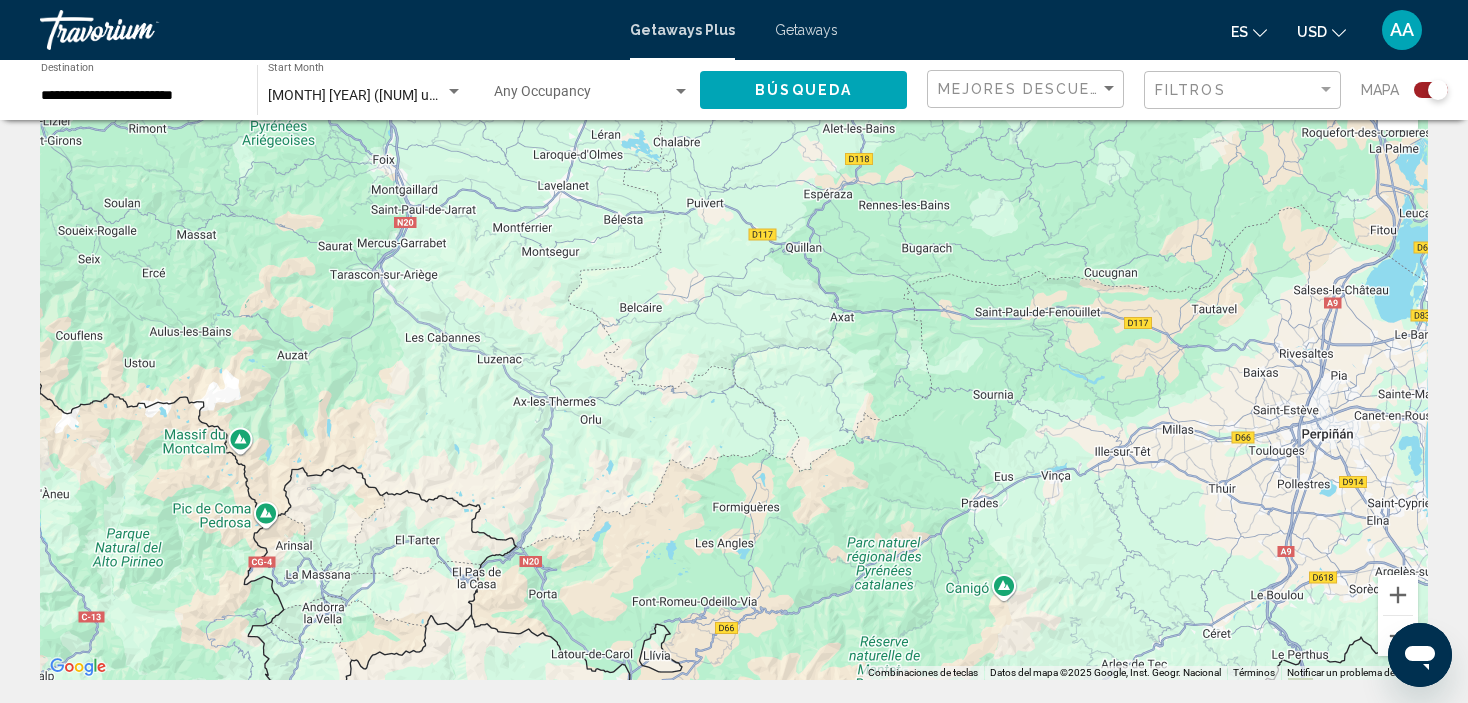 drag, startPoint x: 267, startPoint y: 224, endPoint x: 1482, endPoint y: -120, distance: 1262.7593 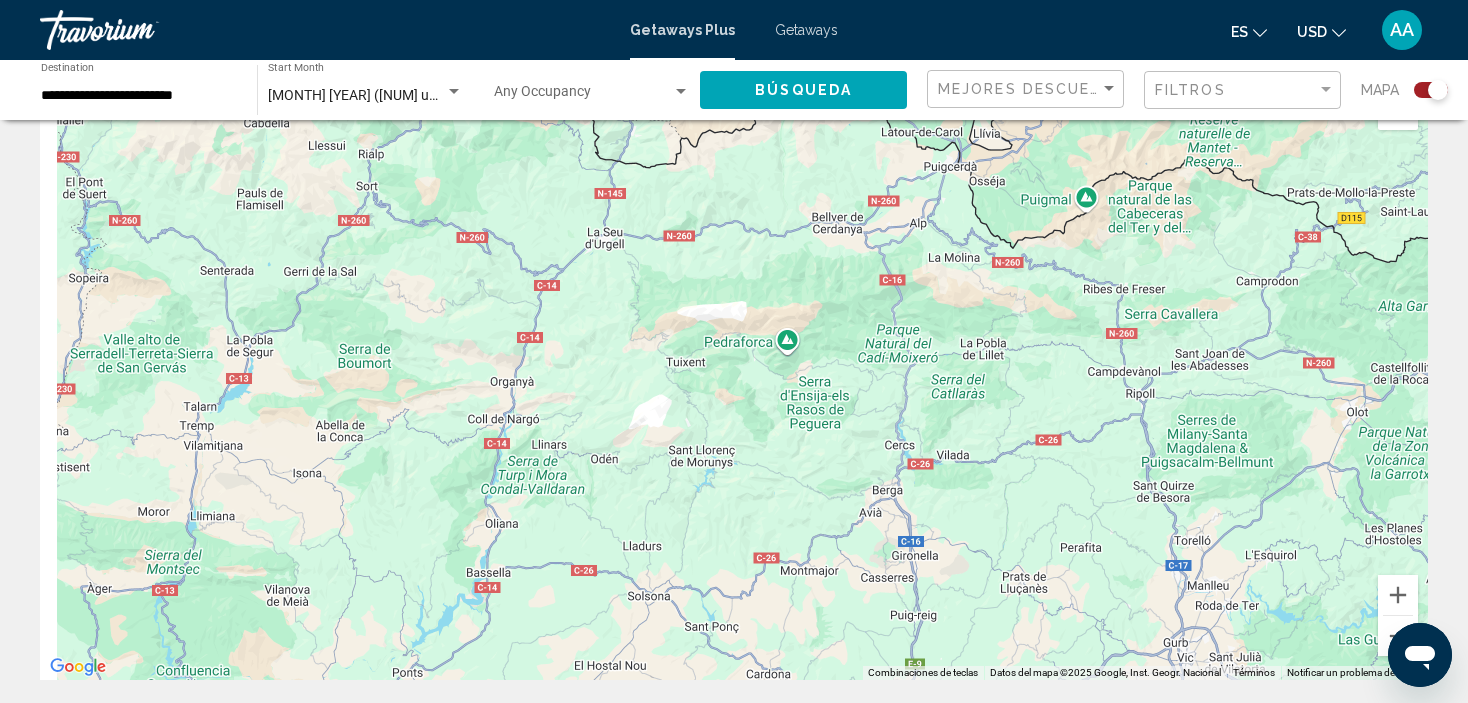drag, startPoint x: 453, startPoint y: 576, endPoint x: 783, endPoint y: 50, distance: 620.9477 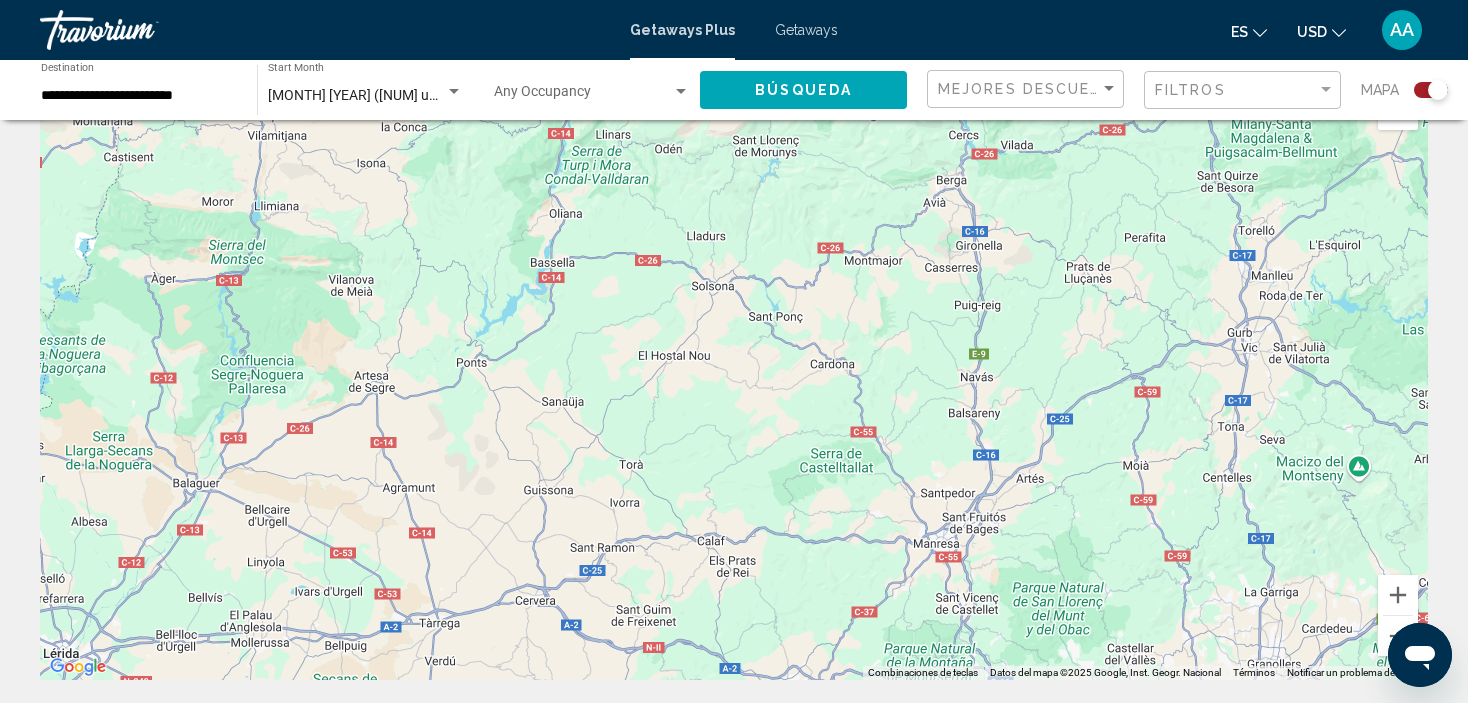 drag, startPoint x: 598, startPoint y: 585, endPoint x: 663, endPoint y: 267, distance: 324.5751 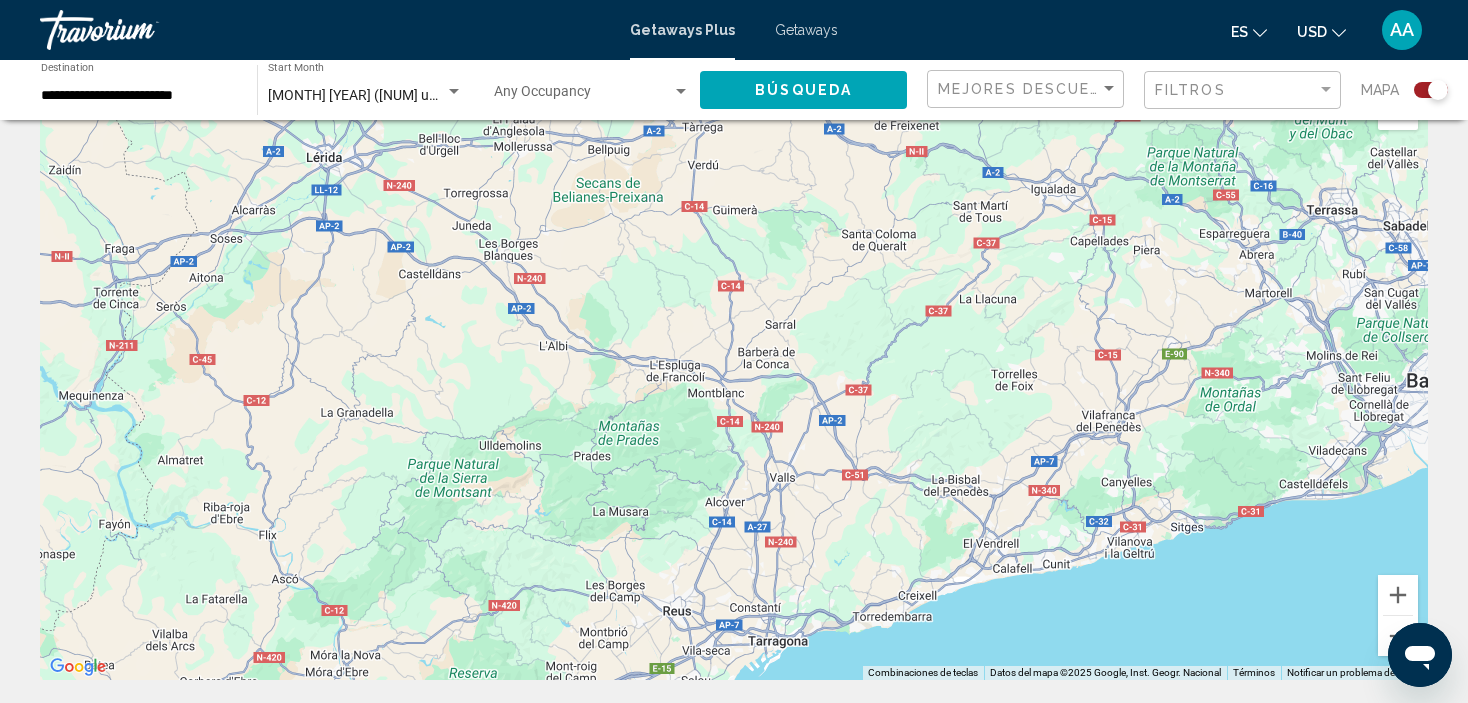drag, startPoint x: 270, startPoint y: 609, endPoint x: 541, endPoint y: 91, distance: 584.6067 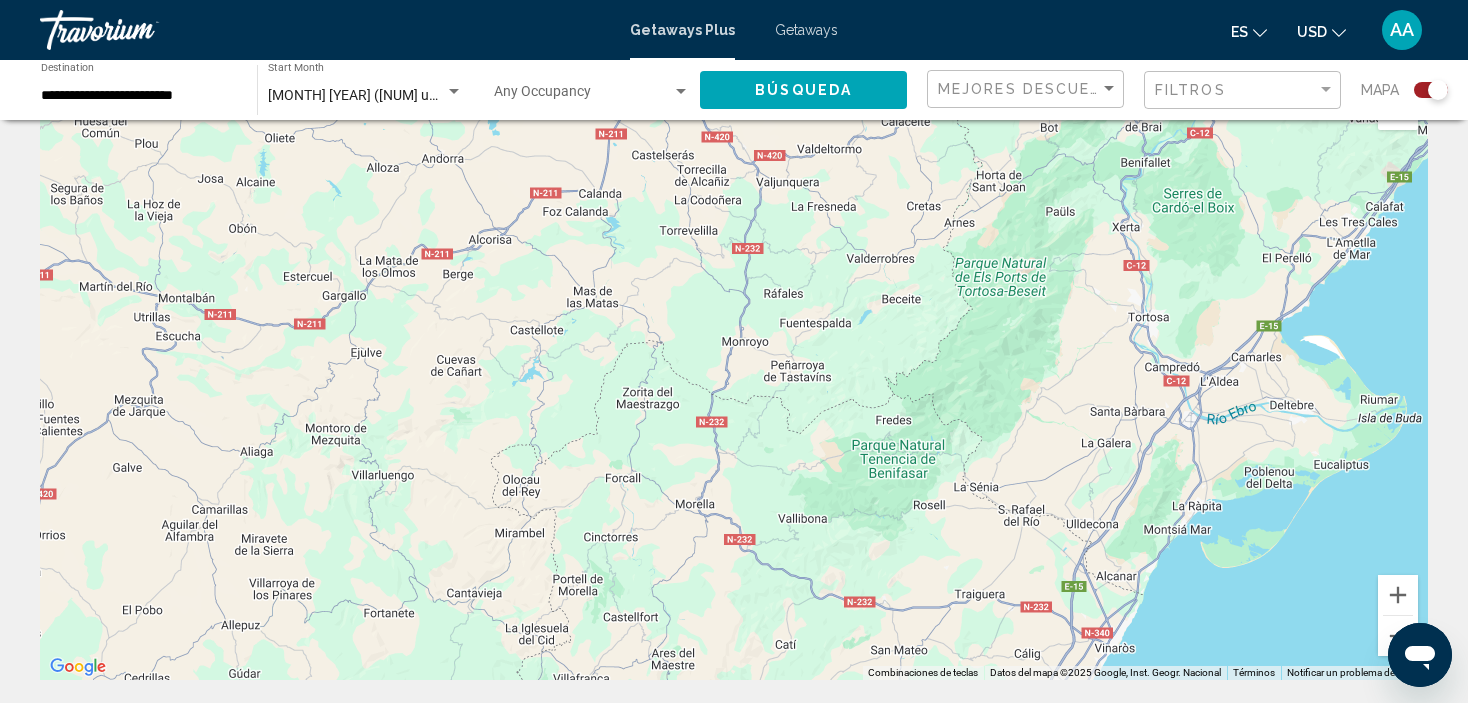 drag, startPoint x: 139, startPoint y: 607, endPoint x: 1036, endPoint y: -15, distance: 1091.5553 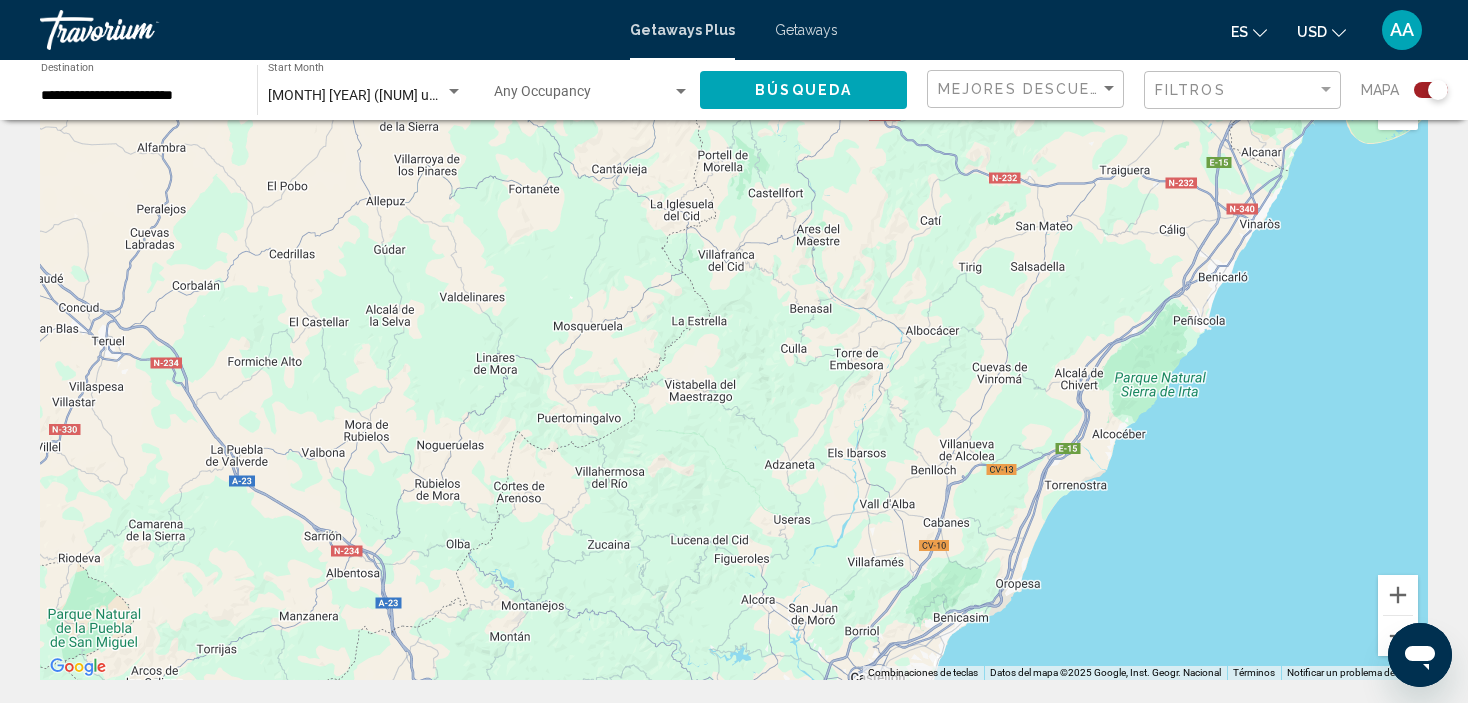 drag, startPoint x: 348, startPoint y: 507, endPoint x: 493, endPoint y: 81, distance: 450.0011 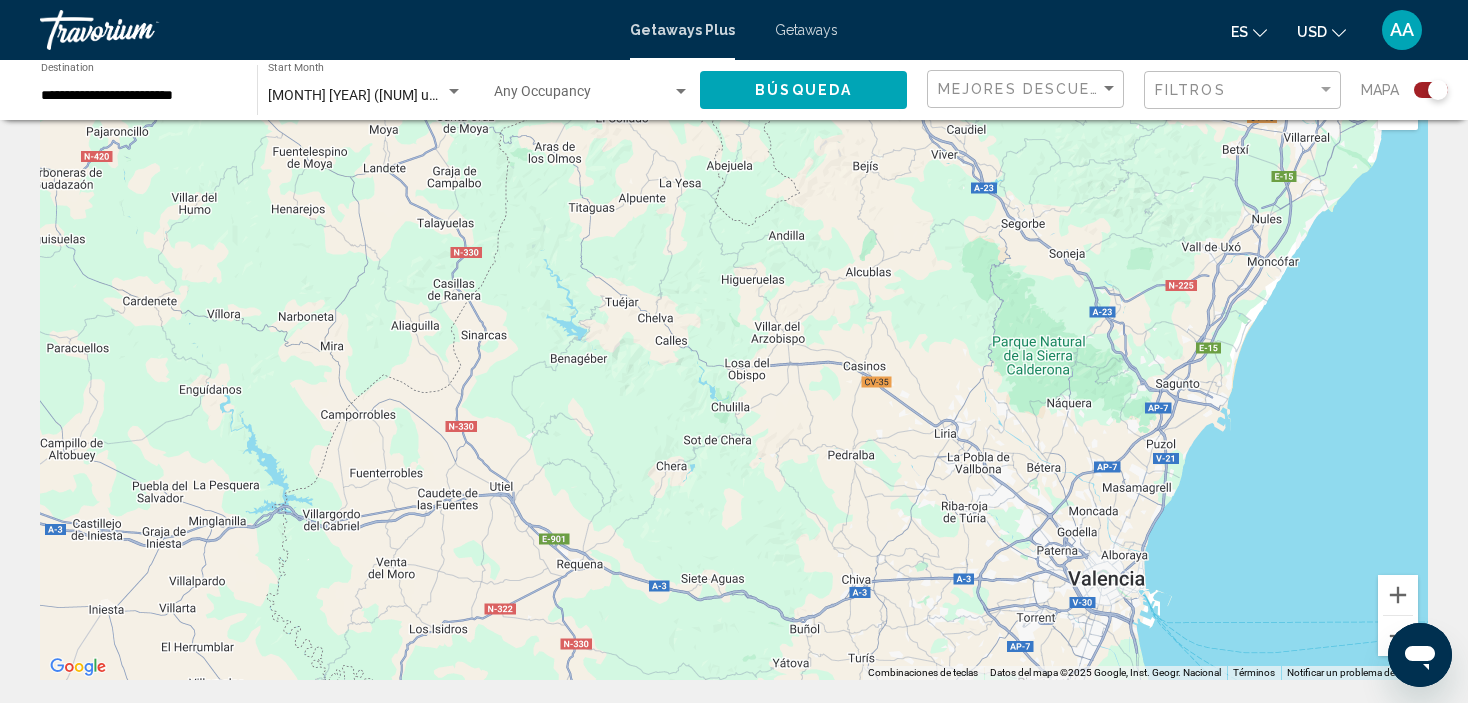 drag, startPoint x: 119, startPoint y: 614, endPoint x: 594, endPoint y: 0, distance: 776.2867 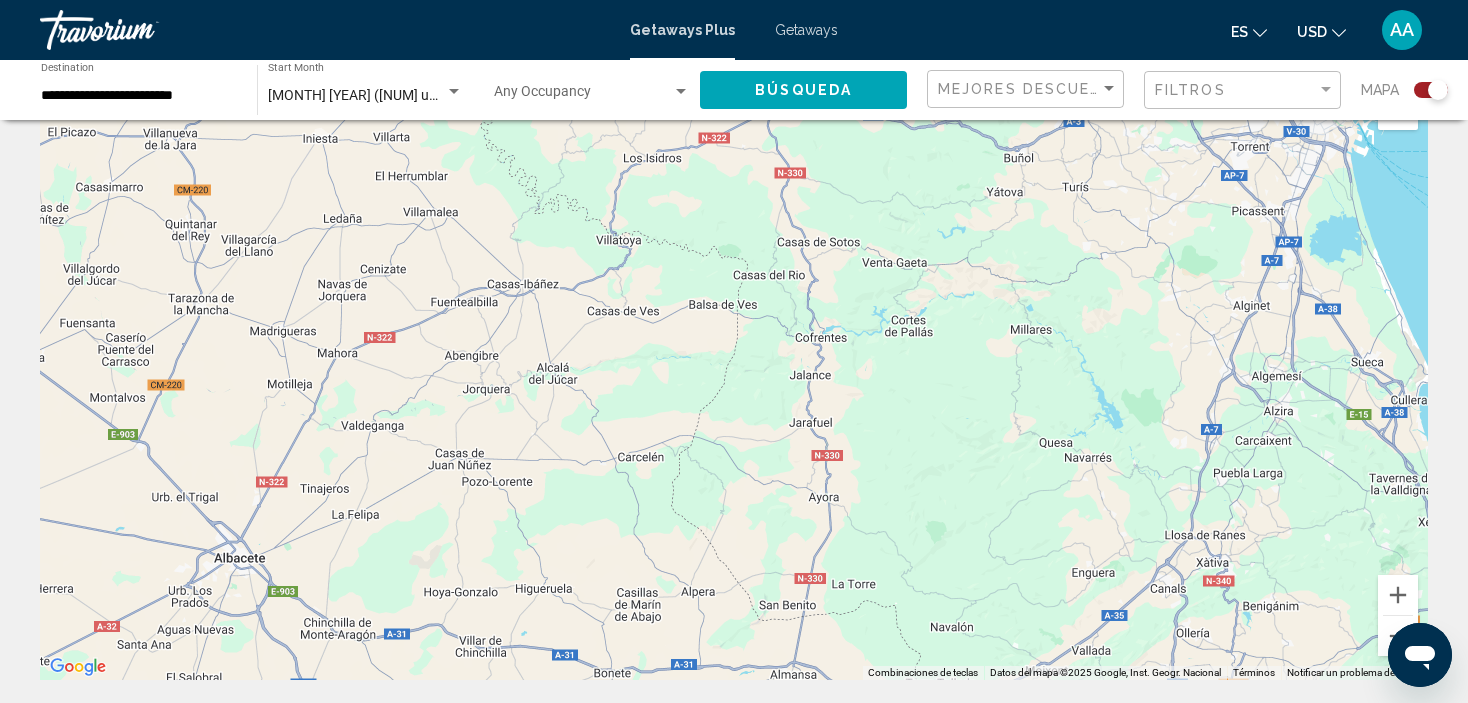 drag, startPoint x: 251, startPoint y: 606, endPoint x: 467, endPoint y: 124, distance: 528.18555 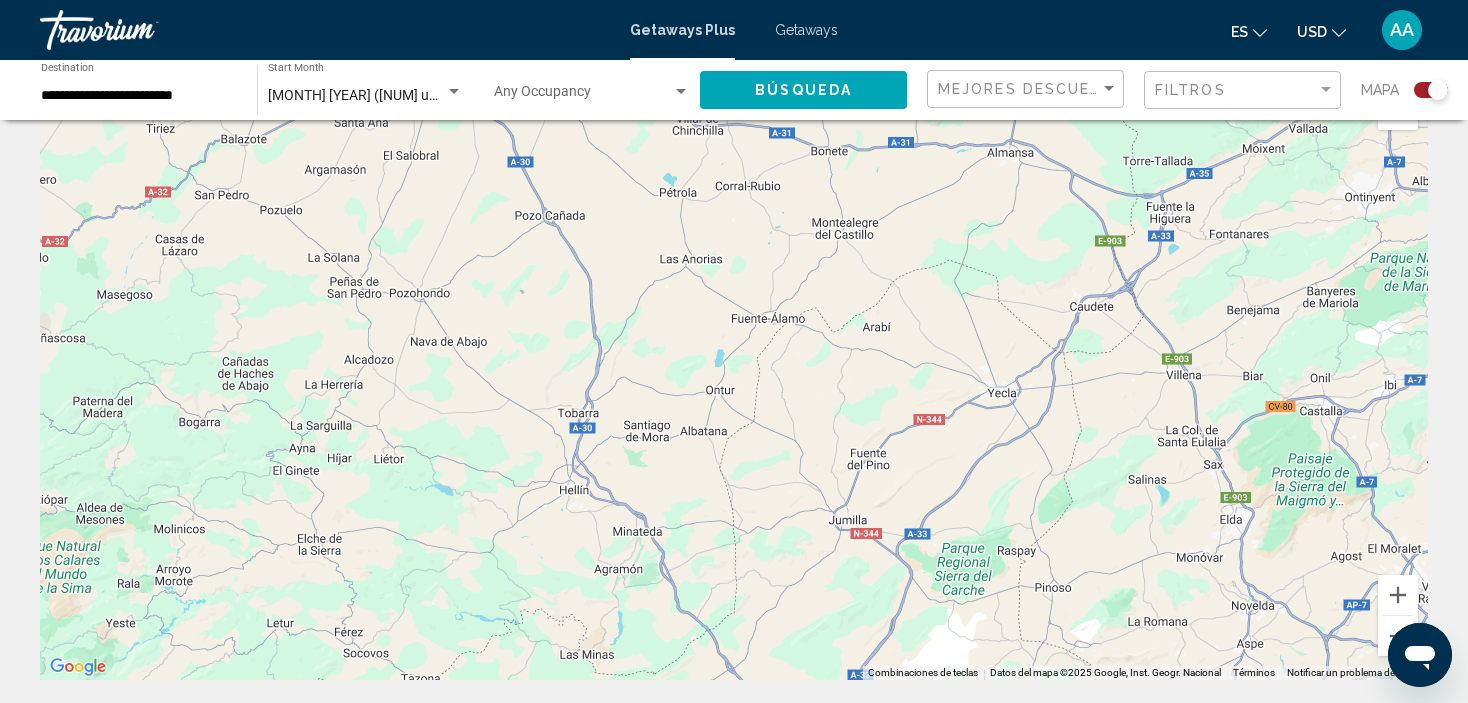 drag, startPoint x: 318, startPoint y: 644, endPoint x: 535, endPoint y: 120, distance: 567.15515 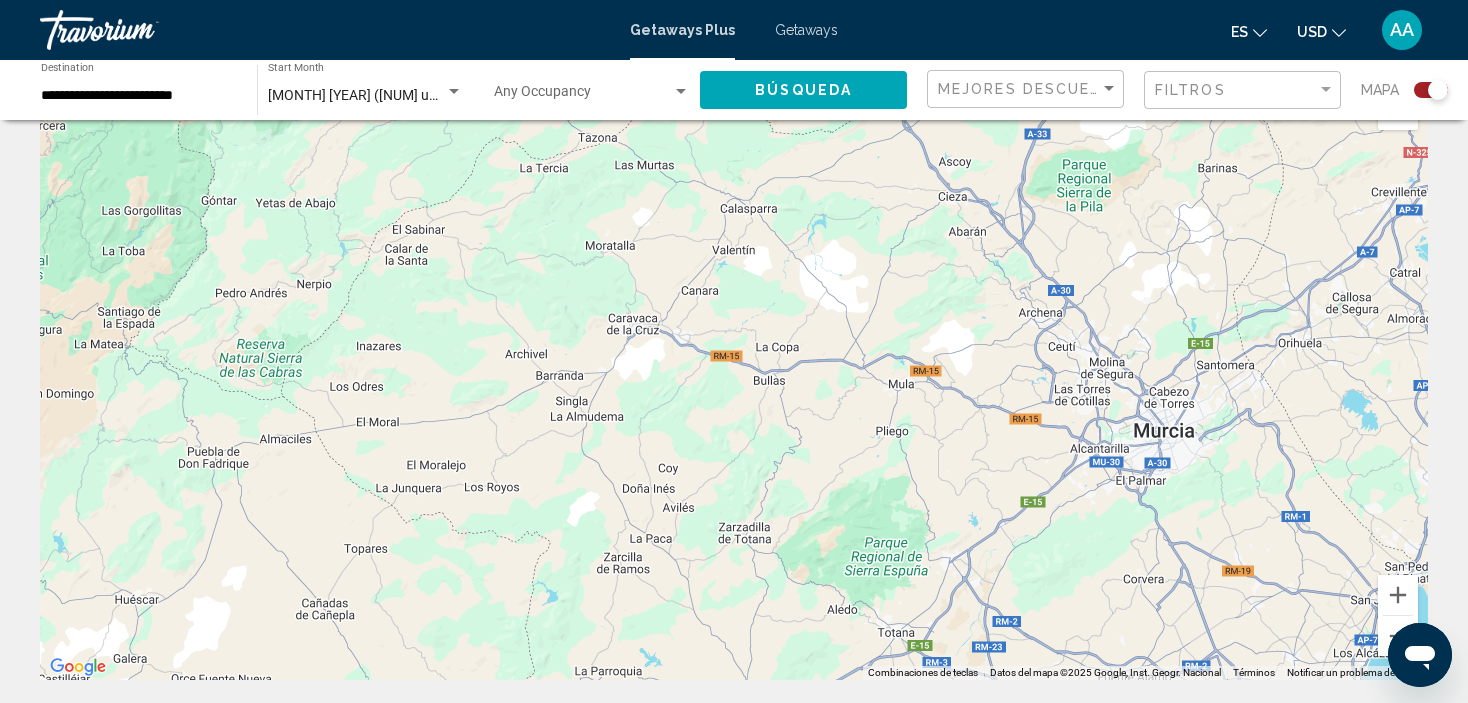 drag, startPoint x: 299, startPoint y: 676, endPoint x: 476, endPoint y: 132, distance: 572.0708 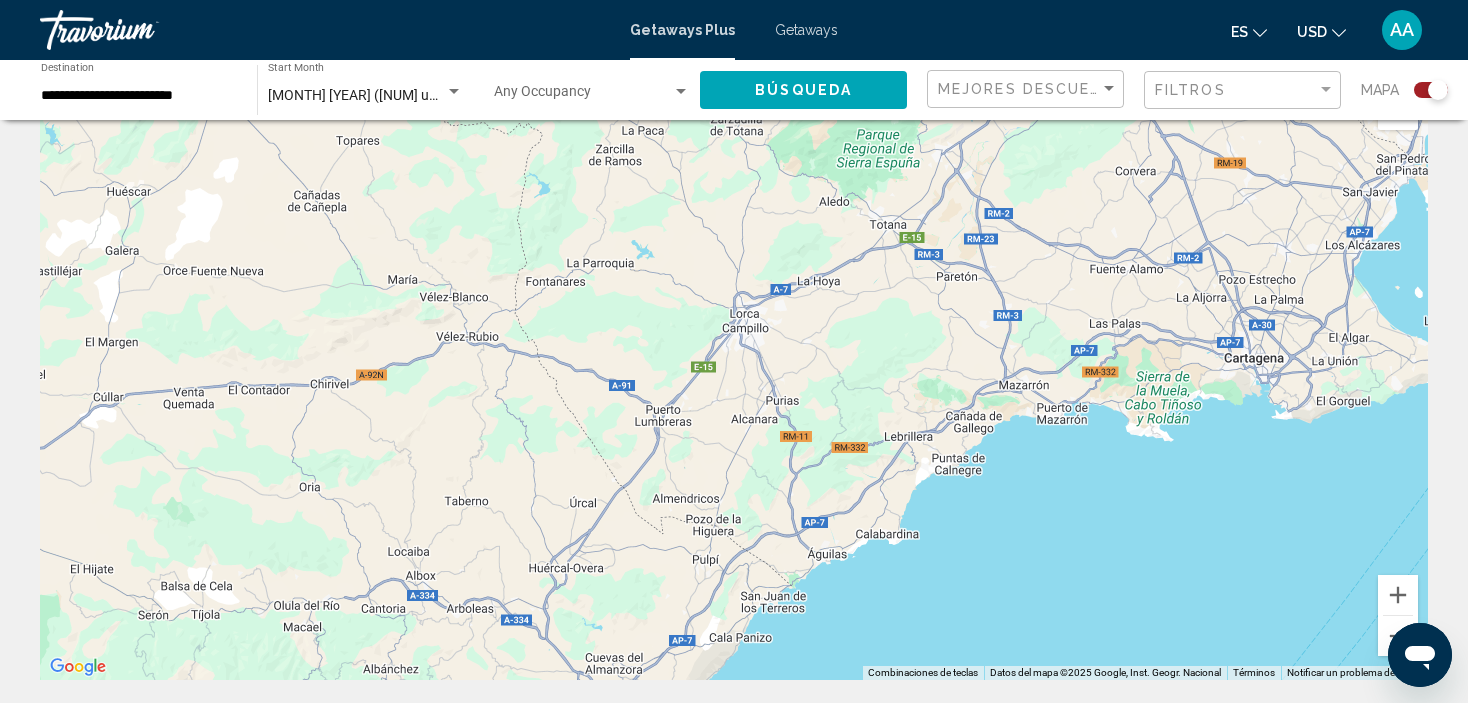 drag, startPoint x: 515, startPoint y: 630, endPoint x: 508, endPoint y: 219, distance: 411.0596 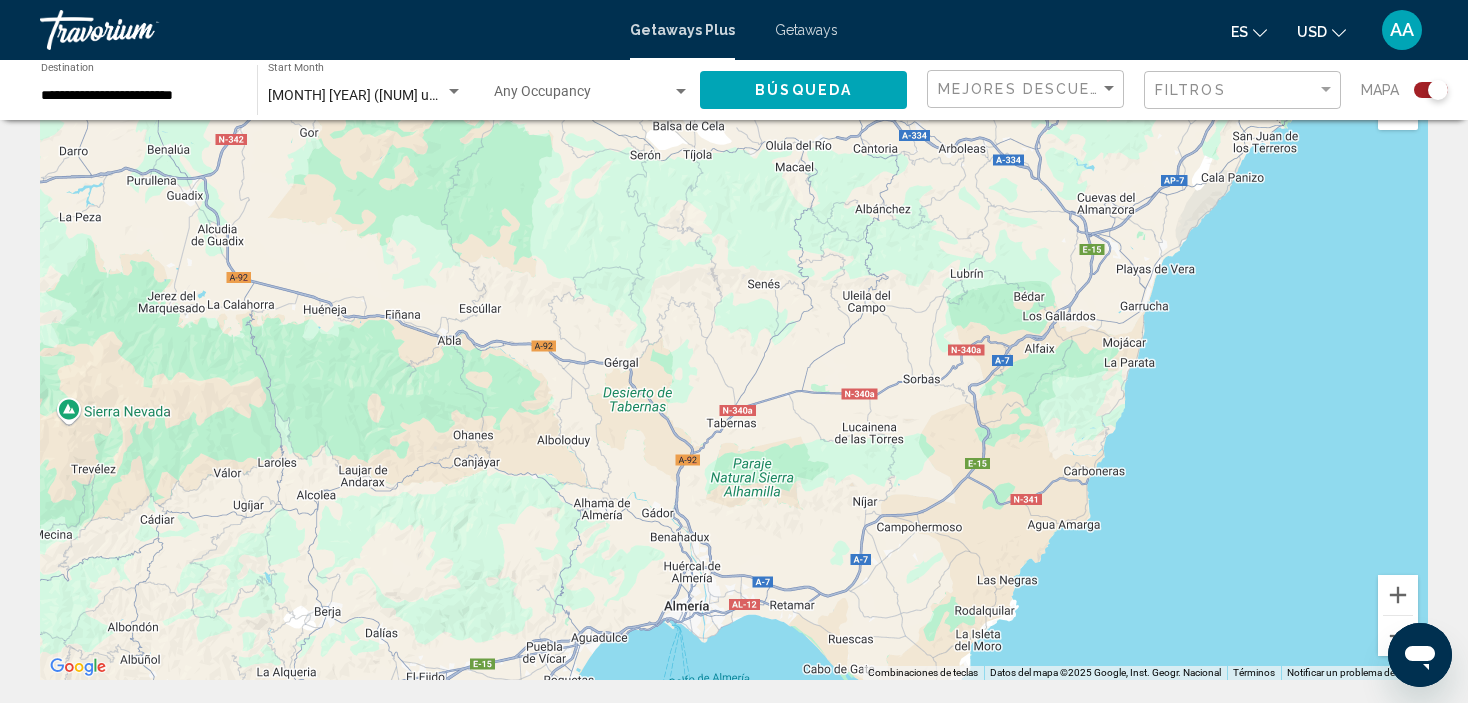 drag, startPoint x: 163, startPoint y: 649, endPoint x: 653, endPoint y: 187, distance: 673.4567 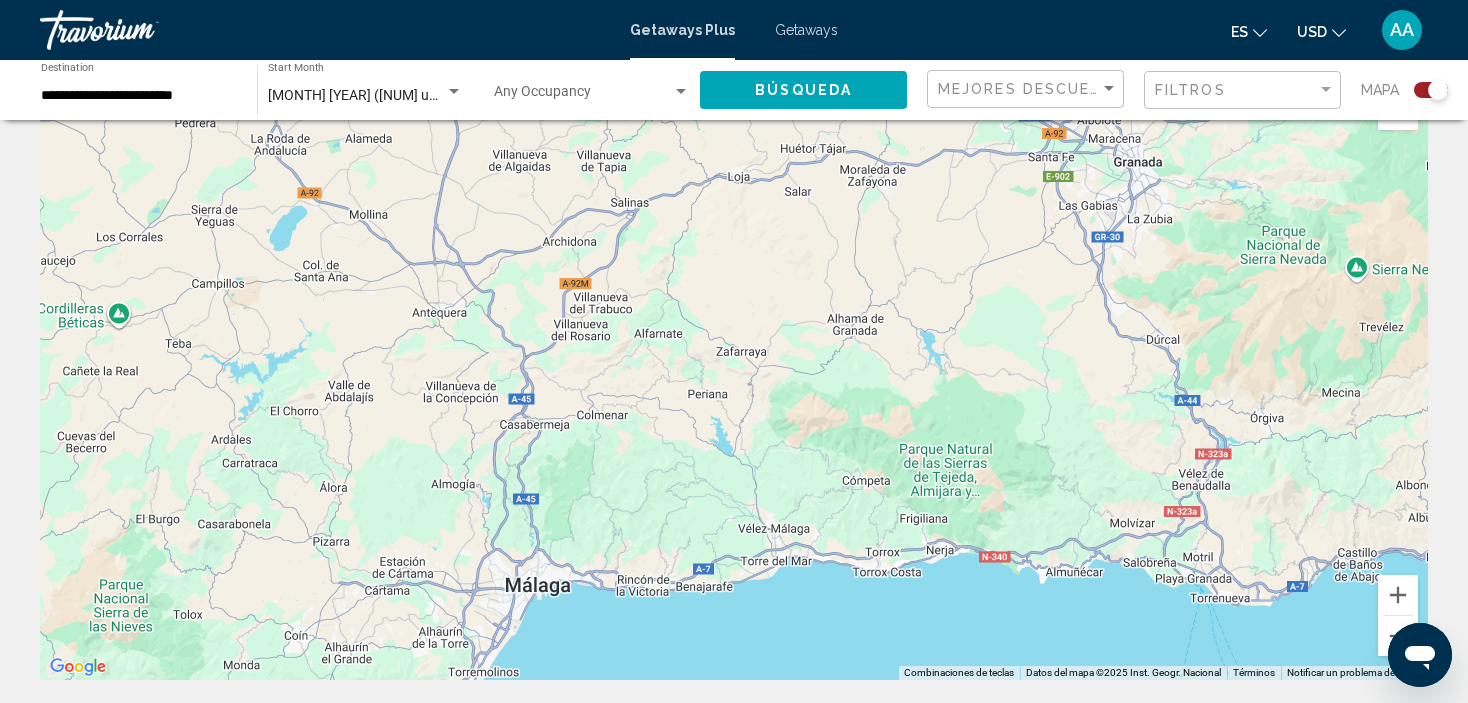 drag, startPoint x: 82, startPoint y: 570, endPoint x: 1369, endPoint y: 430, distance: 1294.5922 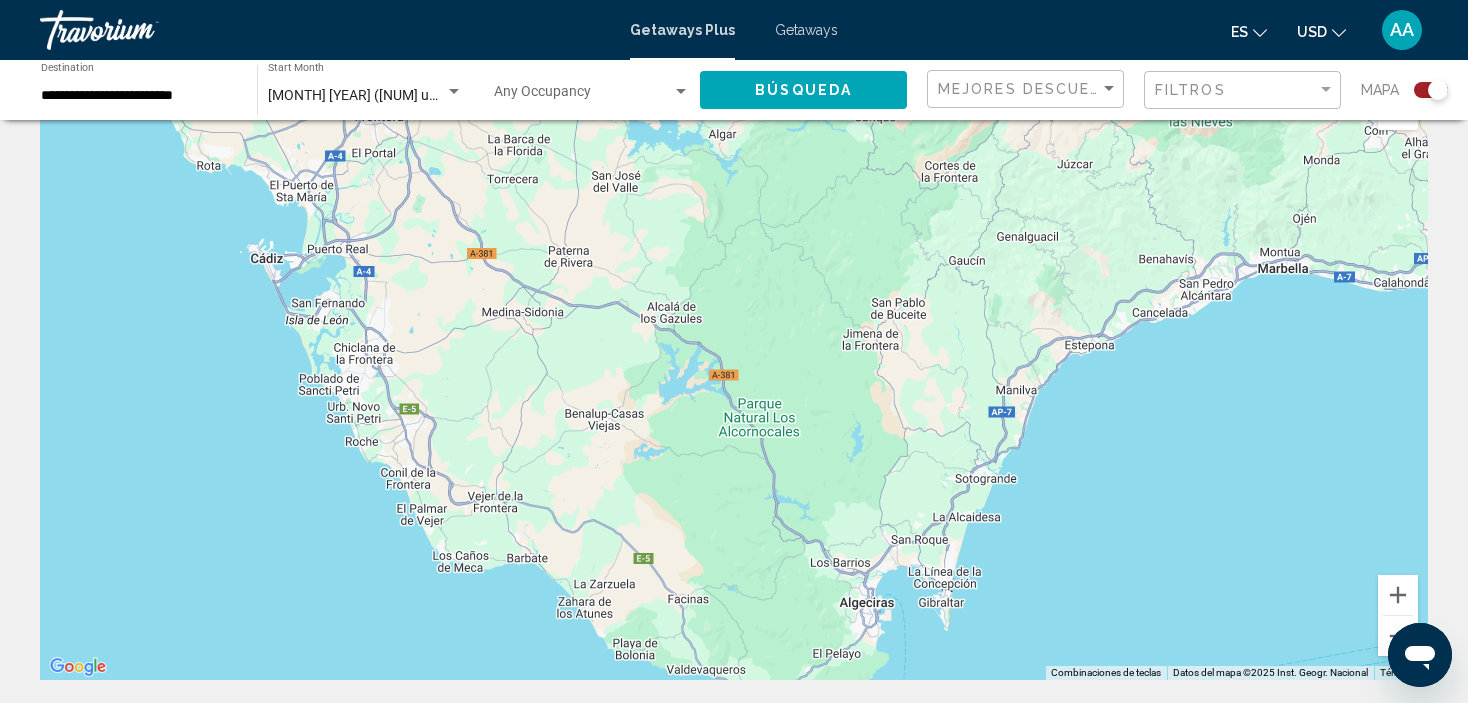 drag, startPoint x: 195, startPoint y: 617, endPoint x: 1307, endPoint y: 85, distance: 1232.7076 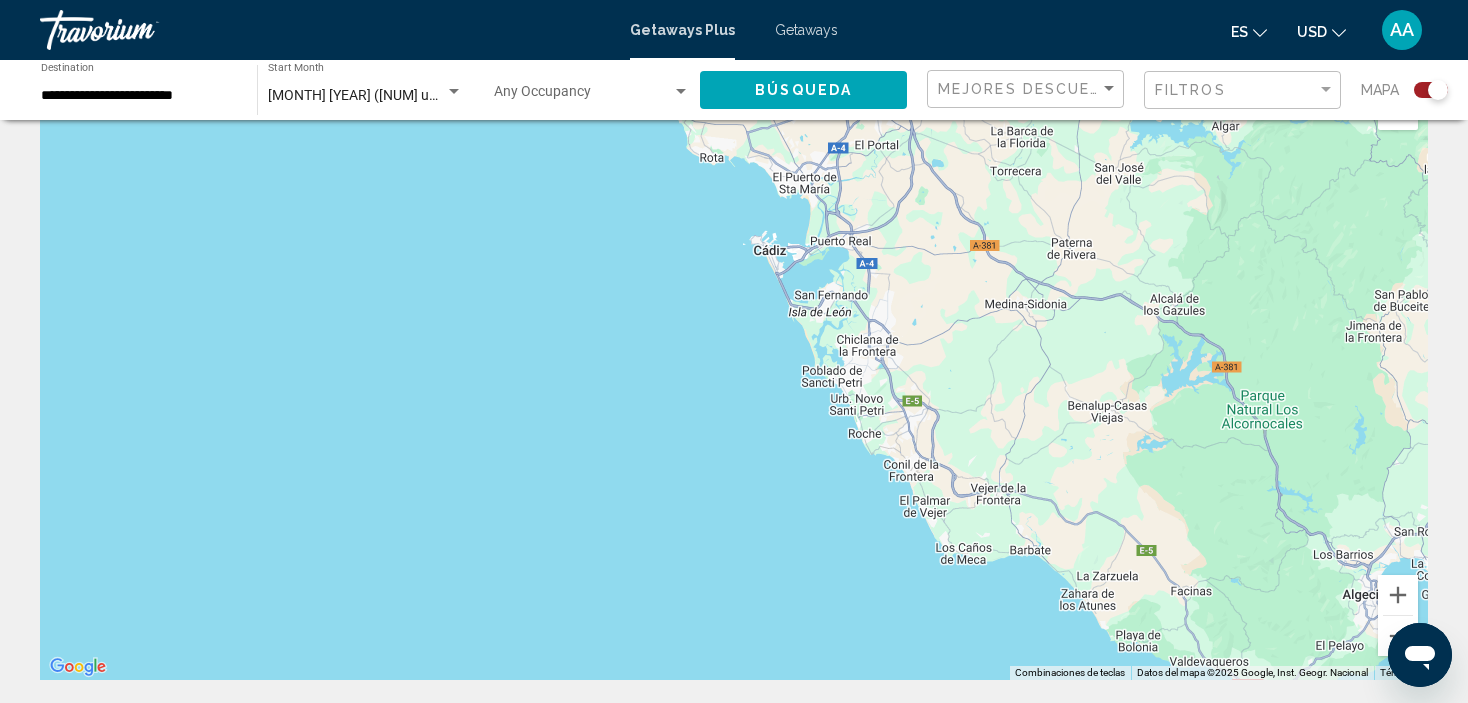 drag, startPoint x: 614, startPoint y: 412, endPoint x: 1106, endPoint y: 406, distance: 492.0366 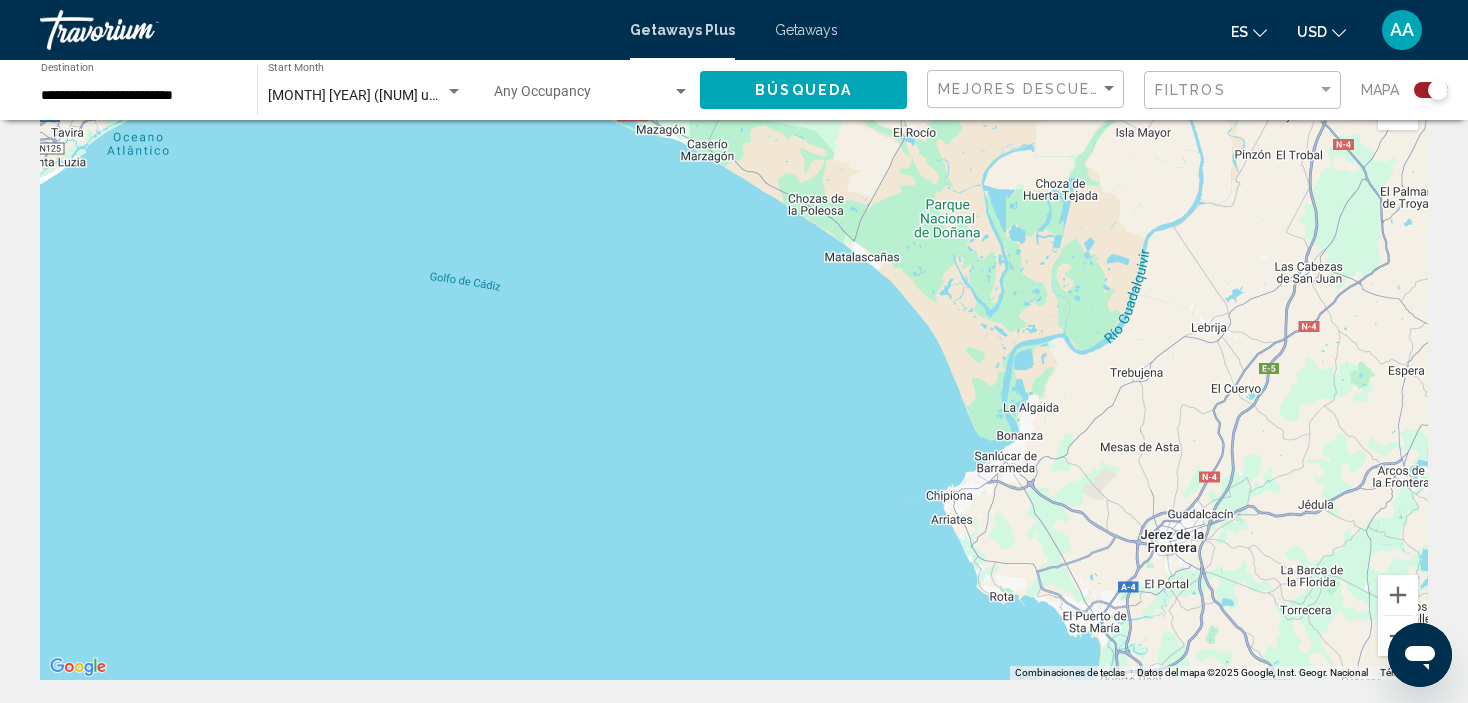 drag, startPoint x: 756, startPoint y: 300, endPoint x: 1048, endPoint y: 743, distance: 530.578 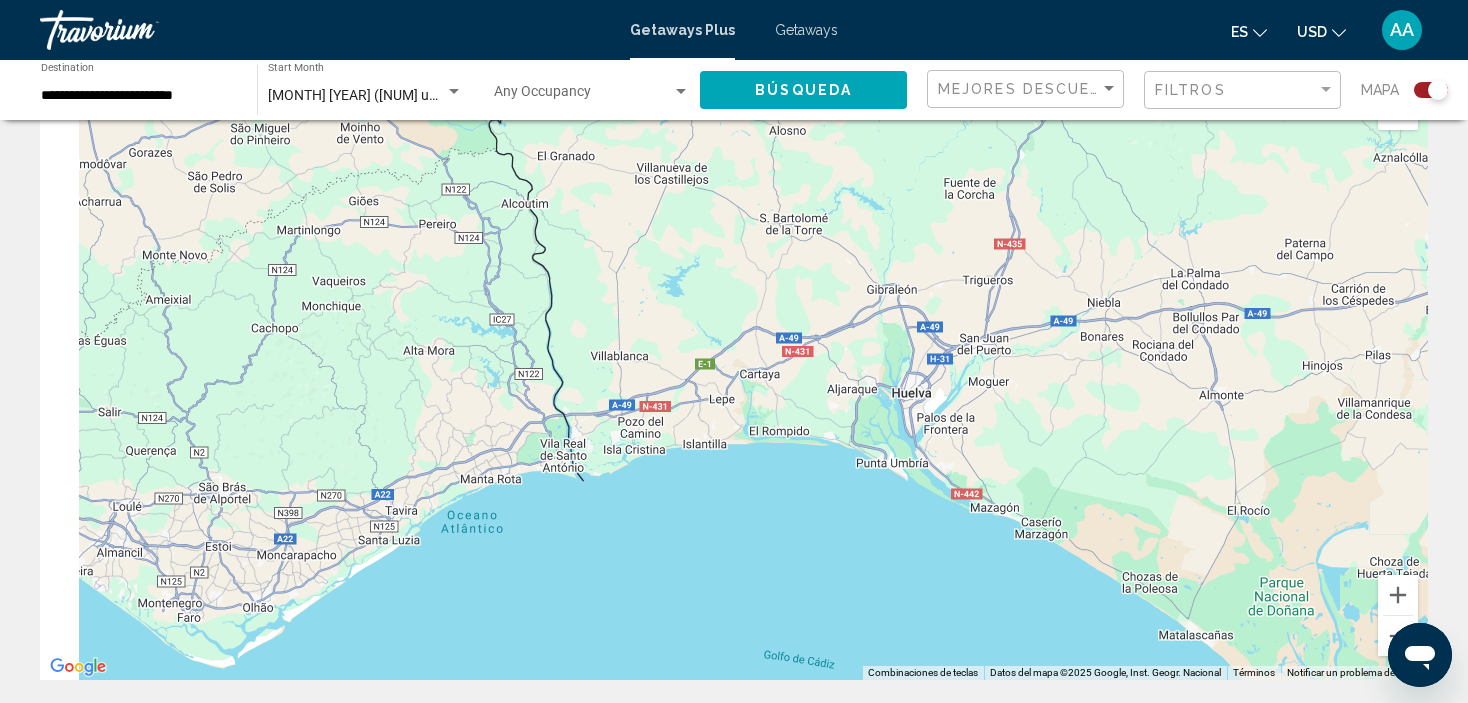 drag, startPoint x: 1027, startPoint y: 256, endPoint x: 1357, endPoint y: 636, distance: 503.28918 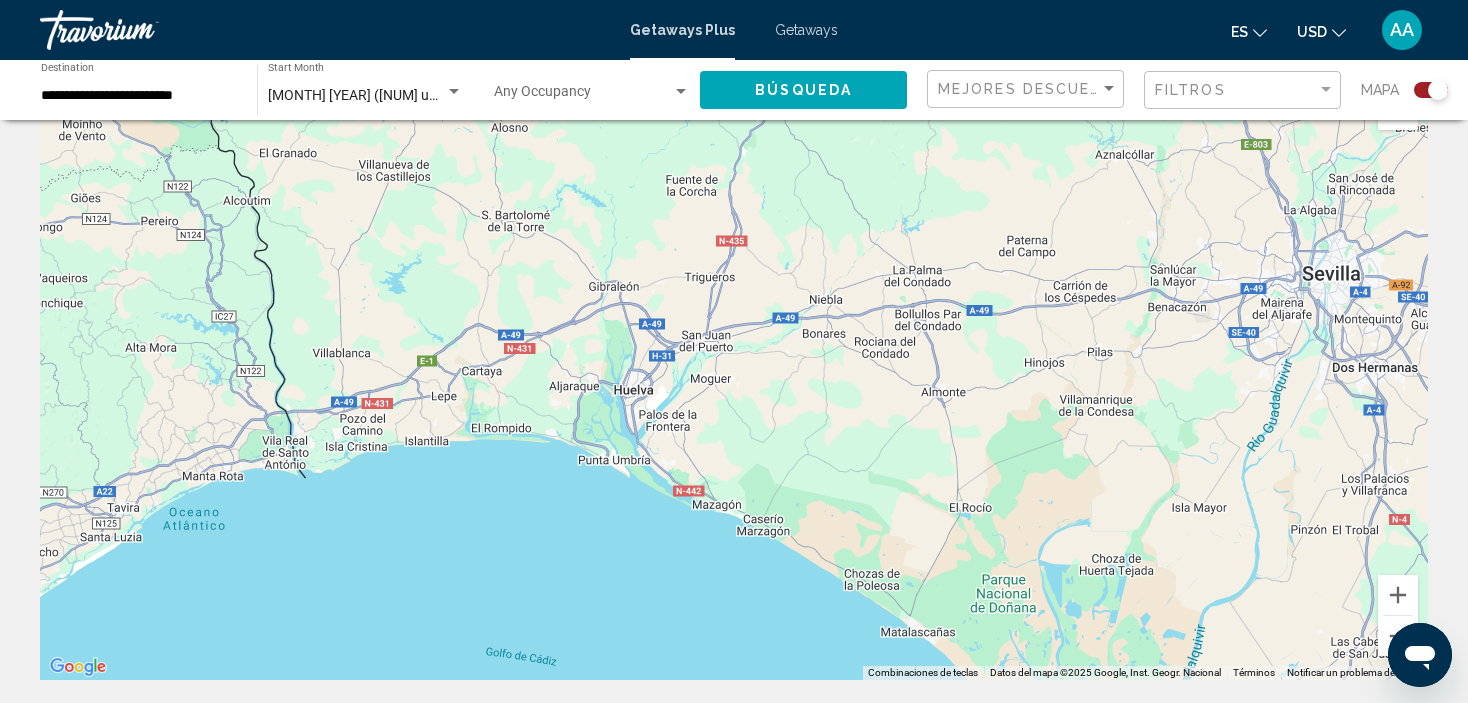 drag, startPoint x: 222, startPoint y: 500, endPoint x: -53, endPoint y: 498, distance: 275.00726 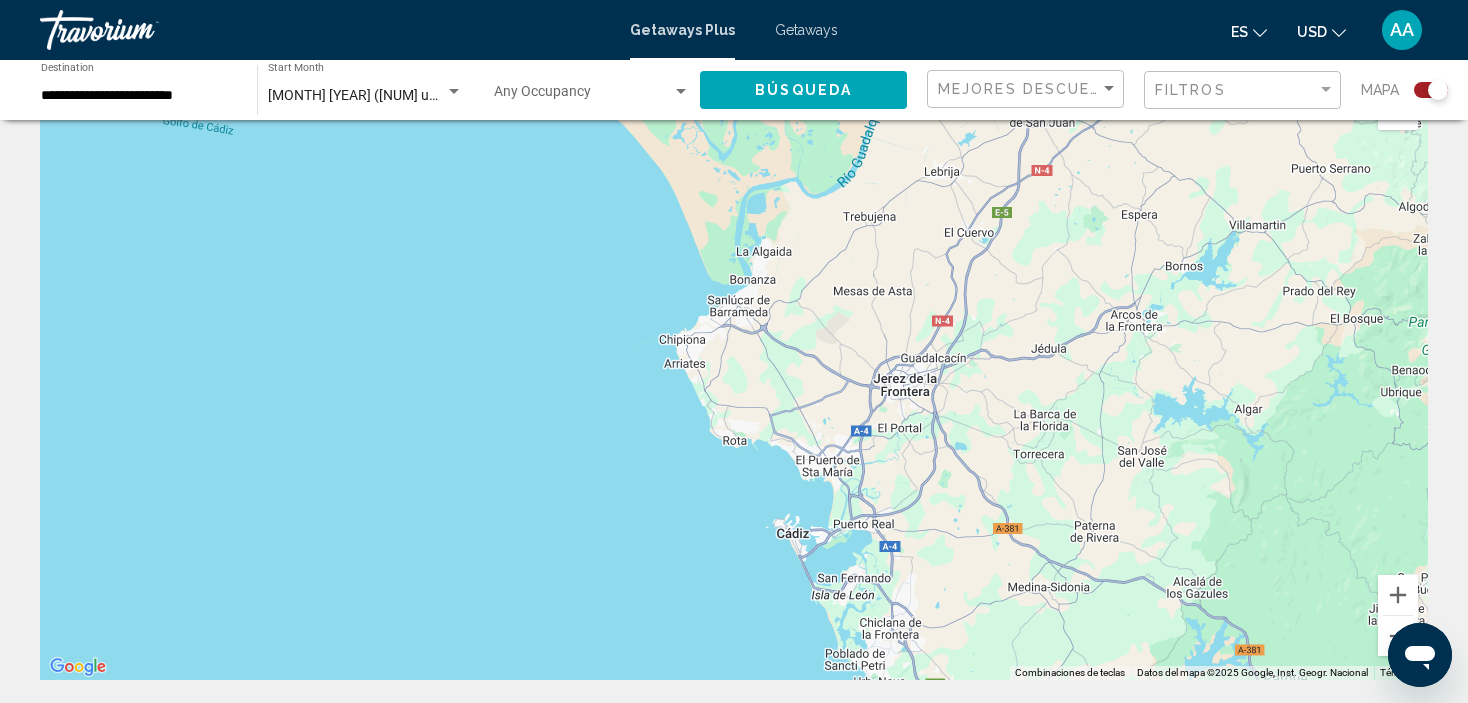 drag, startPoint x: 515, startPoint y: 413, endPoint x: 189, endPoint y: -120, distance: 624.792 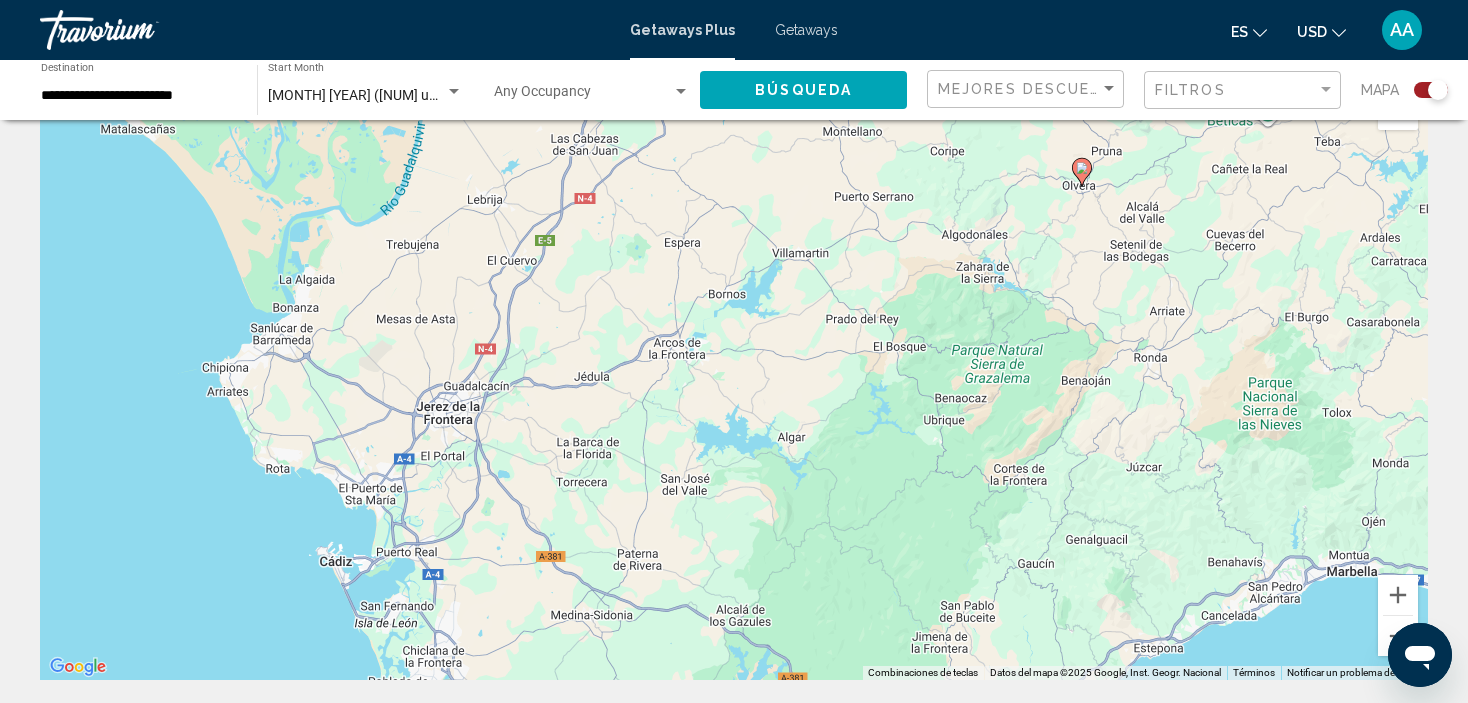 drag, startPoint x: 1043, startPoint y: 528, endPoint x: 599, endPoint y: 557, distance: 444.94608 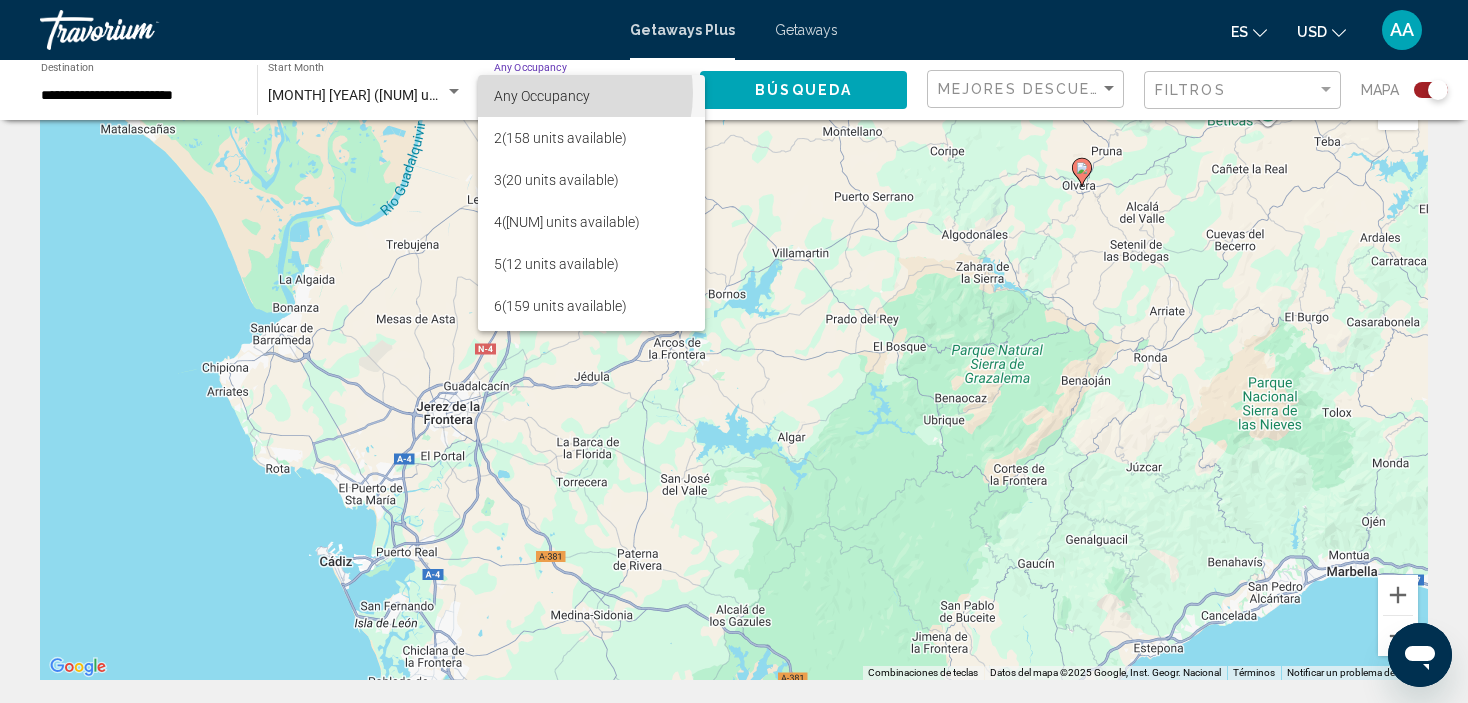 click on "Any Occupancy" at bounding box center [542, 96] 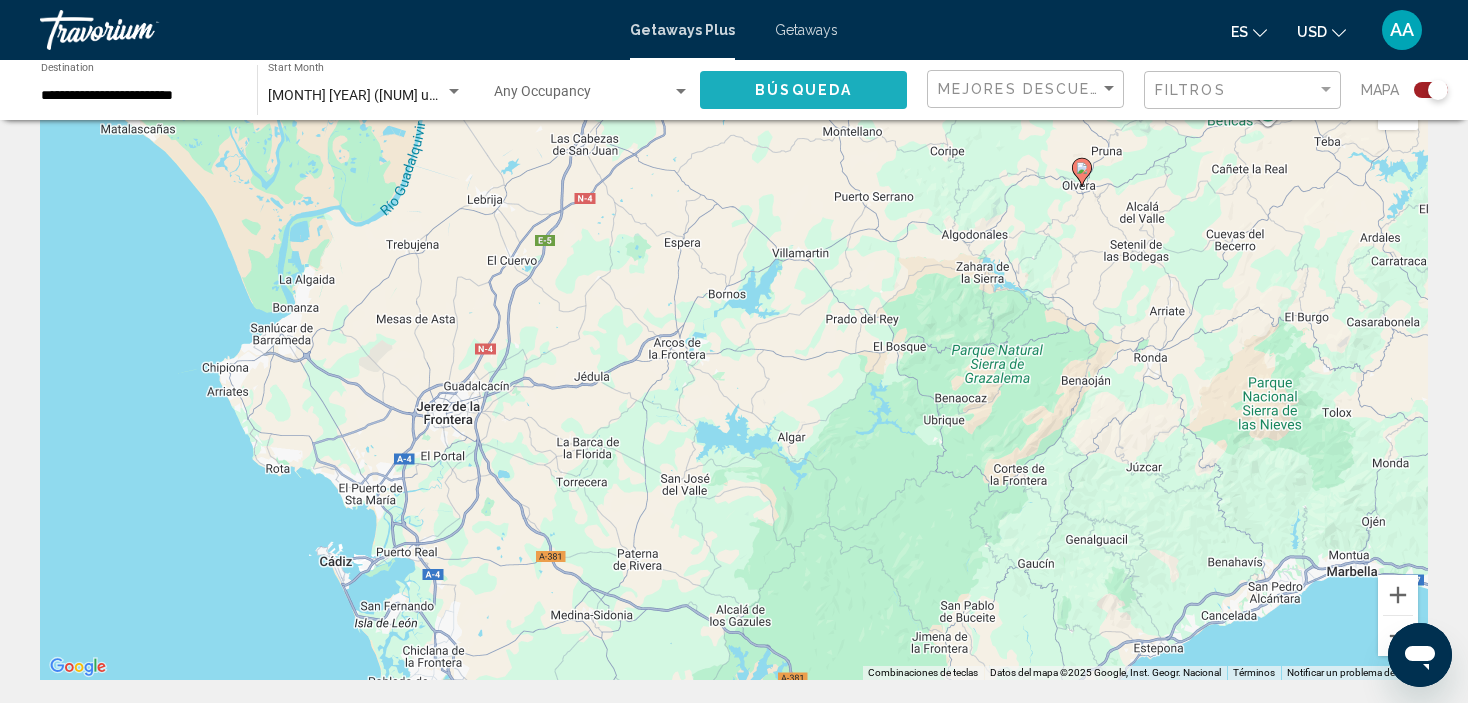 click on "Búsqueda" 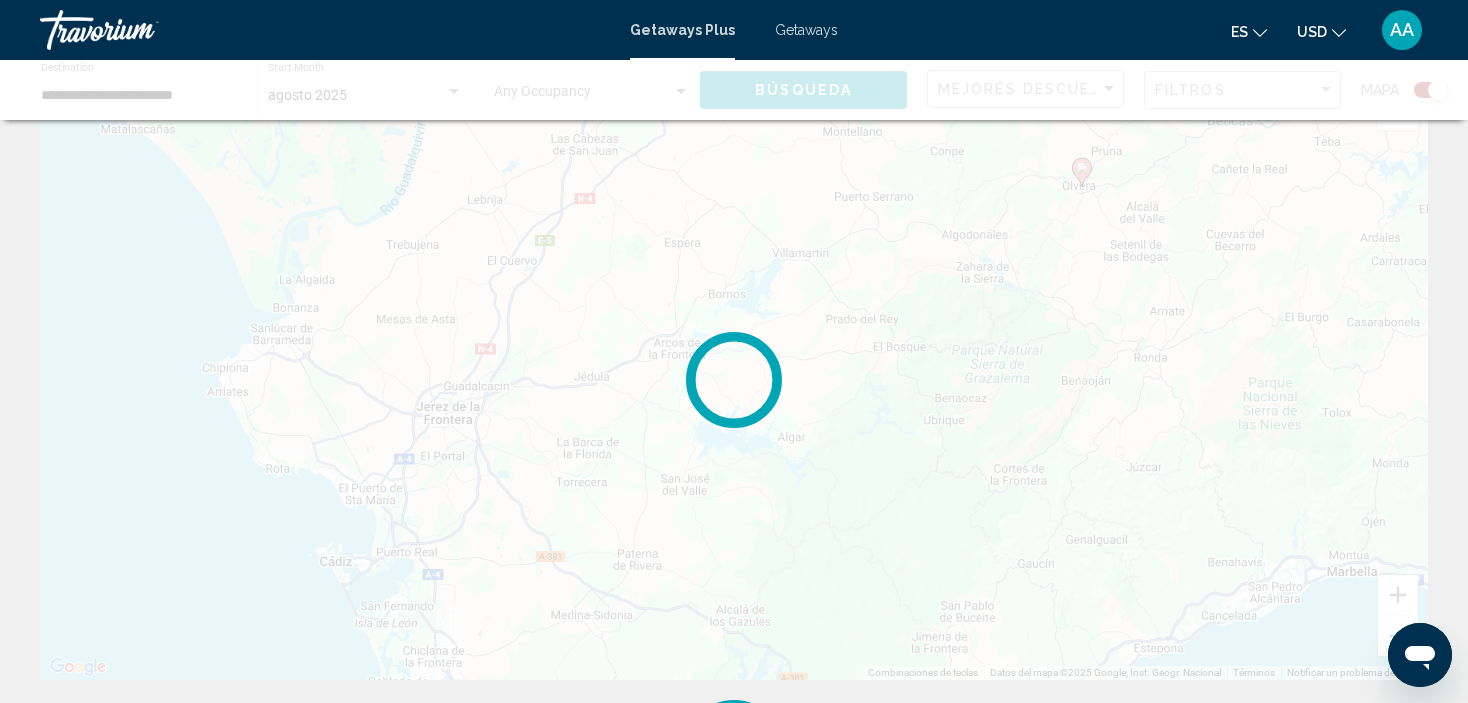 scroll, scrollTop: 0, scrollLeft: 0, axis: both 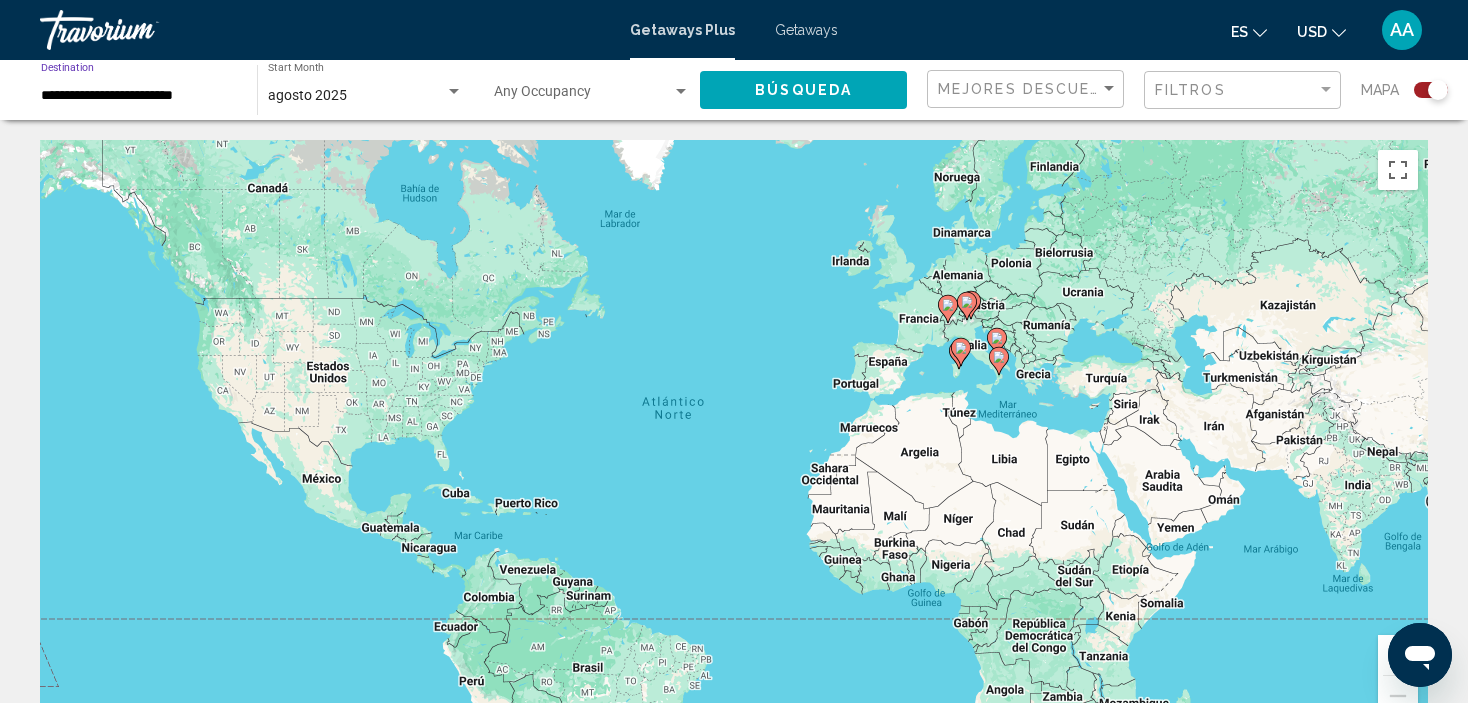 click on "**********" at bounding box center (139, 96) 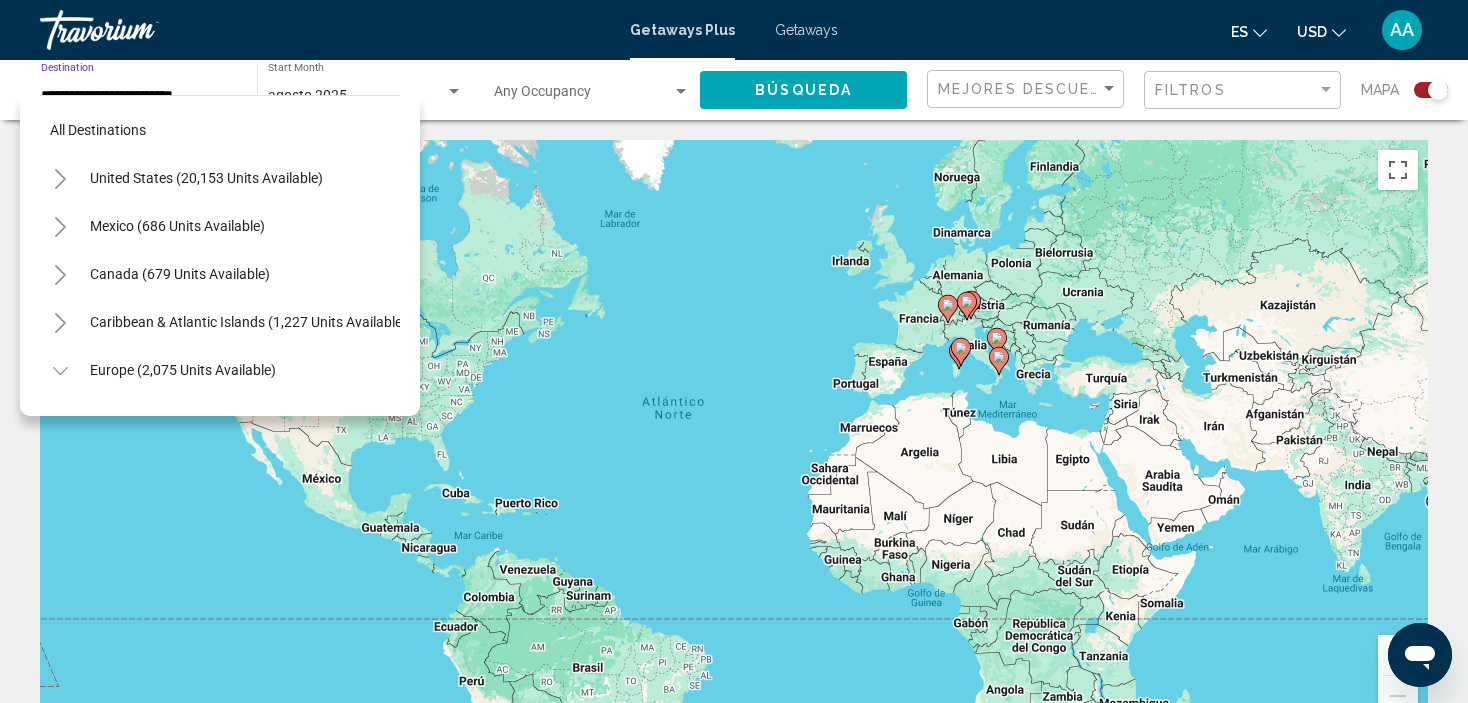 scroll, scrollTop: 558, scrollLeft: 0, axis: vertical 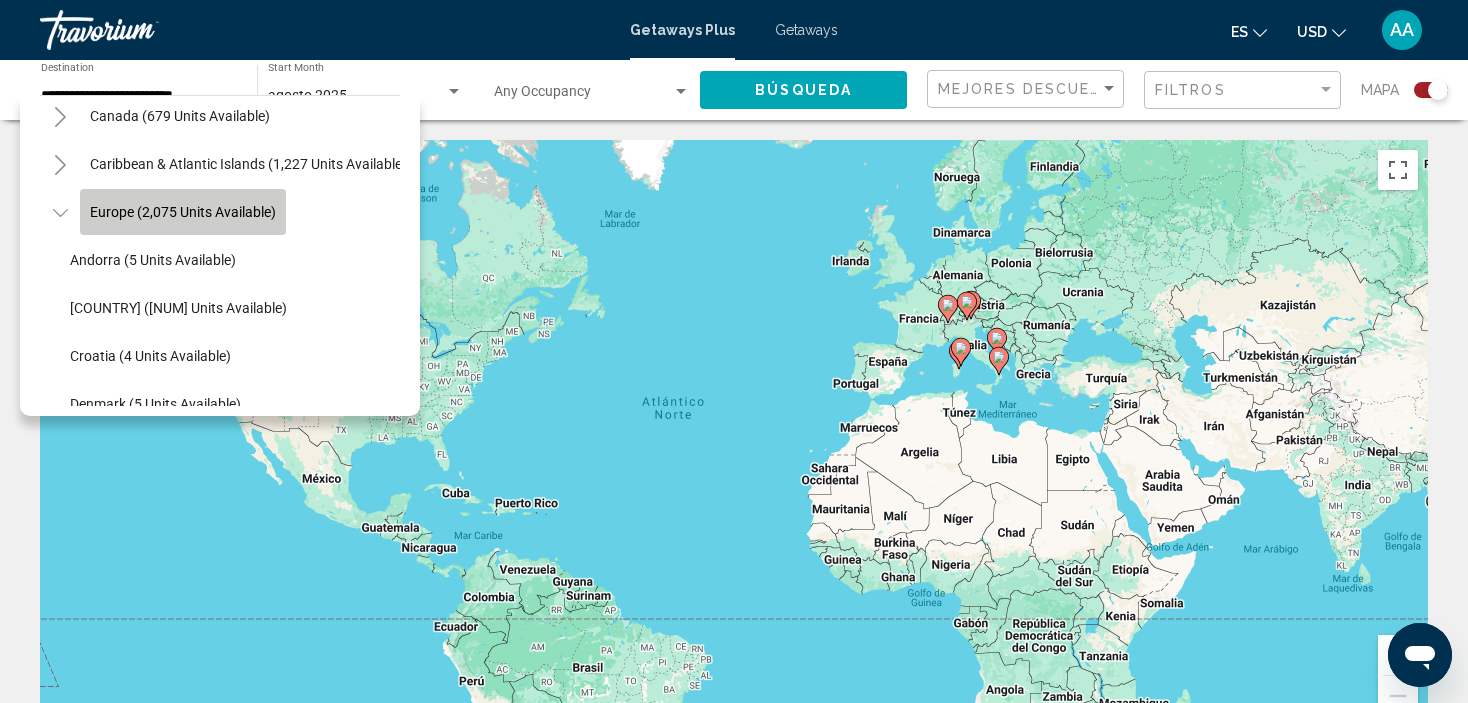 click on "Europe (2,075 units available)" 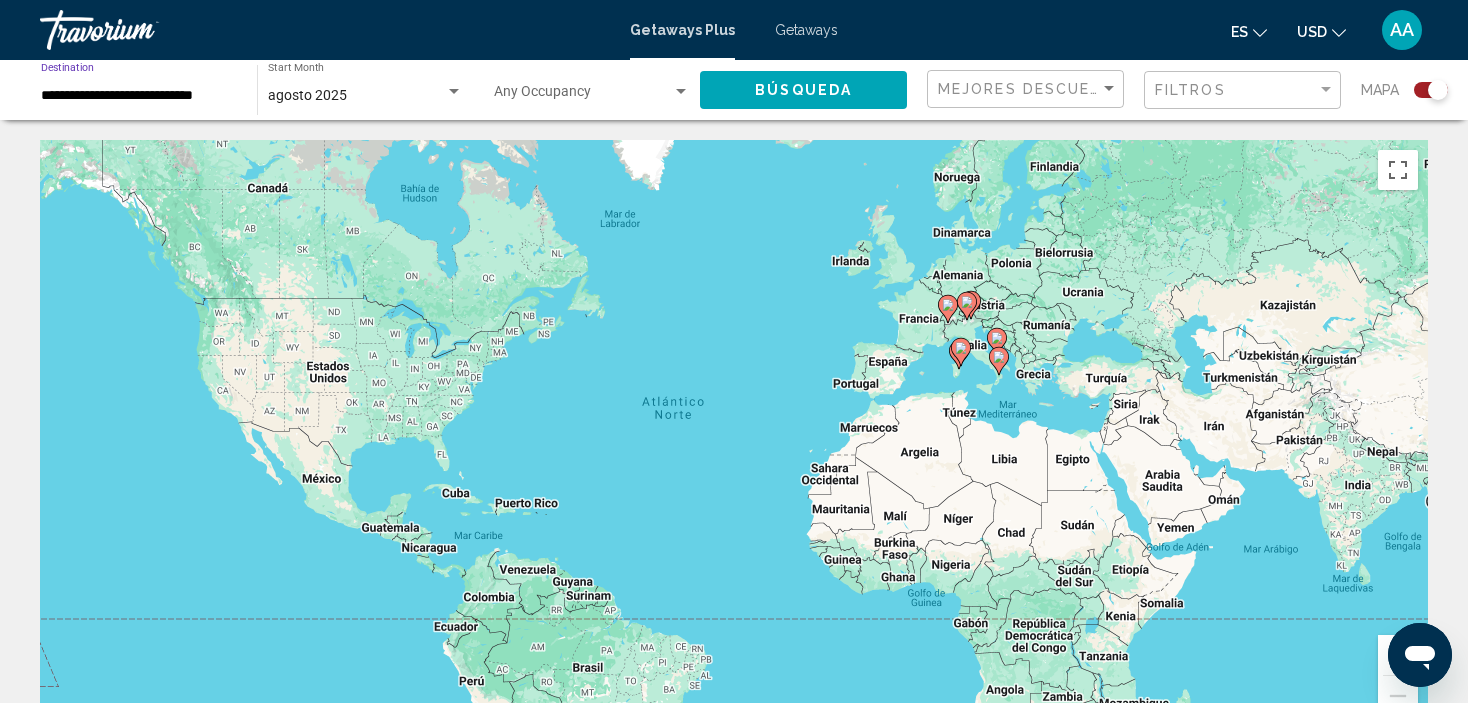 click on "Búsqueda" 